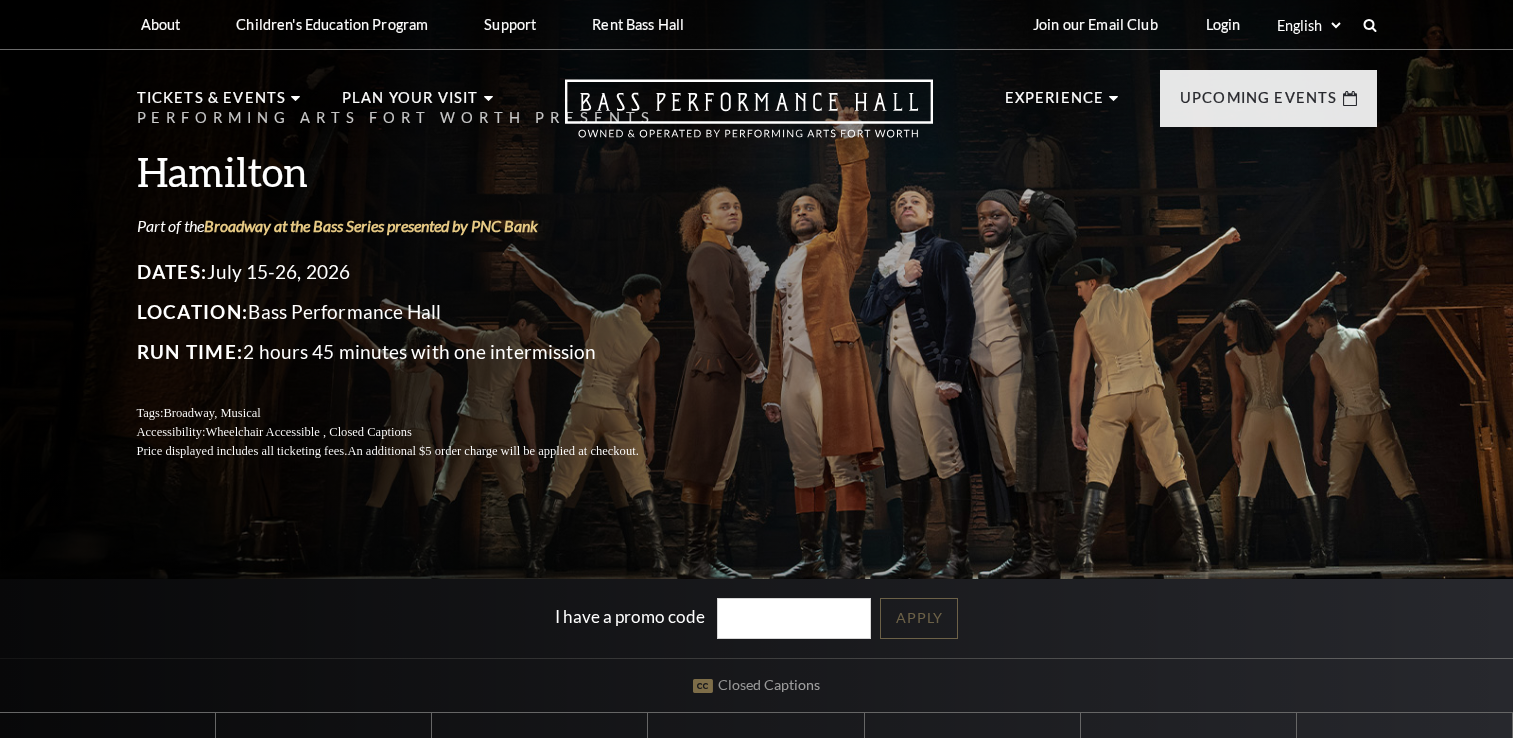 scroll, scrollTop: 0, scrollLeft: 0, axis: both 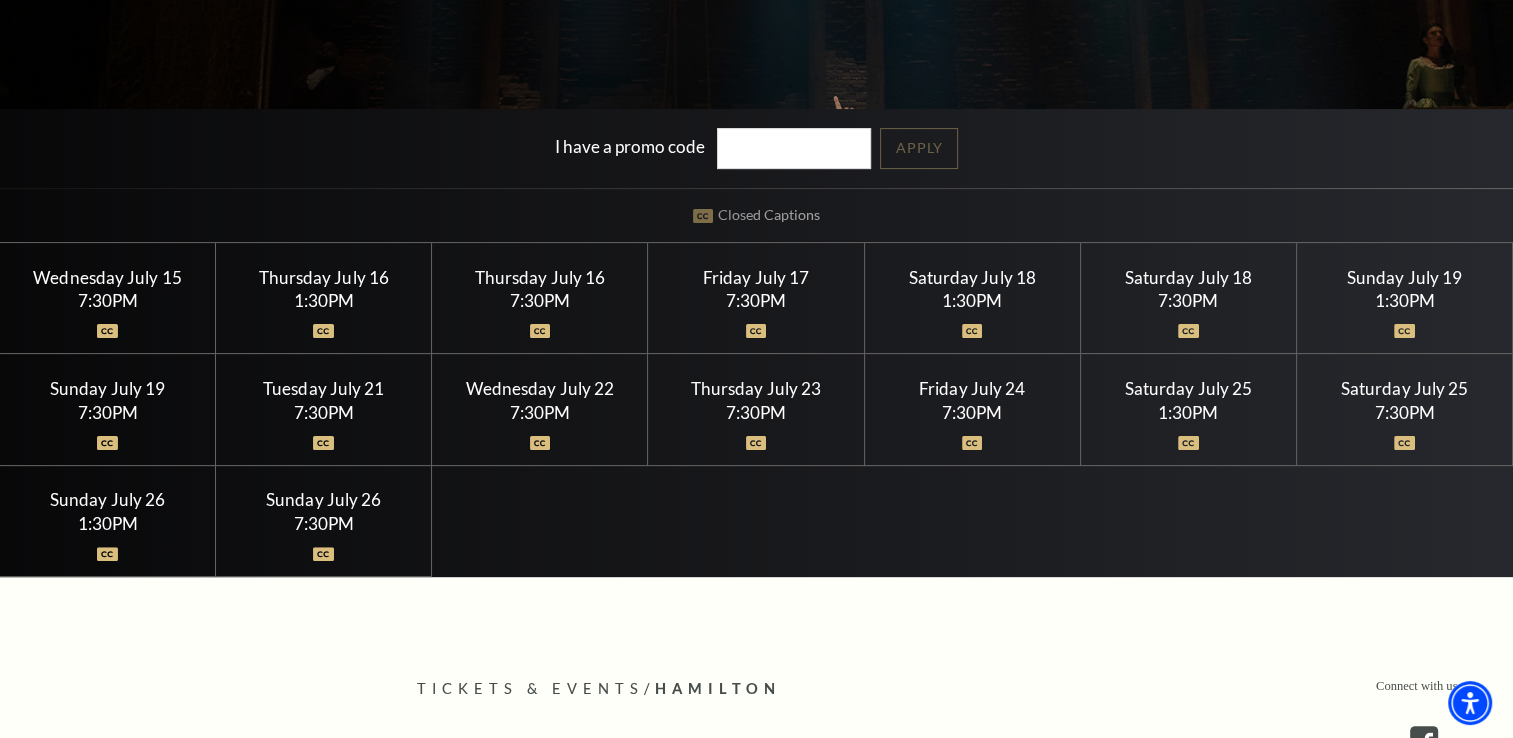 click at bounding box center (972, 331) 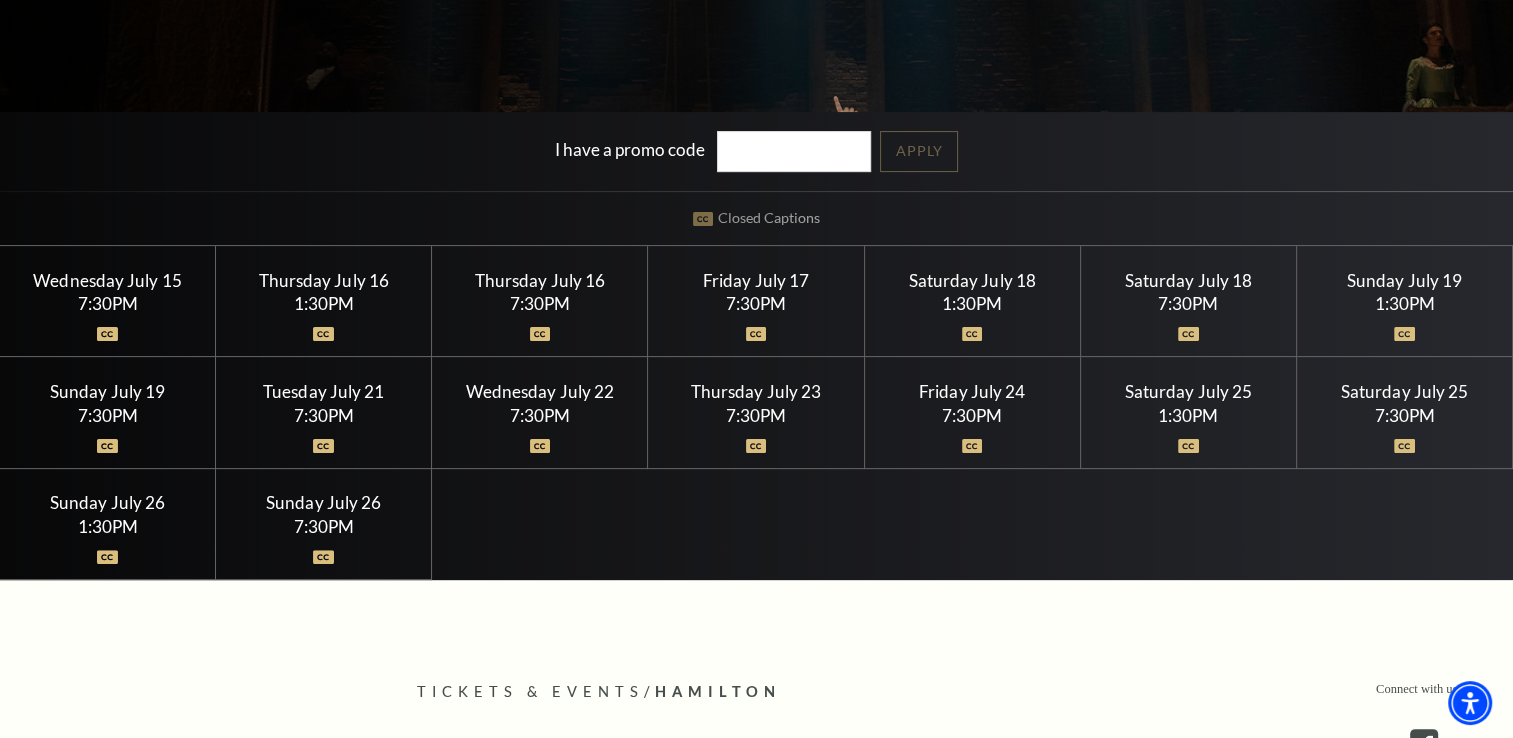 scroll, scrollTop: 0, scrollLeft: 0, axis: both 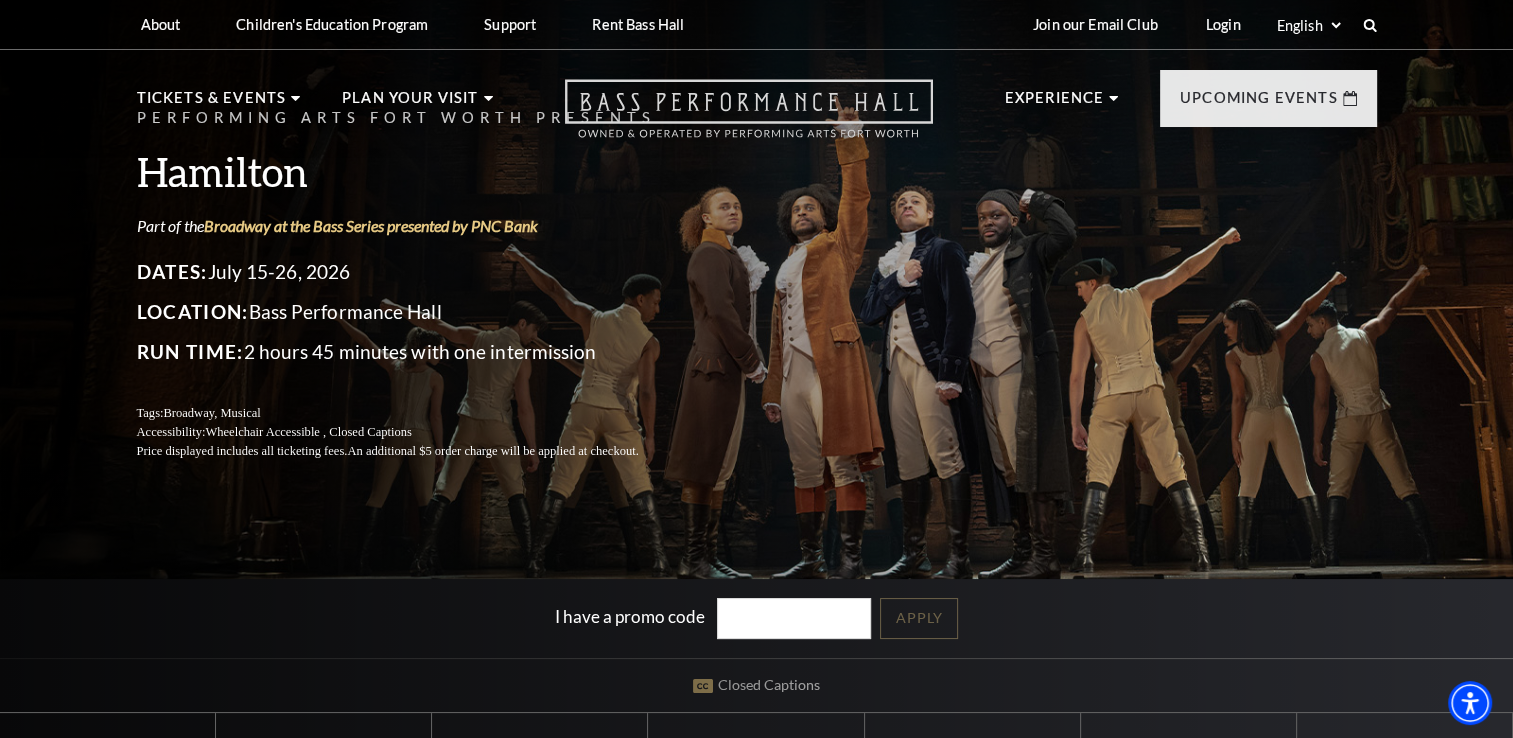 click 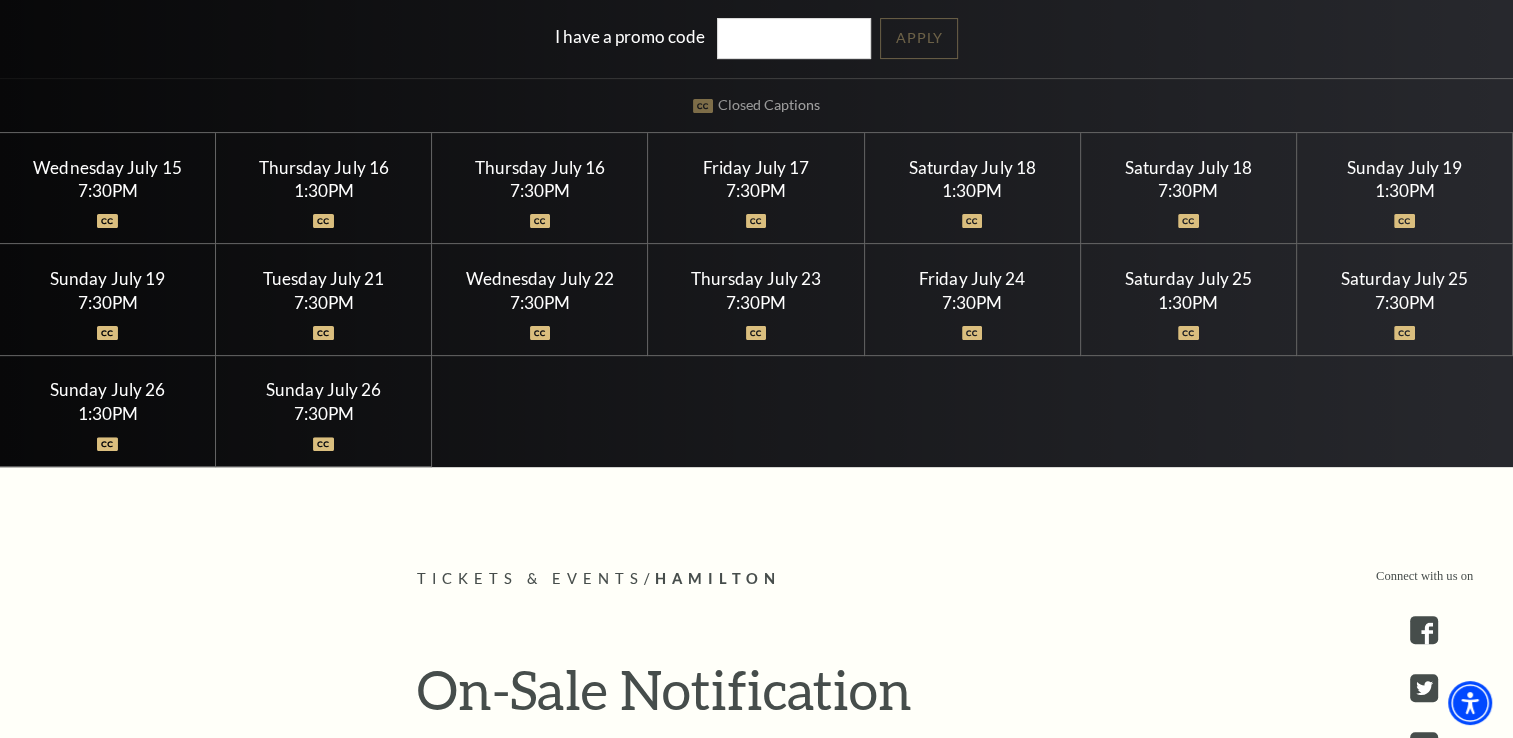 scroll, scrollTop: 567, scrollLeft: 0, axis: vertical 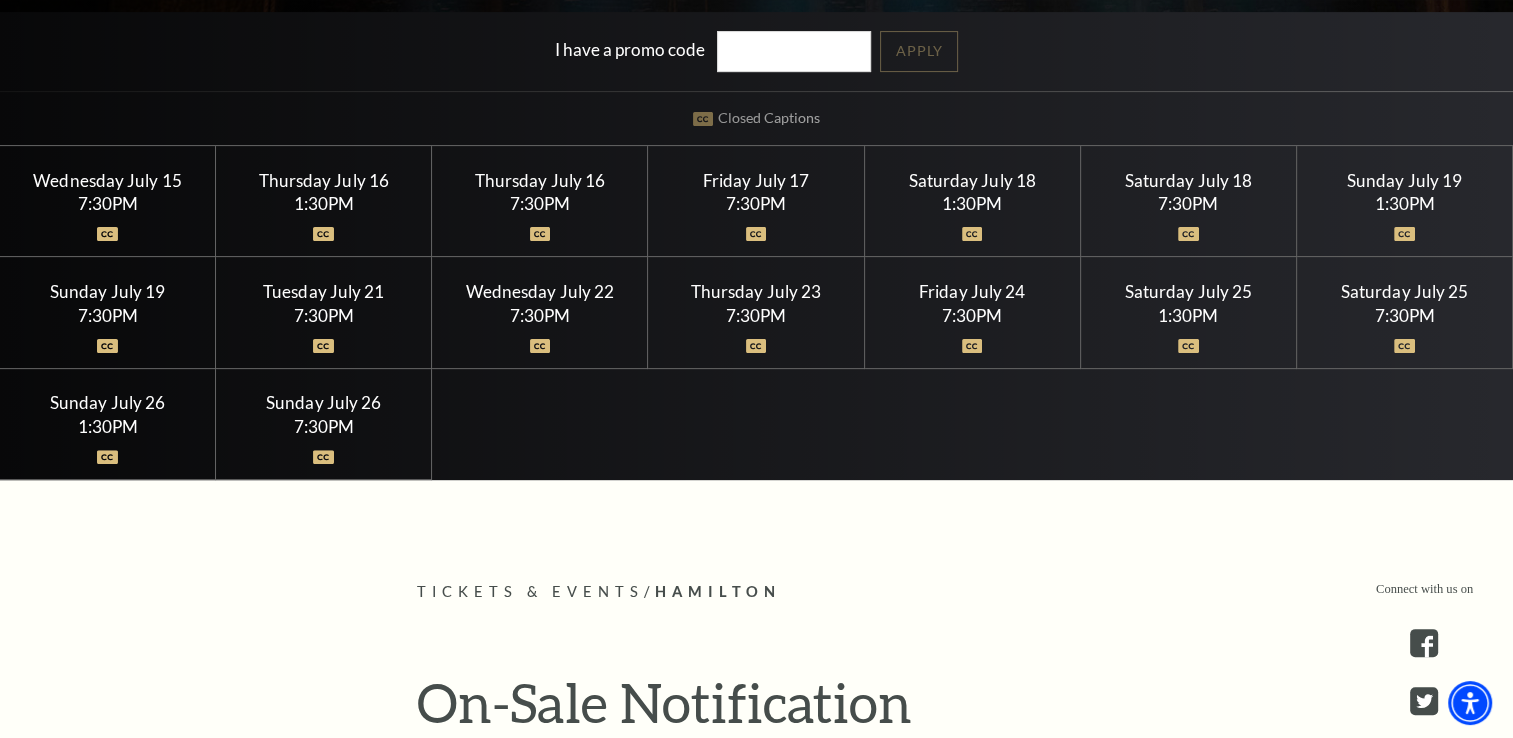 click on "Friday July 17" at bounding box center [756, 180] 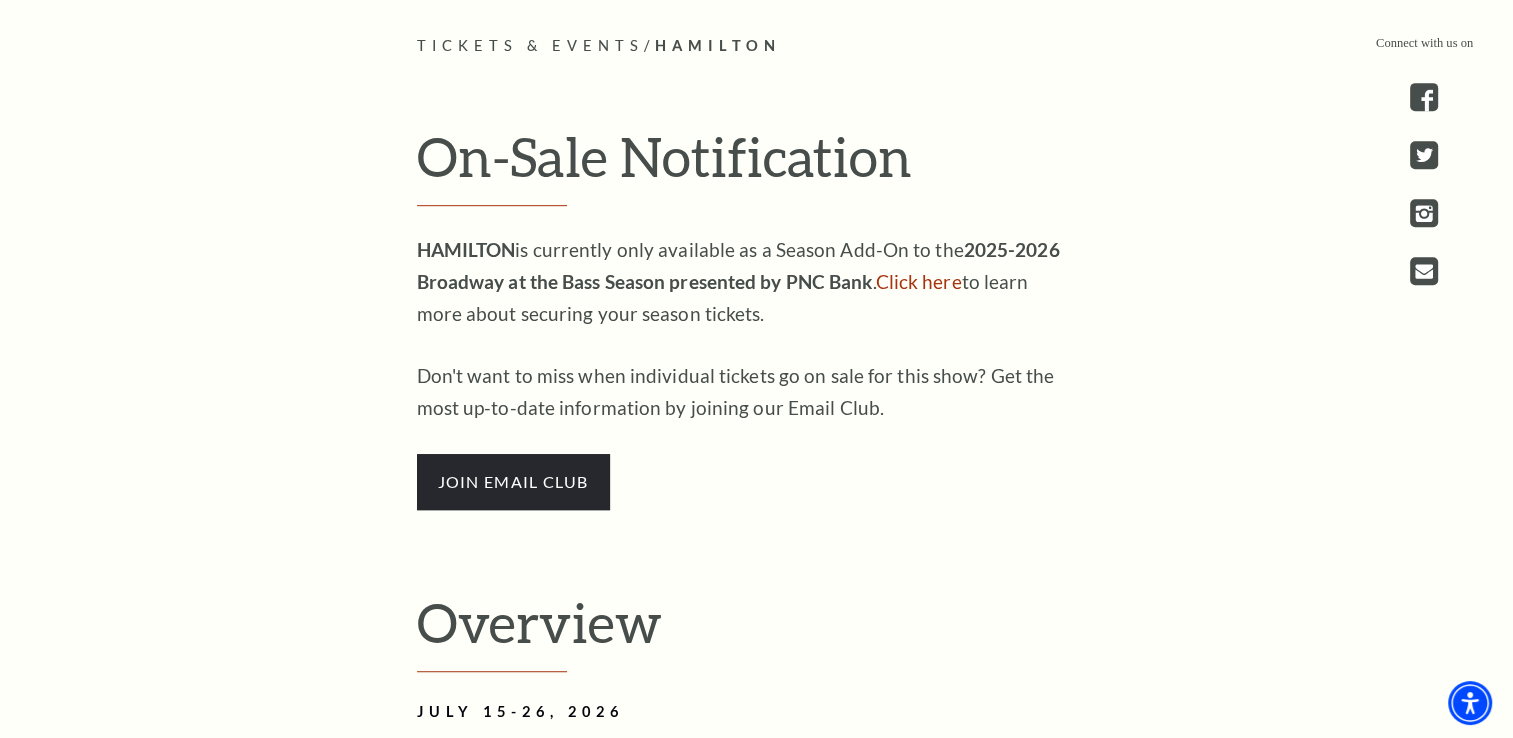 scroll, scrollTop: 1154, scrollLeft: 0, axis: vertical 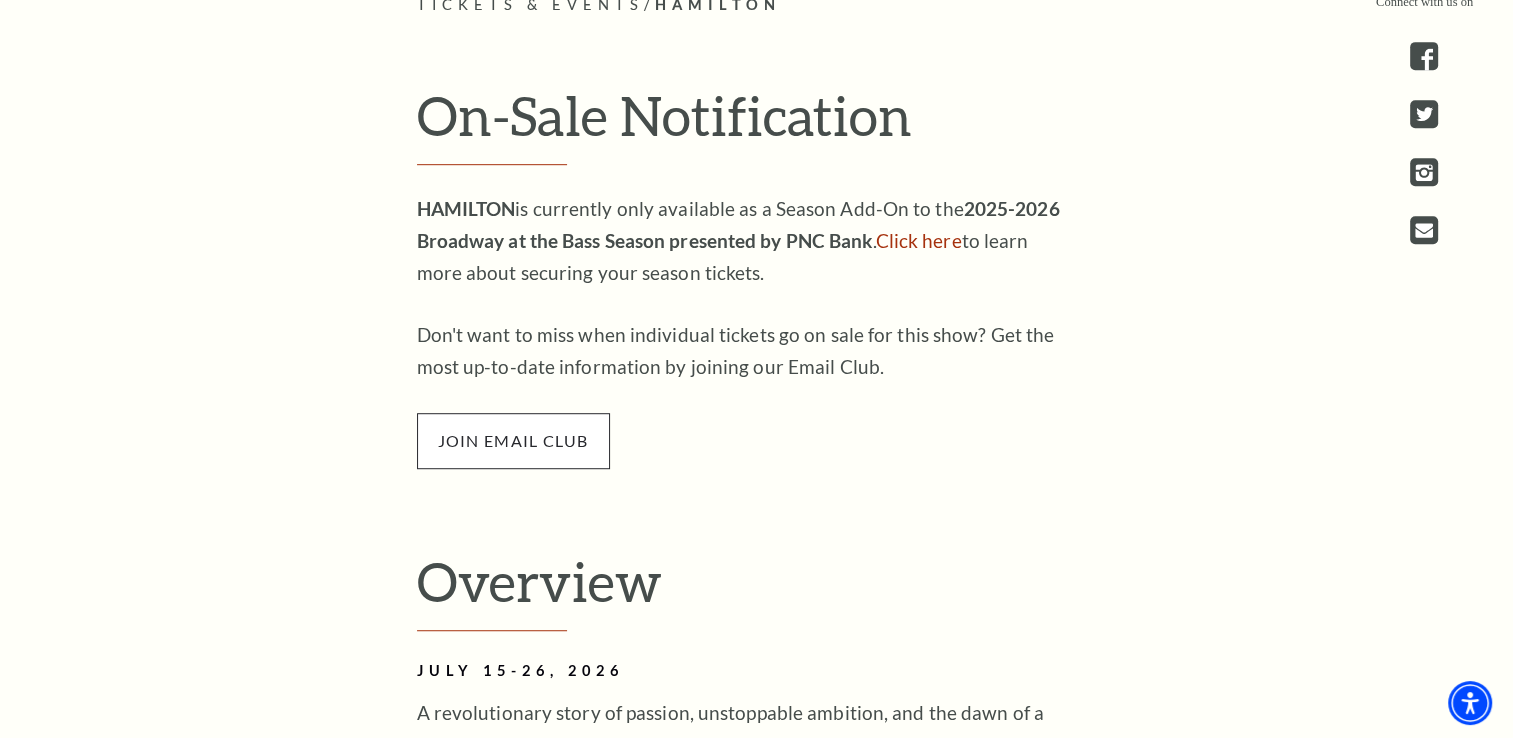 click on "join email club" at bounding box center (513, 441) 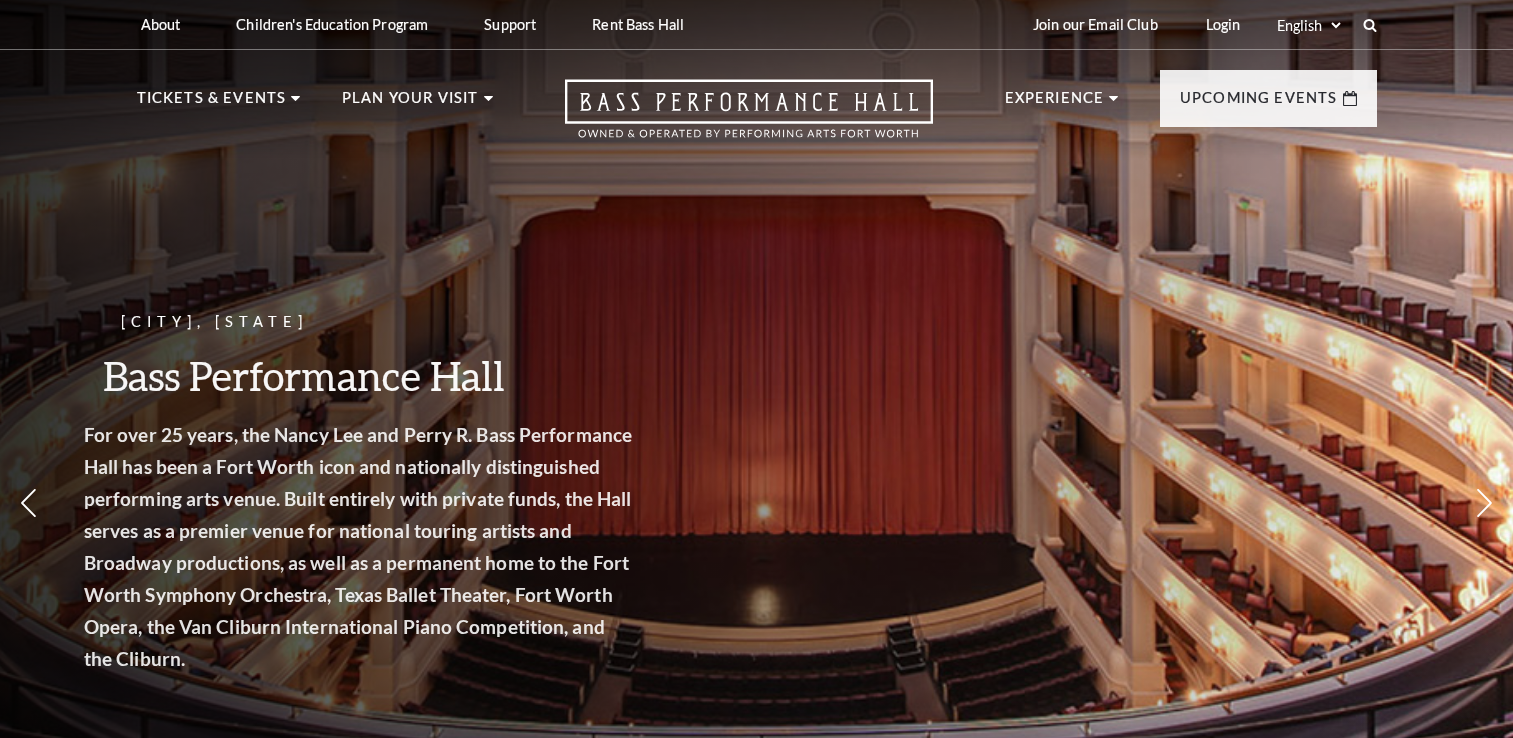 scroll, scrollTop: 0, scrollLeft: 0, axis: both 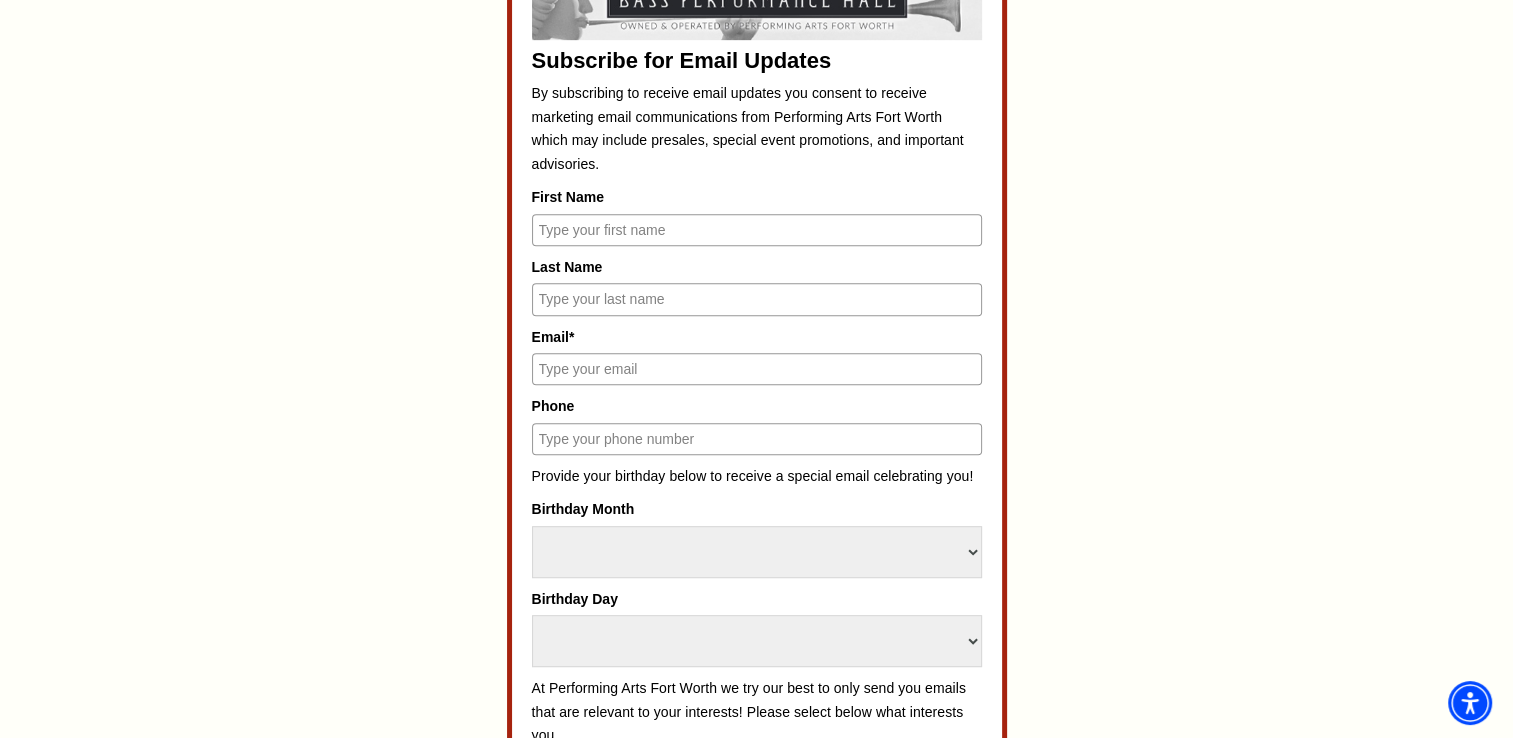 click on "First Name" at bounding box center (757, 230) 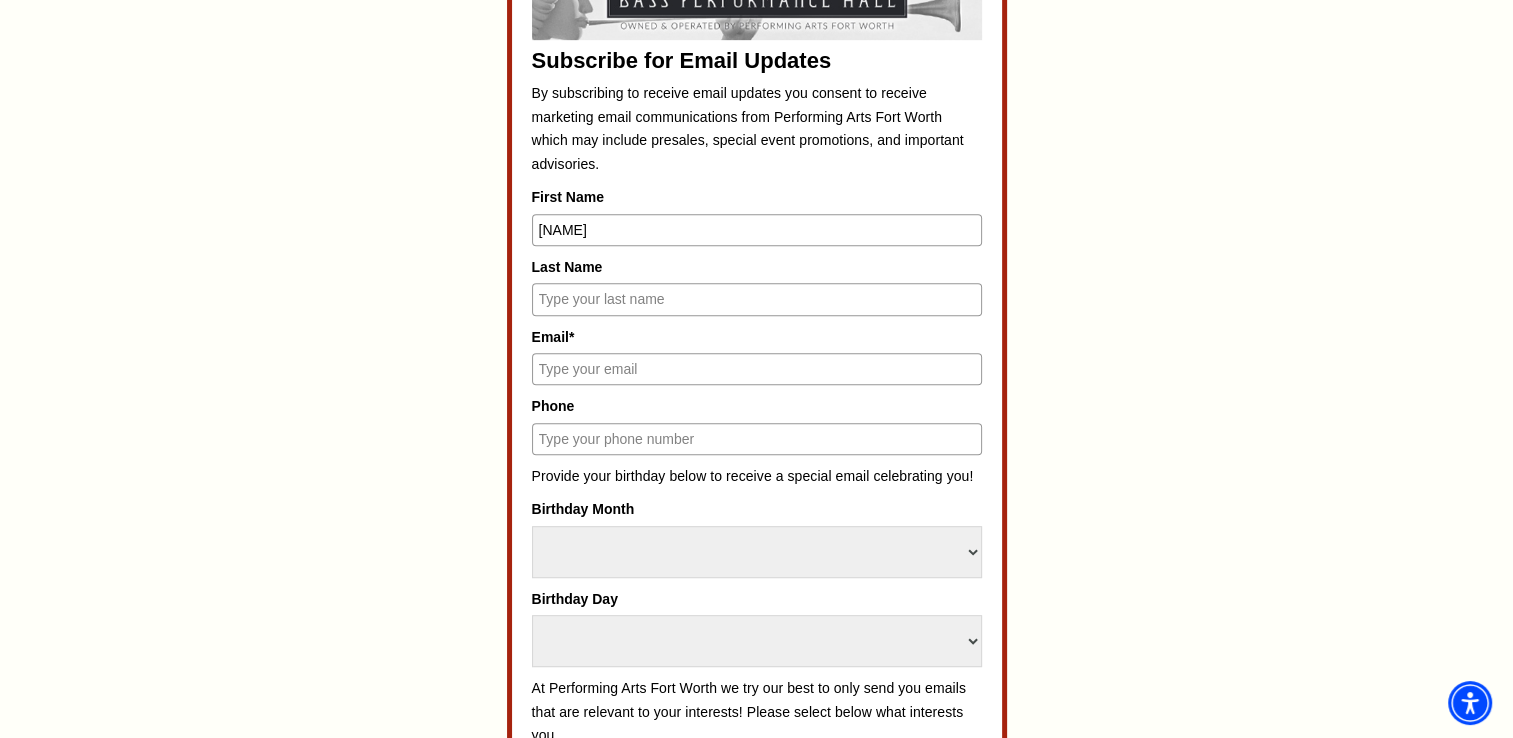 type on "Crystal" 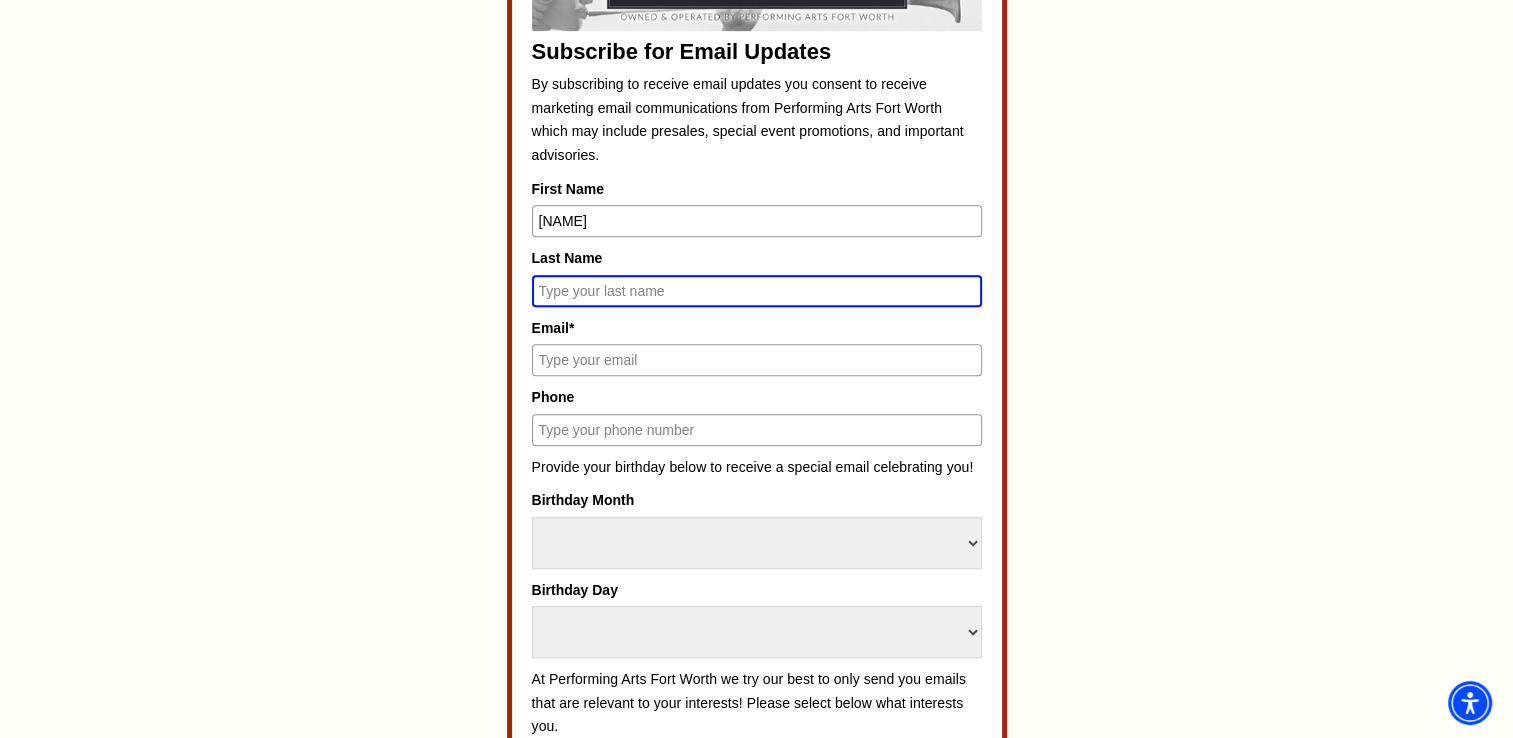 scroll, scrollTop: 976, scrollLeft: 0, axis: vertical 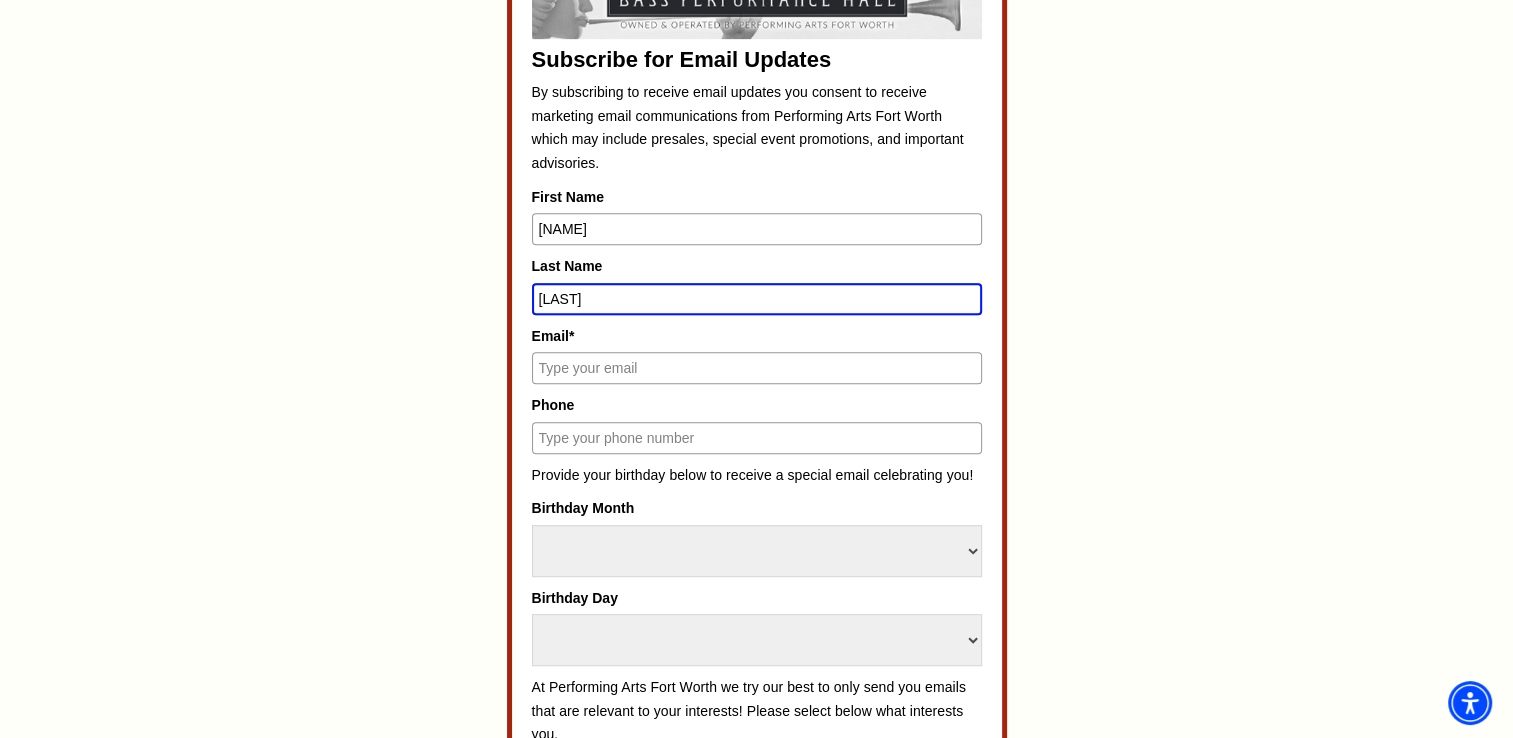 type on "Drumgoole" 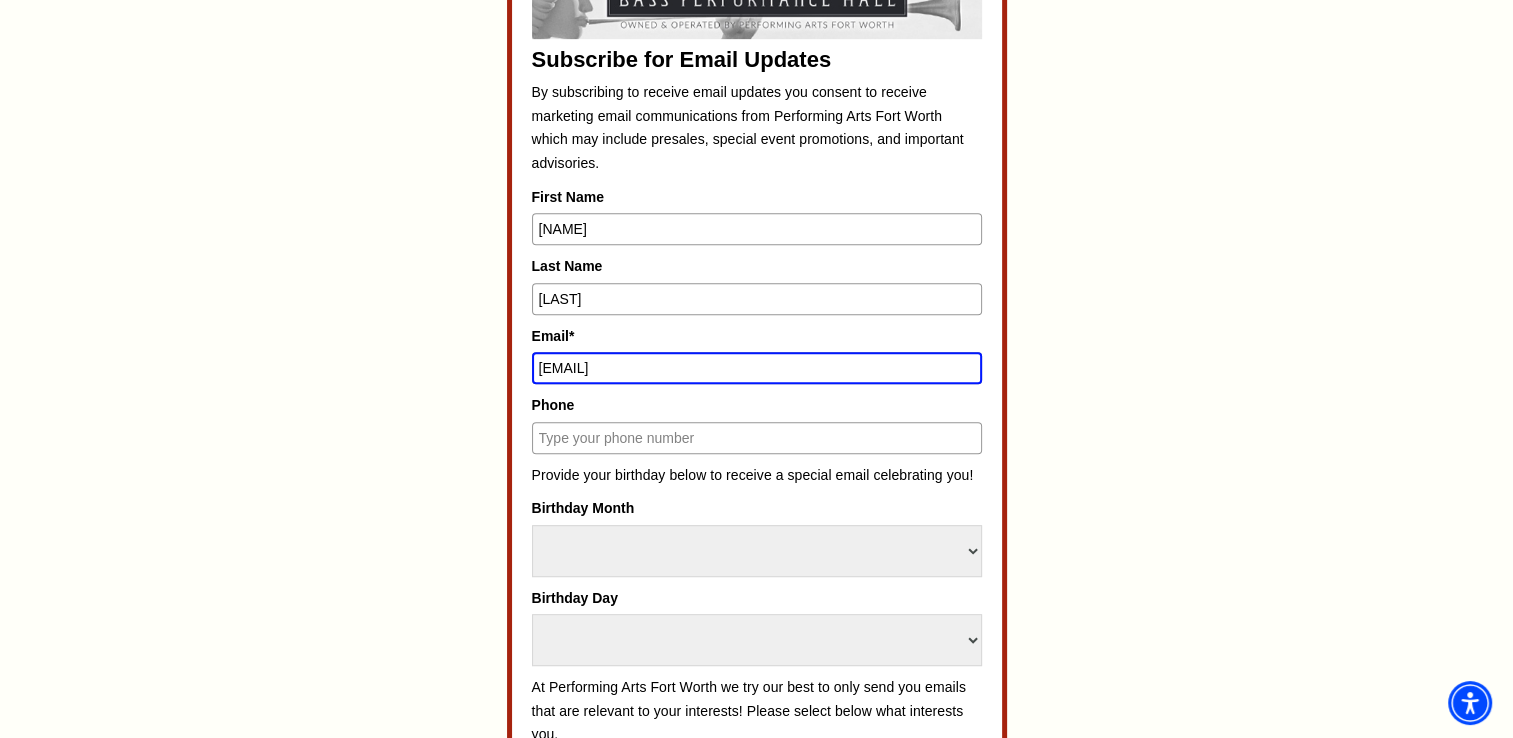 type on "crystal.drumgoole@gmail.com" 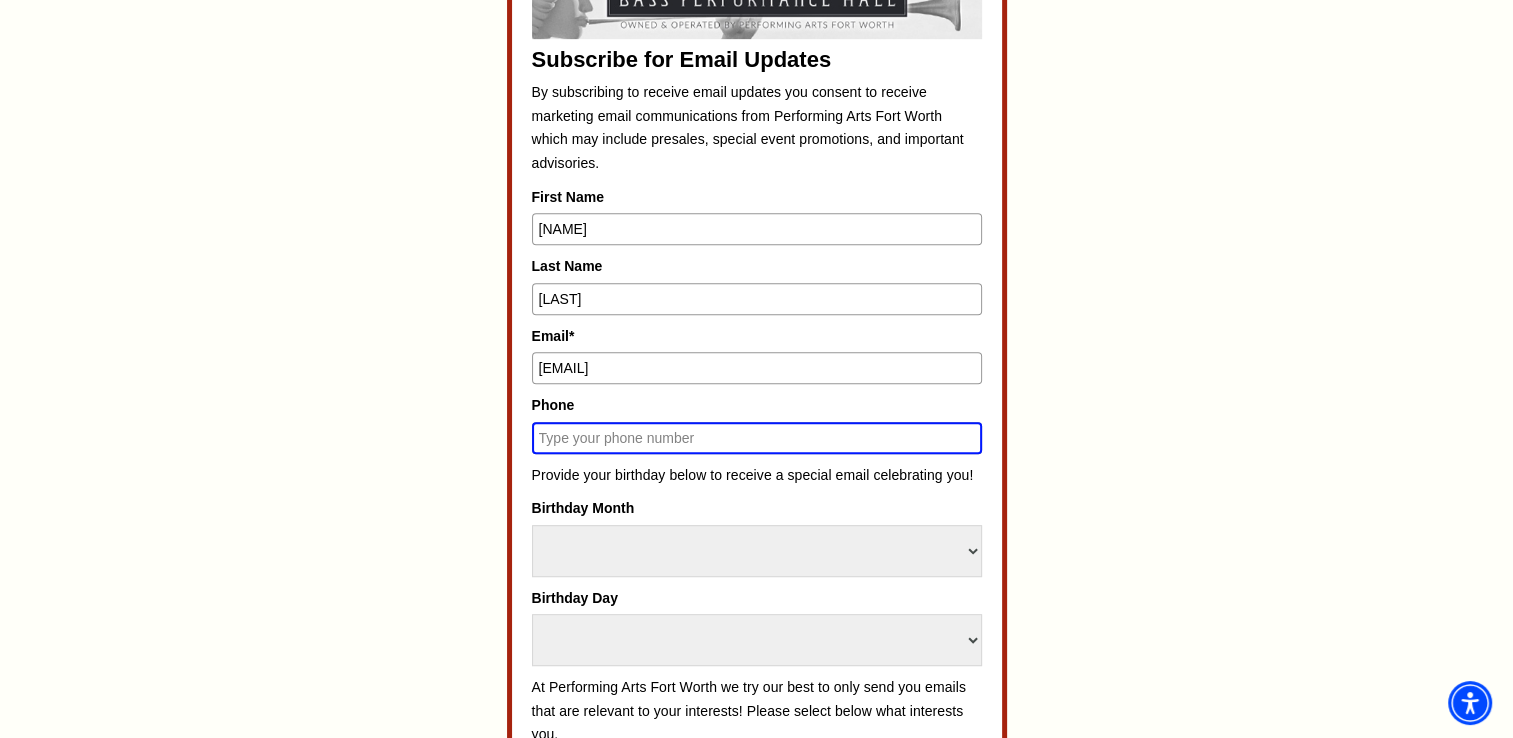 type on "5" 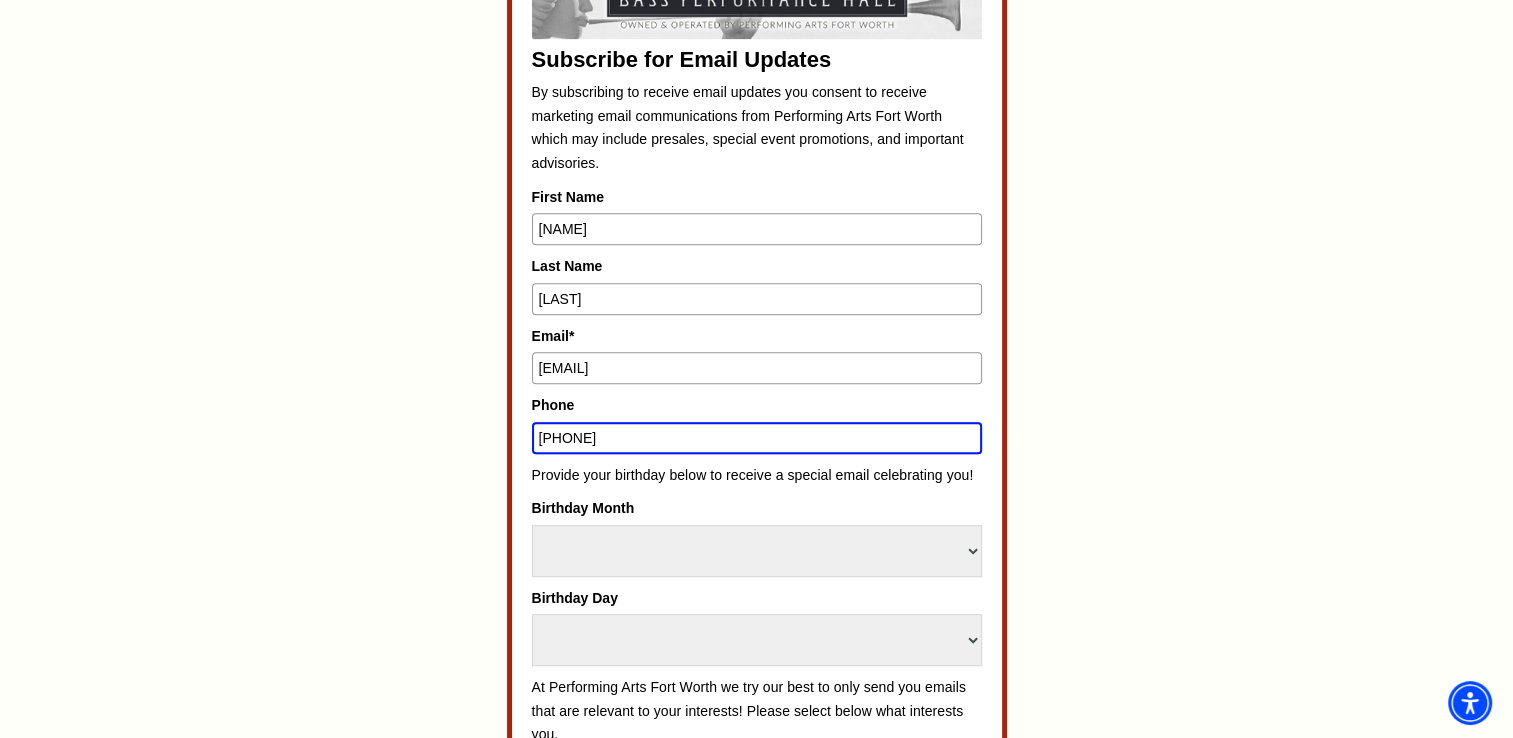 type on "651-260-4782" 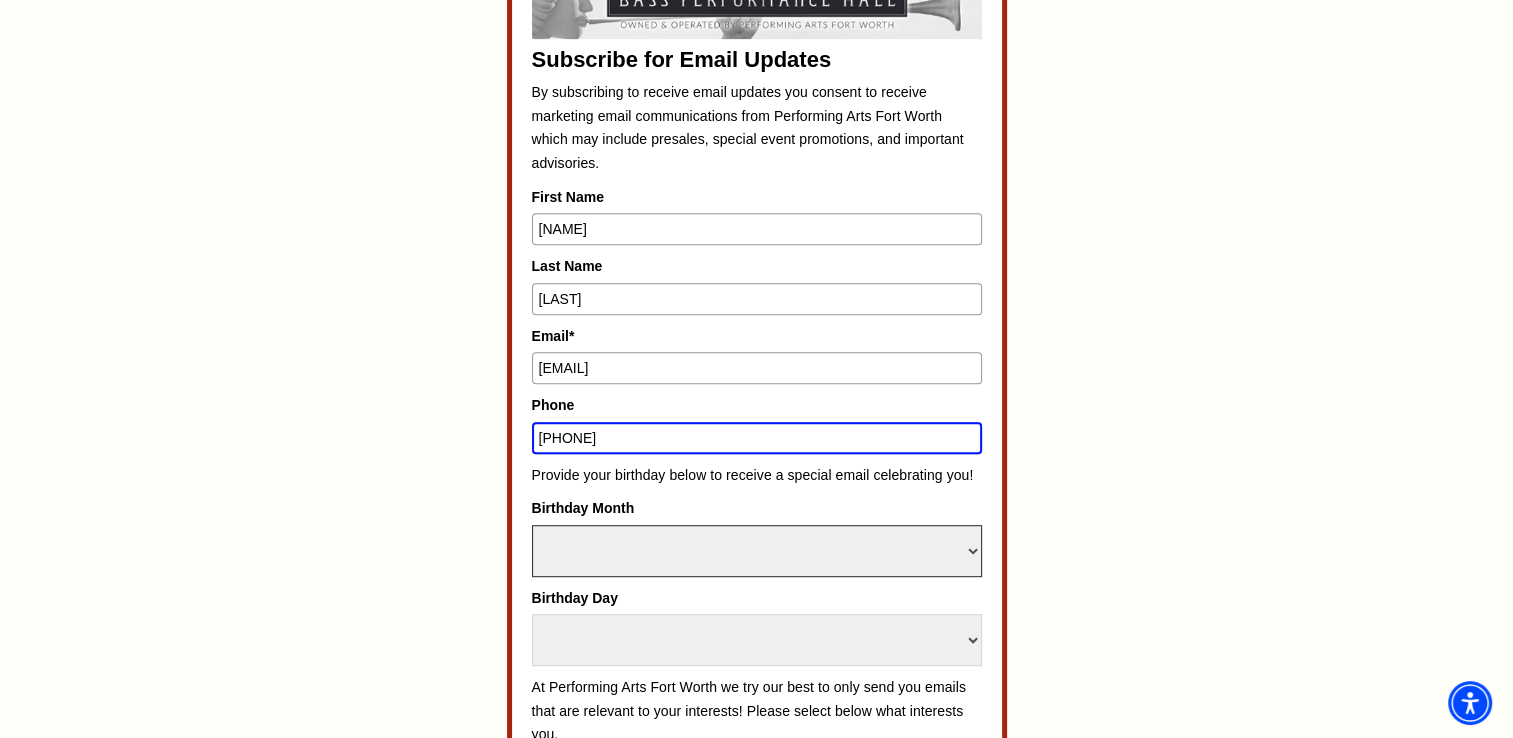click on "Select Month
January
February
March
April
May
June
July
August
September
October
November
December" at bounding box center (757, 551) 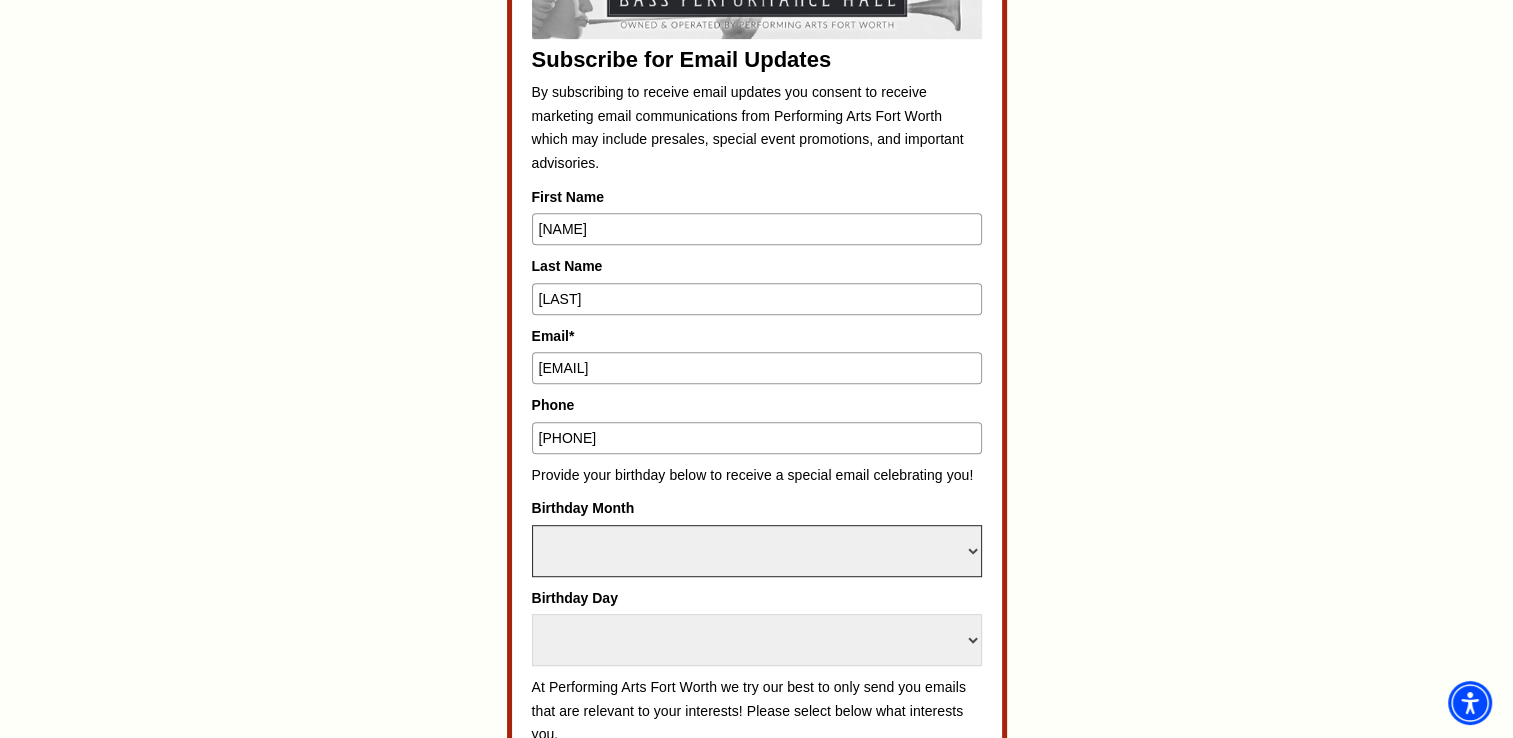 select on "March" 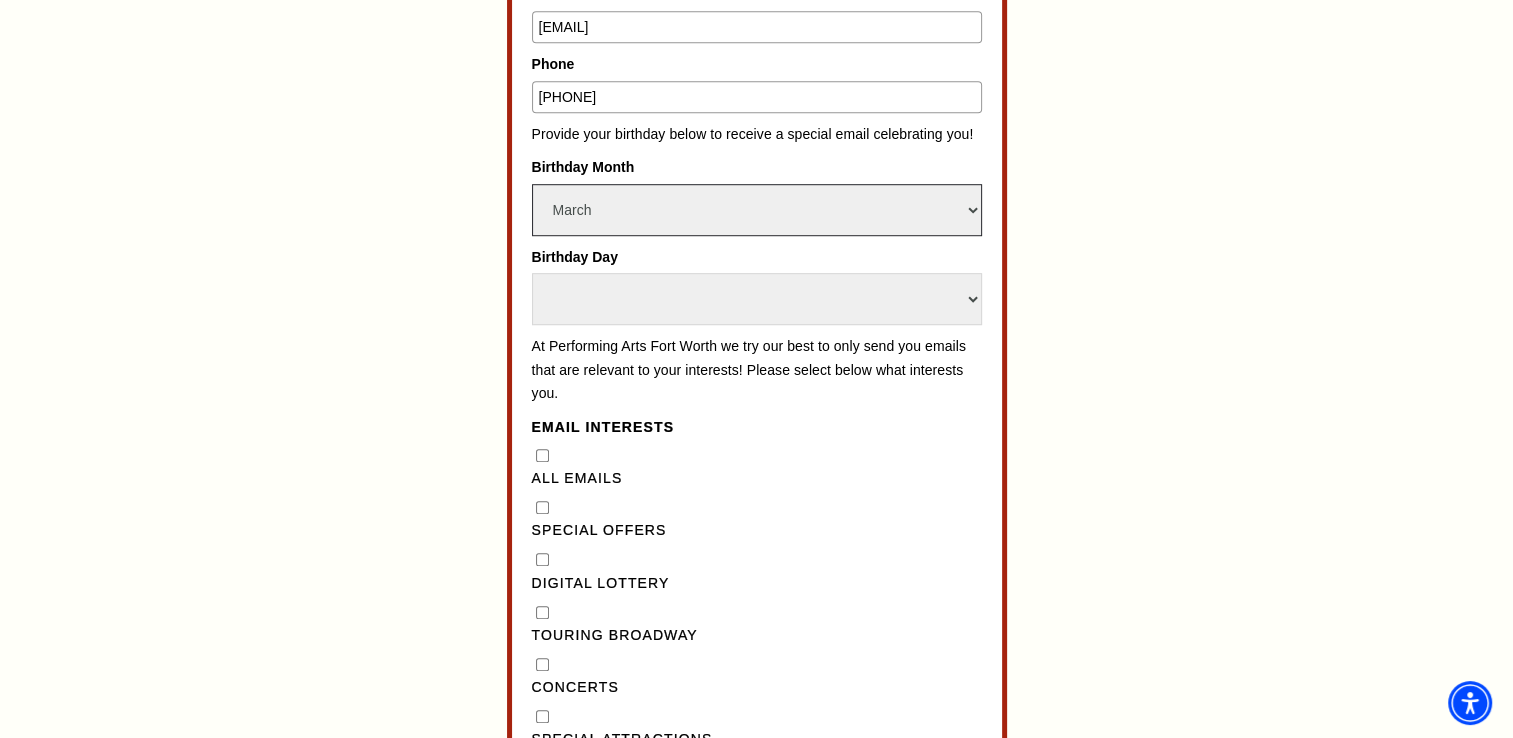 scroll, scrollTop: 1321, scrollLeft: 0, axis: vertical 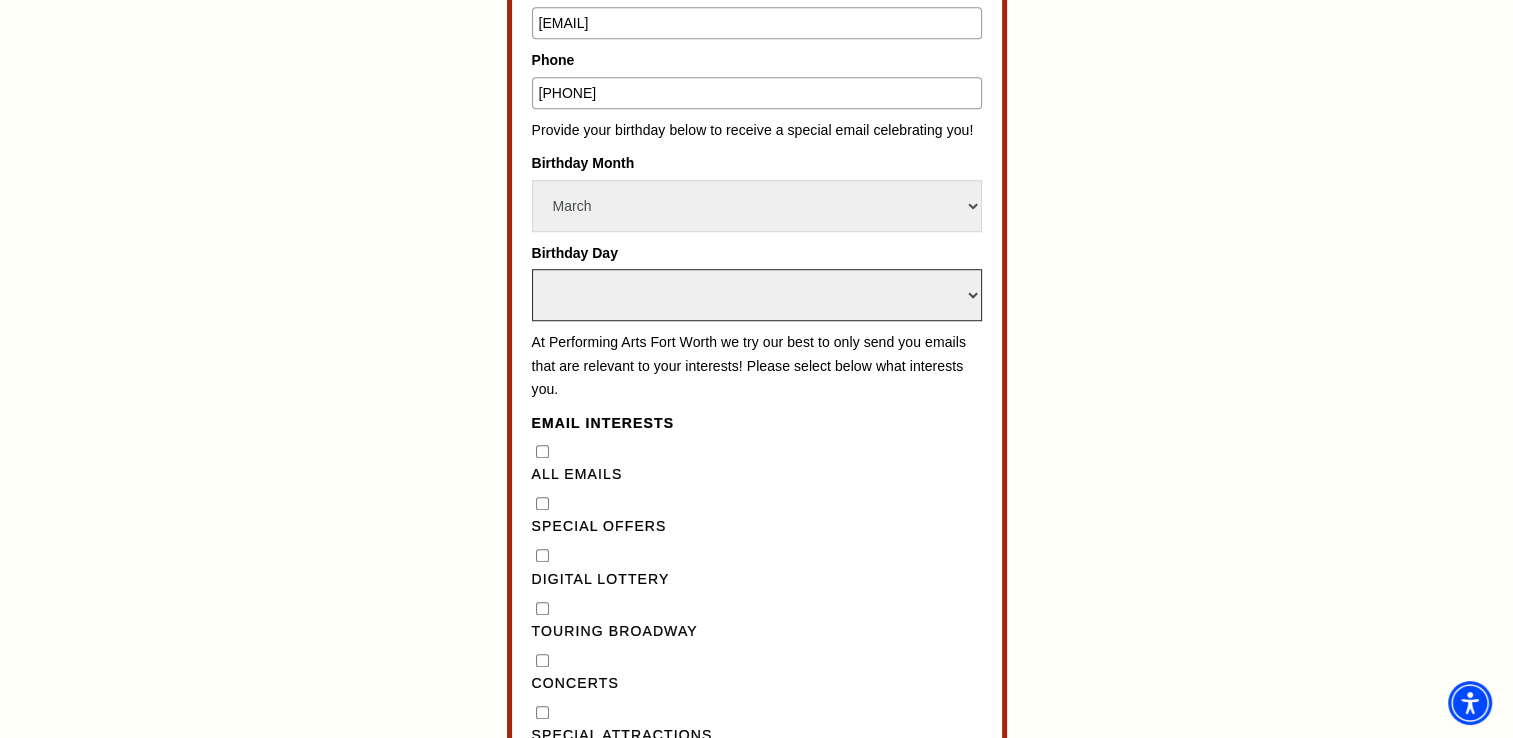 click on "Select Day
1
2
3
4
5
6
7
8
9
10
11
12
13
14
15
16
17
18
19
20
21
22
23
24
25
26
27
28
29
30
31" at bounding box center (757, 295) 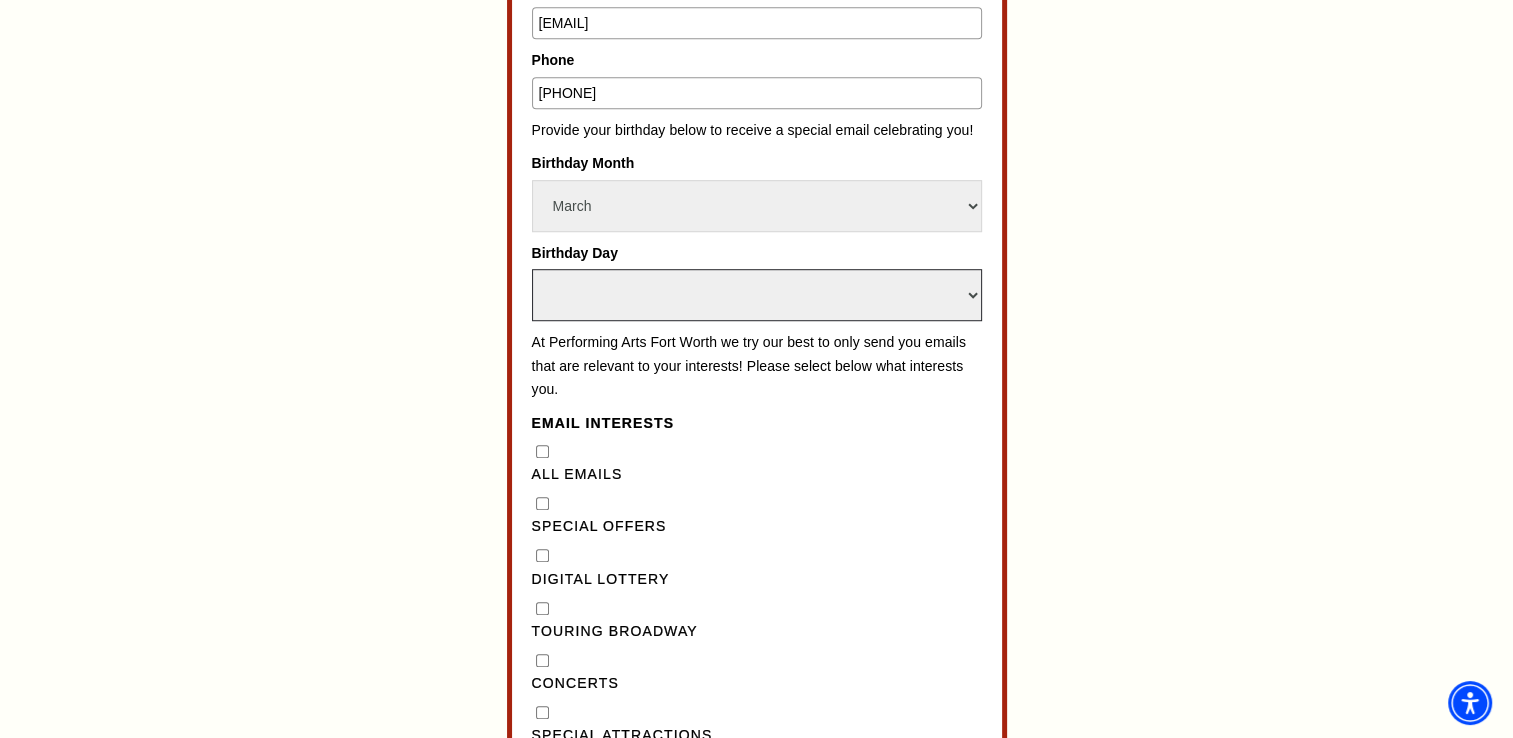 select on "22" 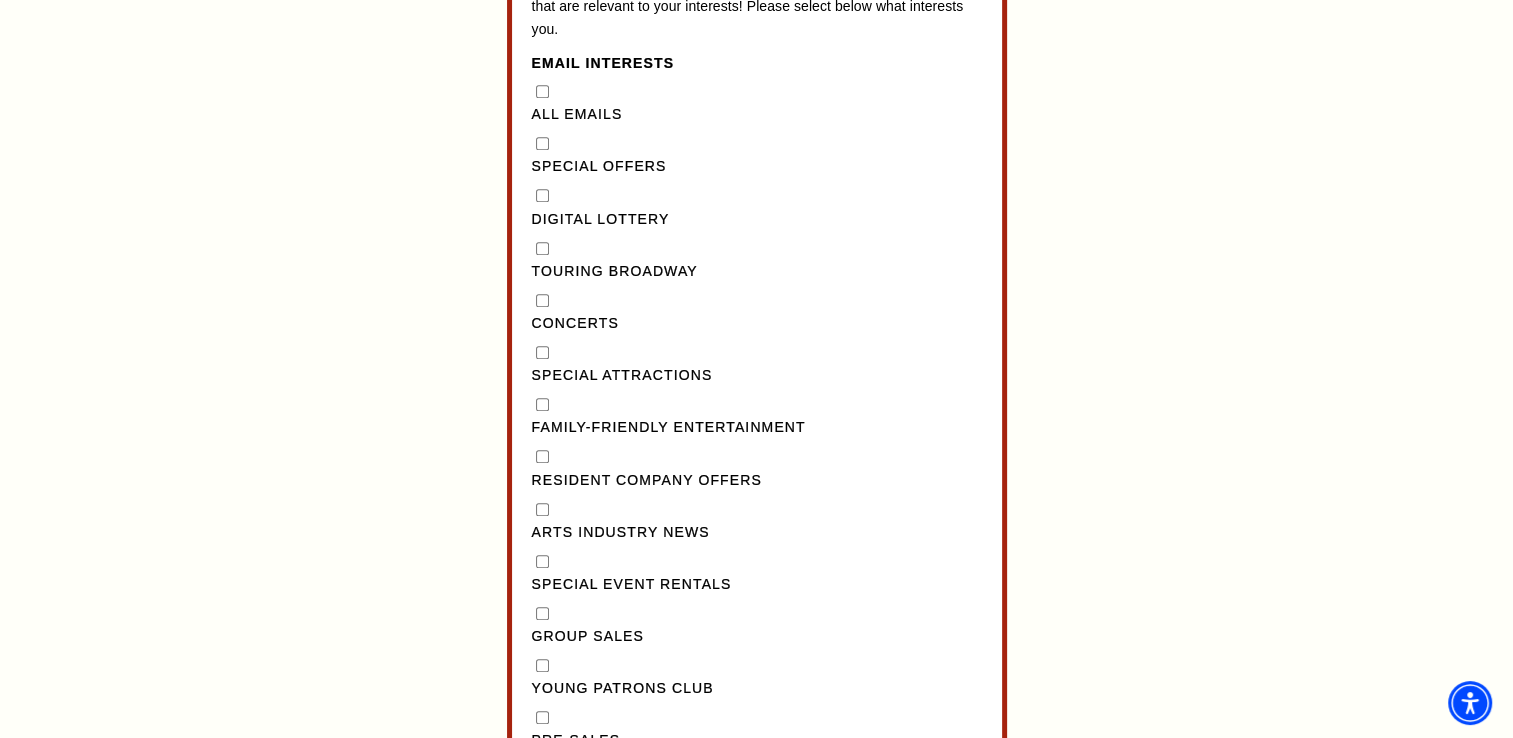 scroll, scrollTop: 1698, scrollLeft: 0, axis: vertical 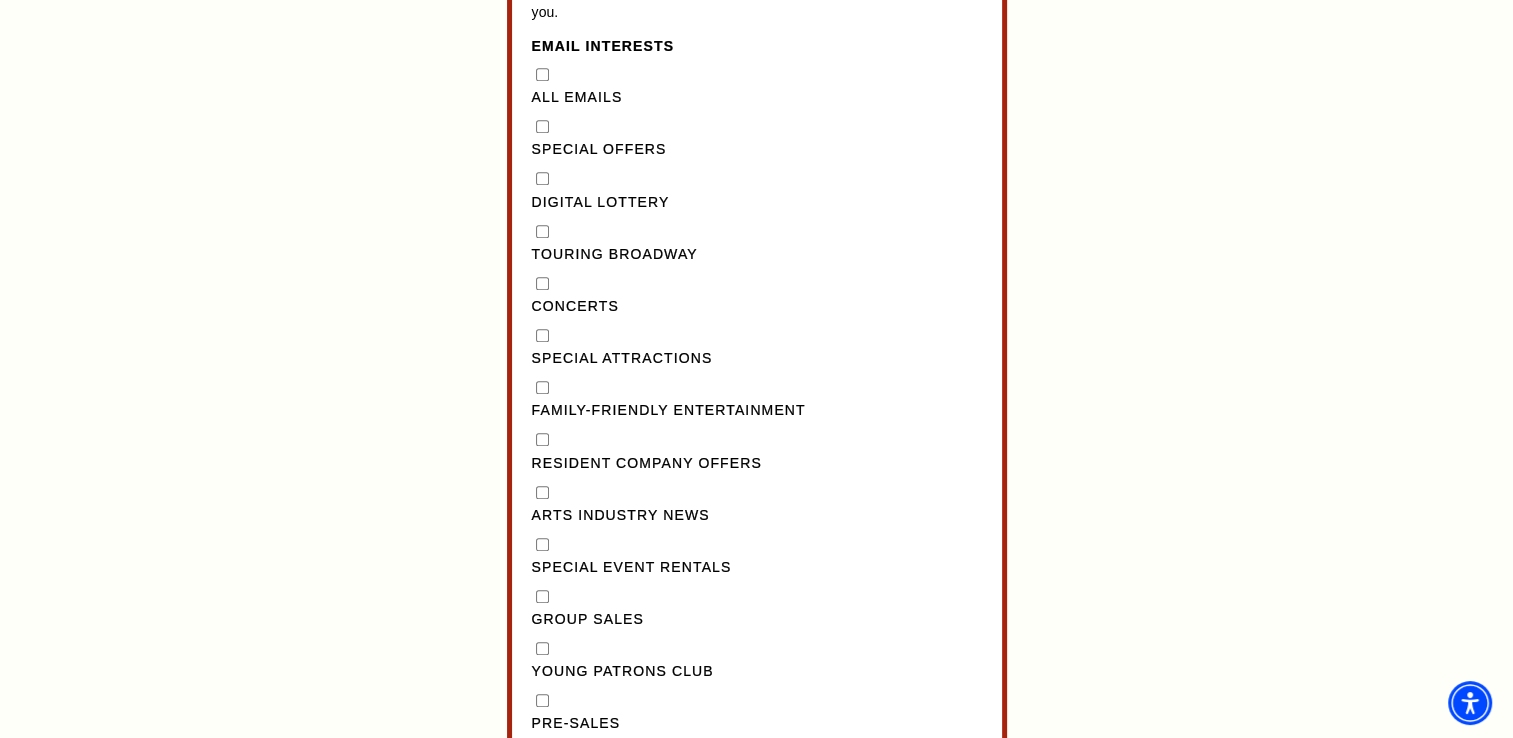 click on "Concerts" at bounding box center (542, 283) 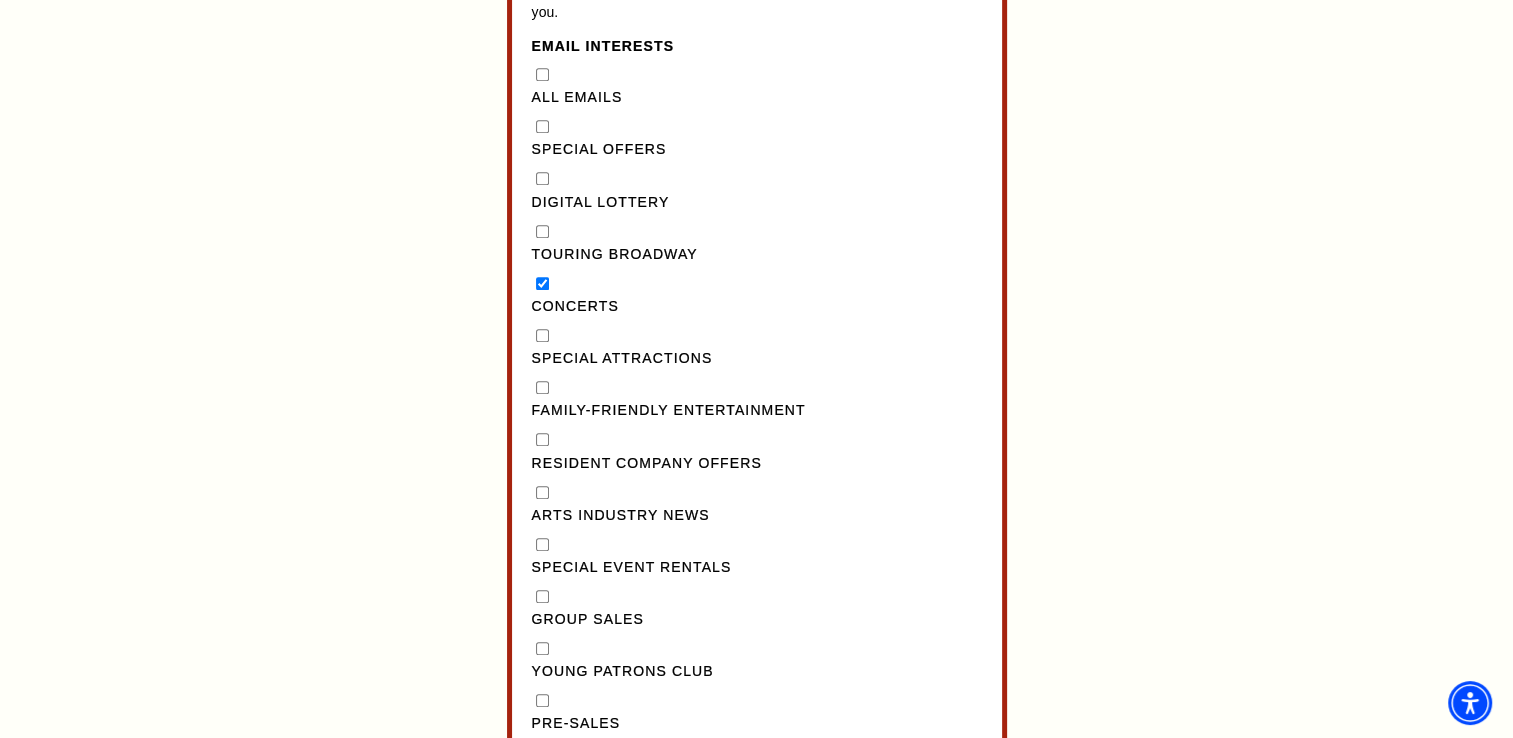 click on "All Emails" at bounding box center (542, 74) 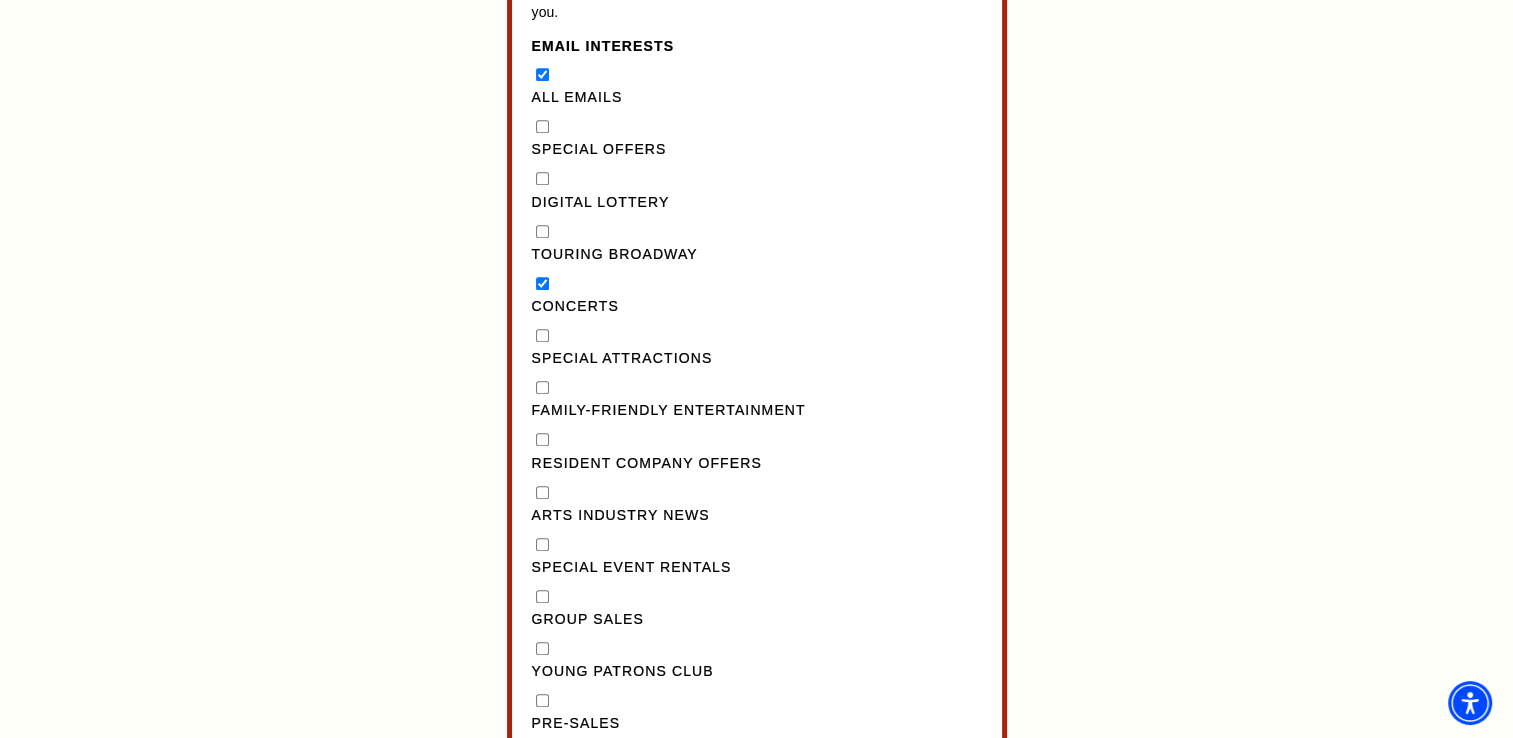 click on "Special Offers" at bounding box center [542, 126] 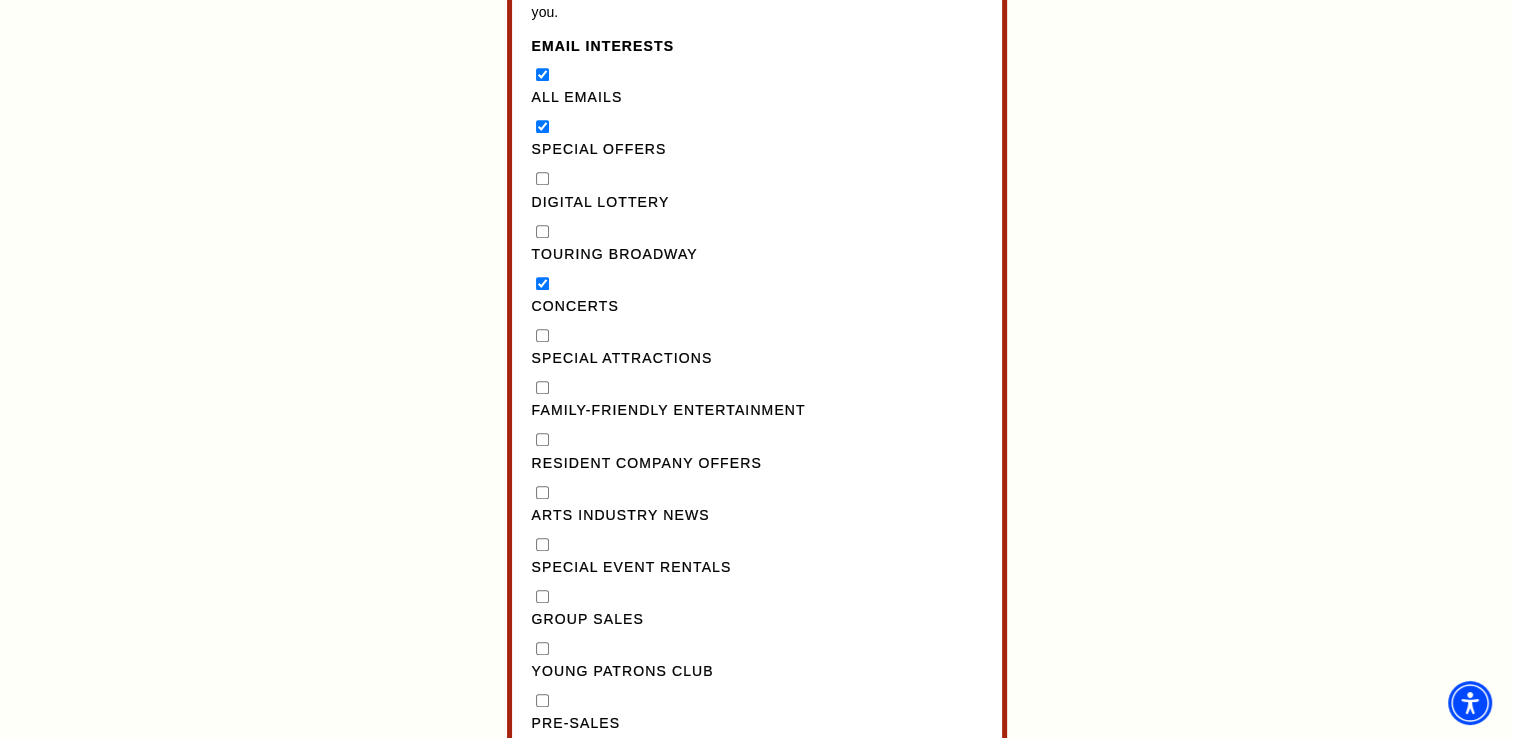 click on "Digital Lottery" at bounding box center (542, 178) 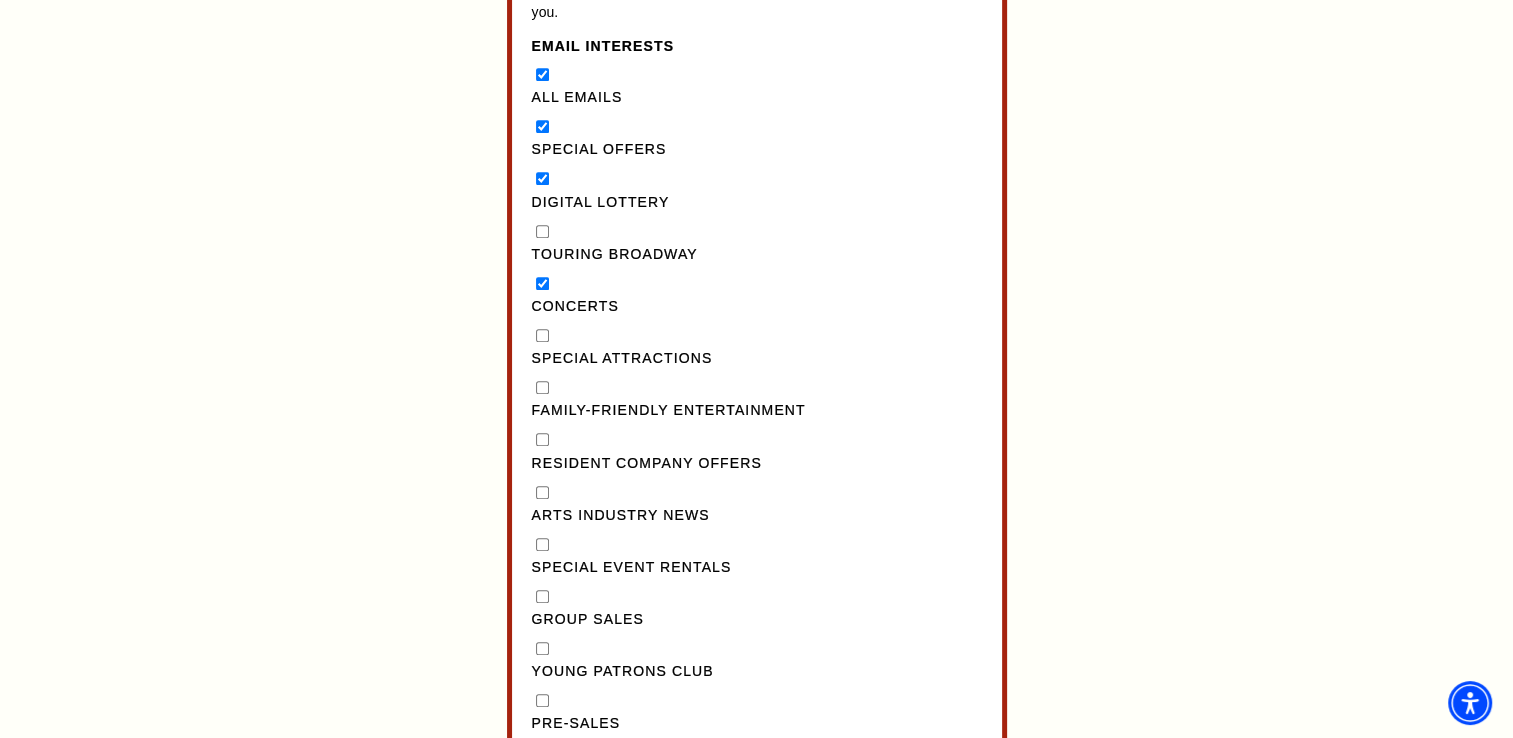 click on "Special Attractions" at bounding box center (542, 335) 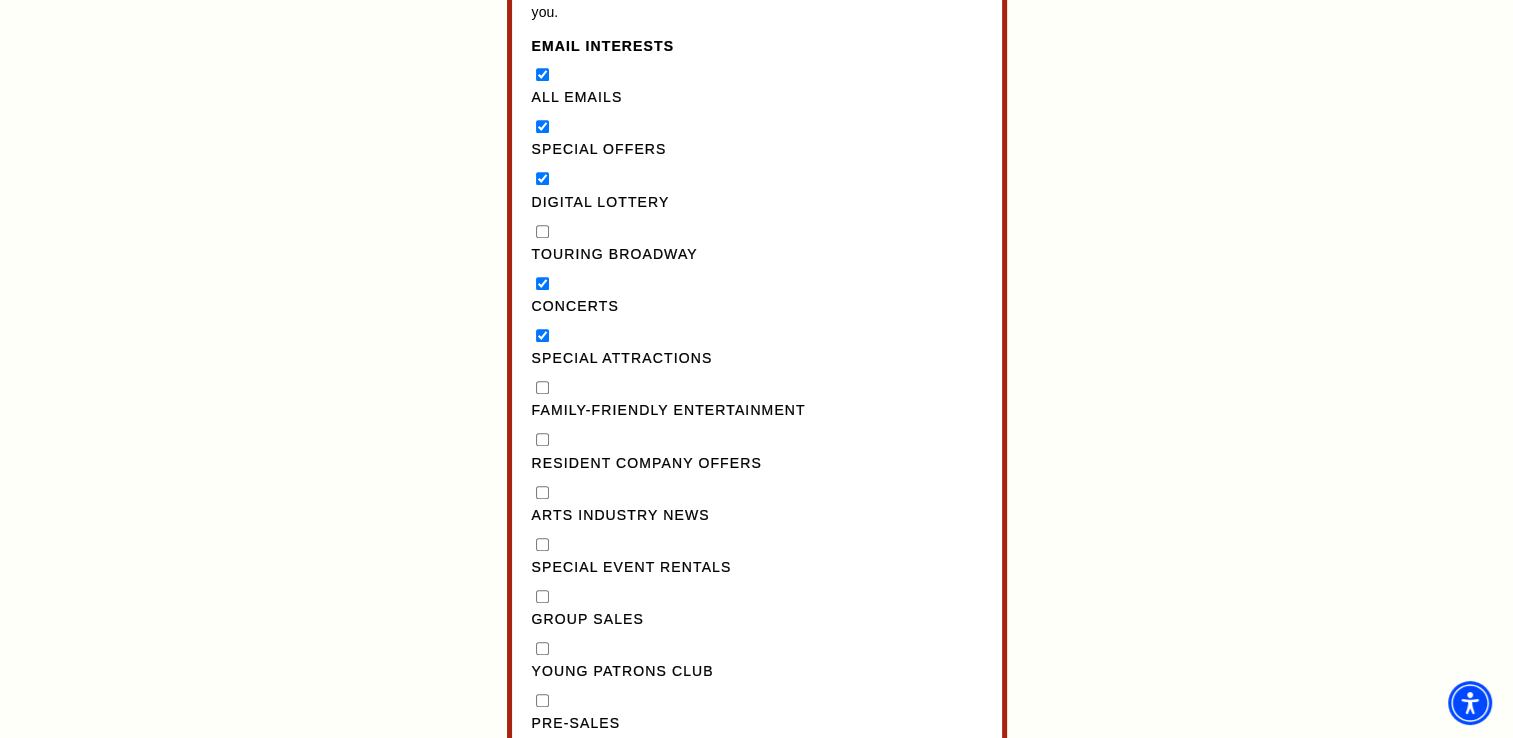 click on "Family-Friendly Entertainment" at bounding box center [542, 387] 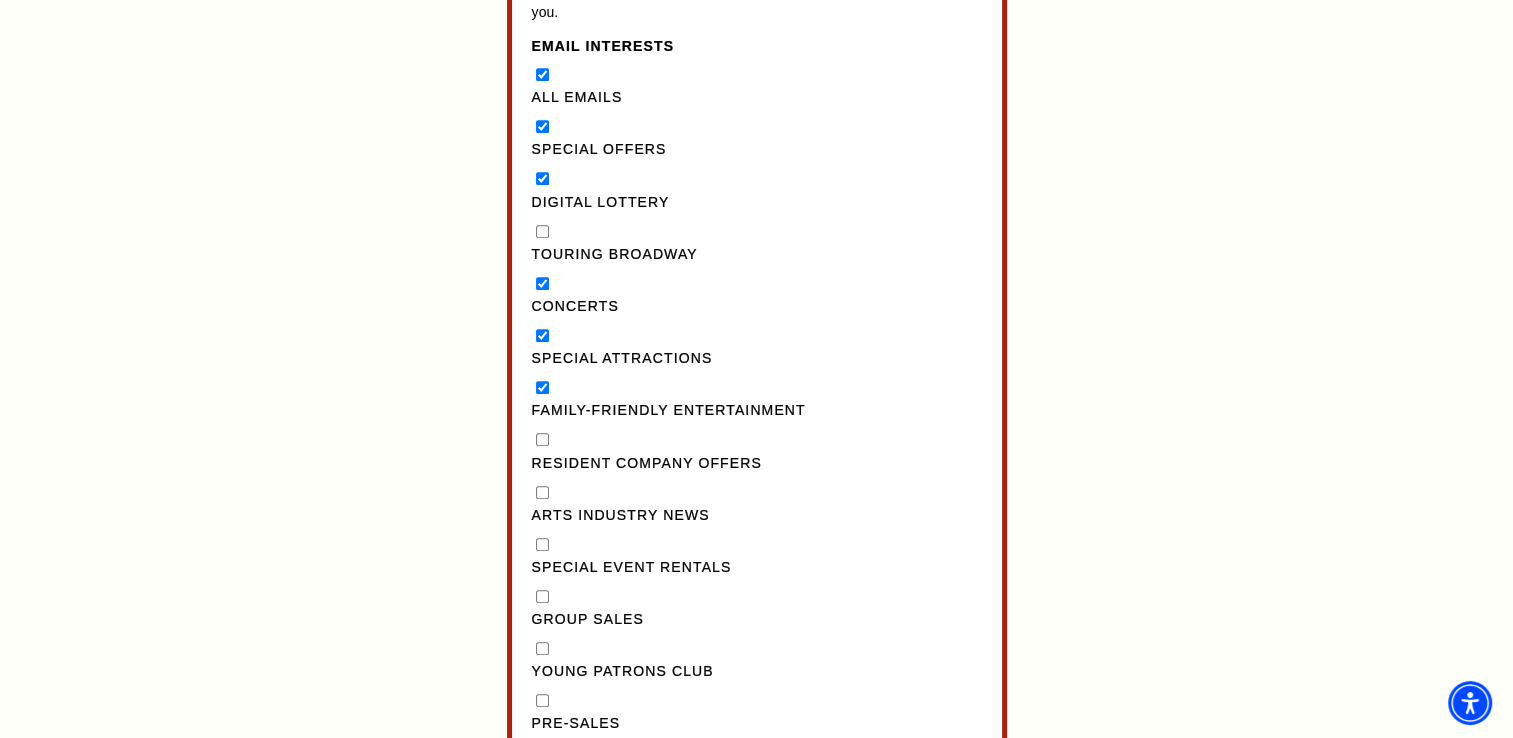 click on "Resident Company Offers" at bounding box center [542, 439] 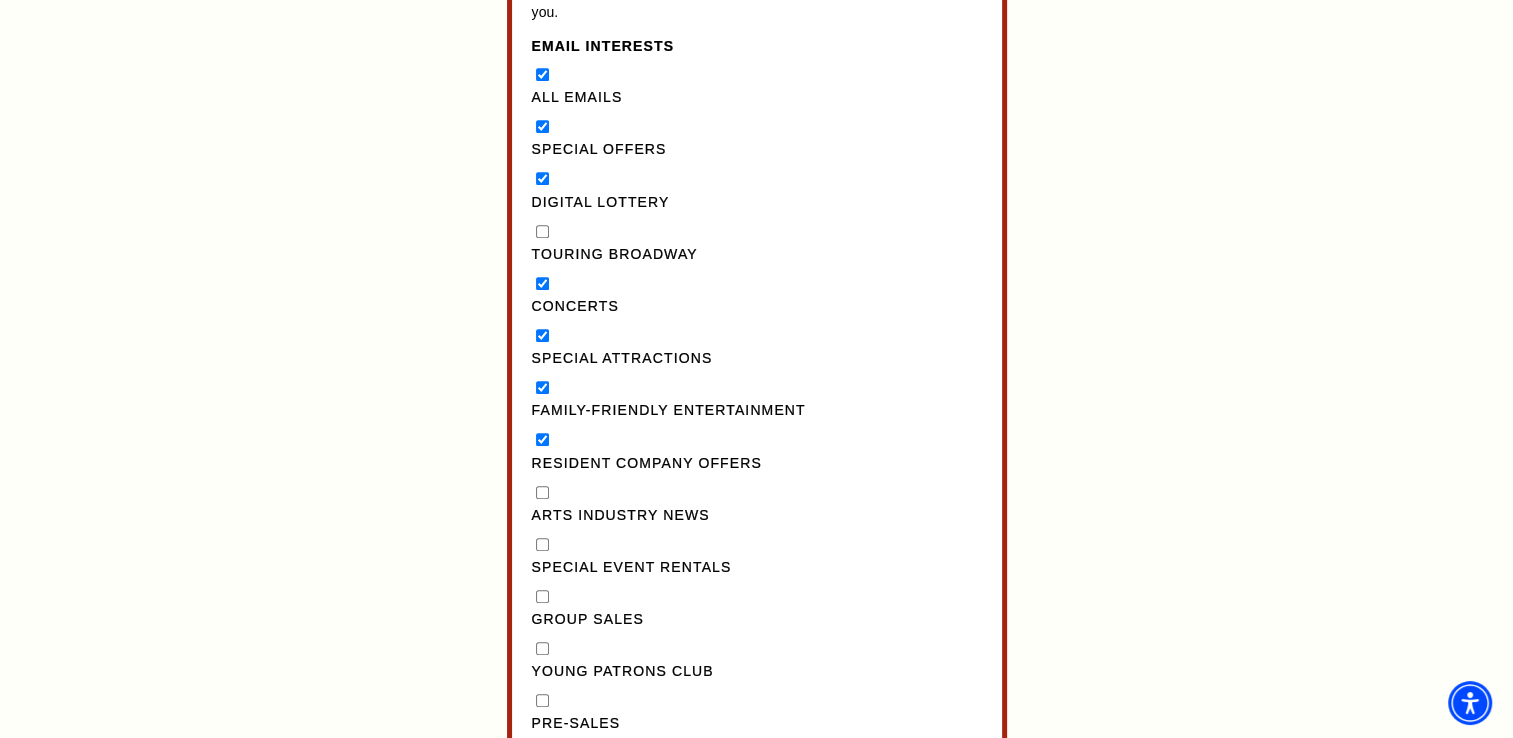 click on "Arts Industry News" at bounding box center [542, 492] 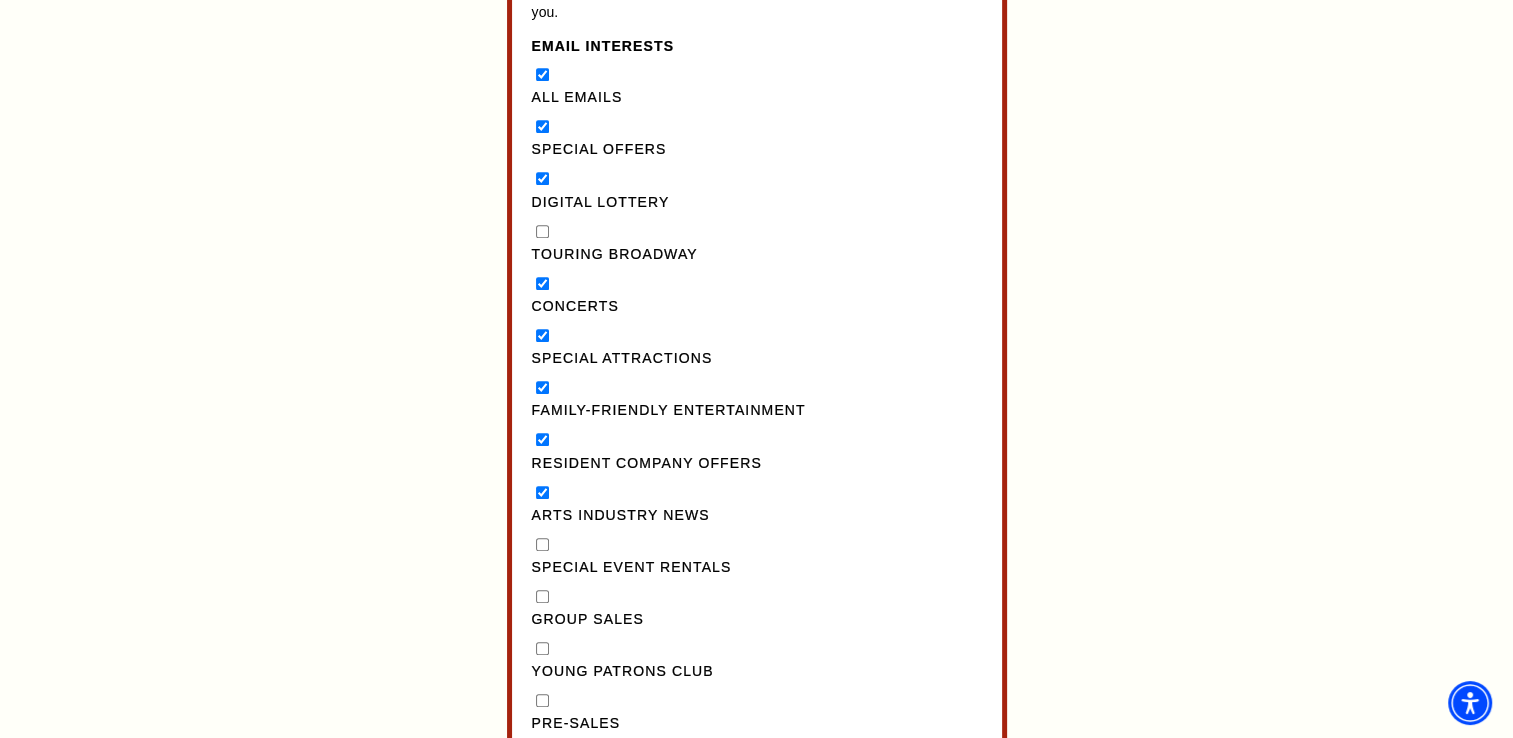 click on "Special Event Rentals" at bounding box center [542, 544] 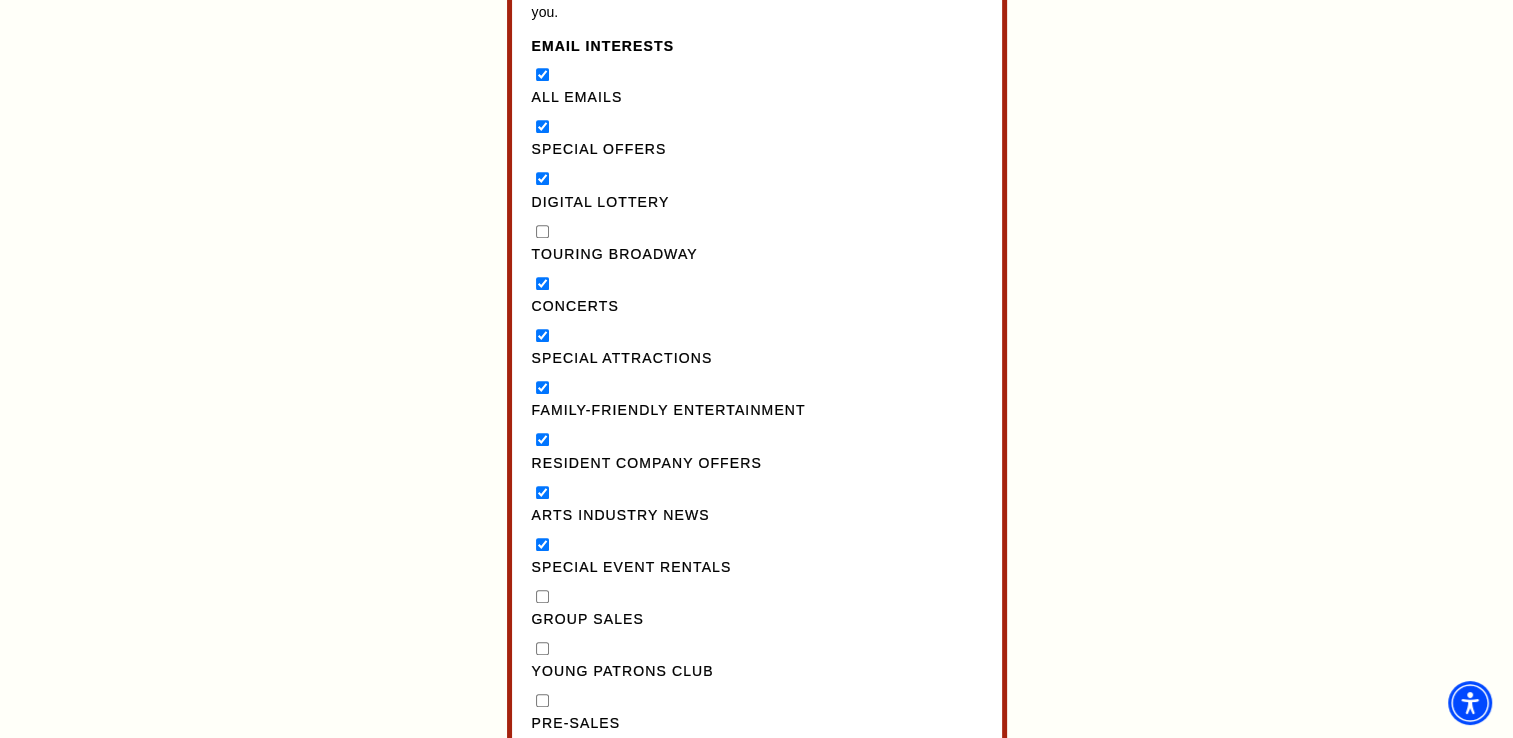 click on "Special Event Rentals" at bounding box center [542, 544] 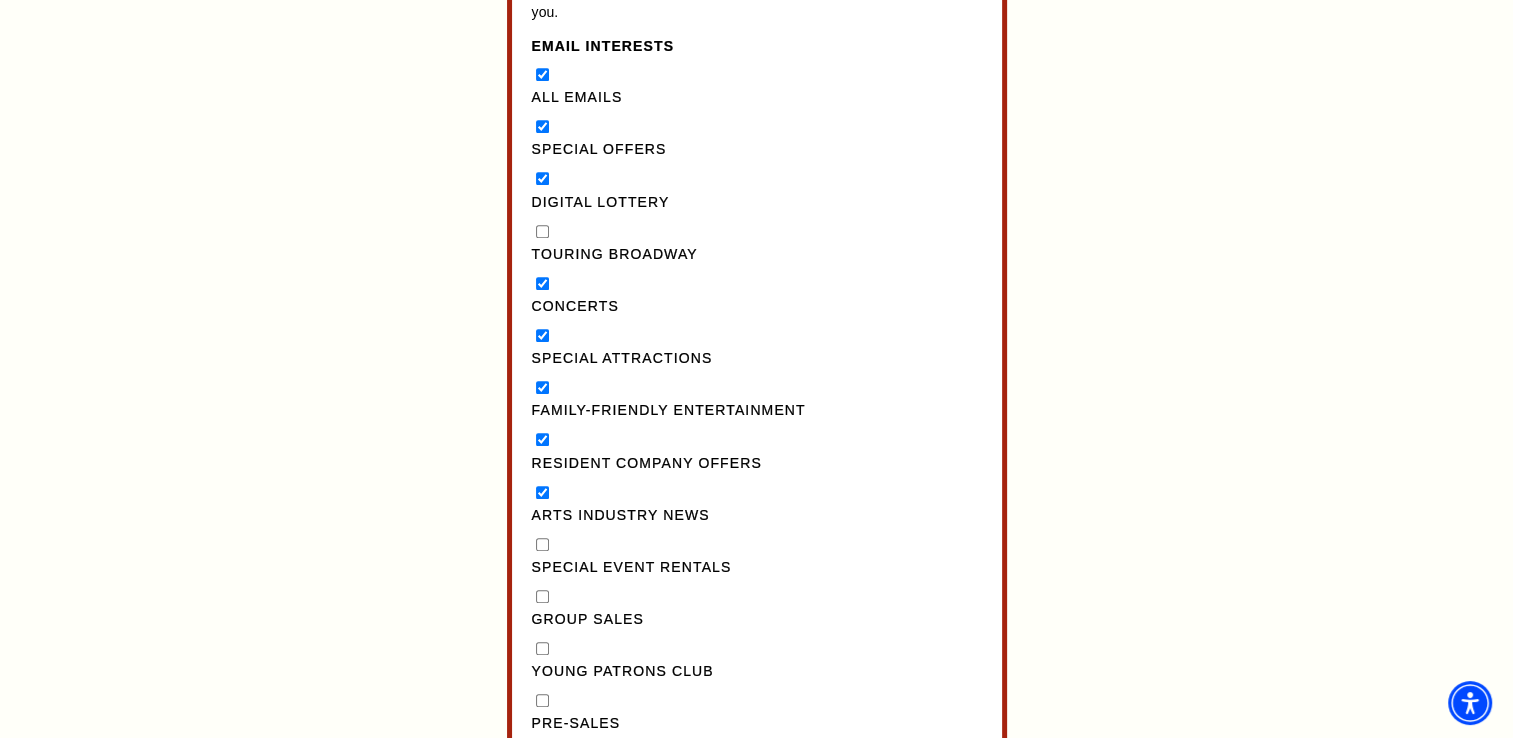 click on "Arts Industry News" at bounding box center [542, 492] 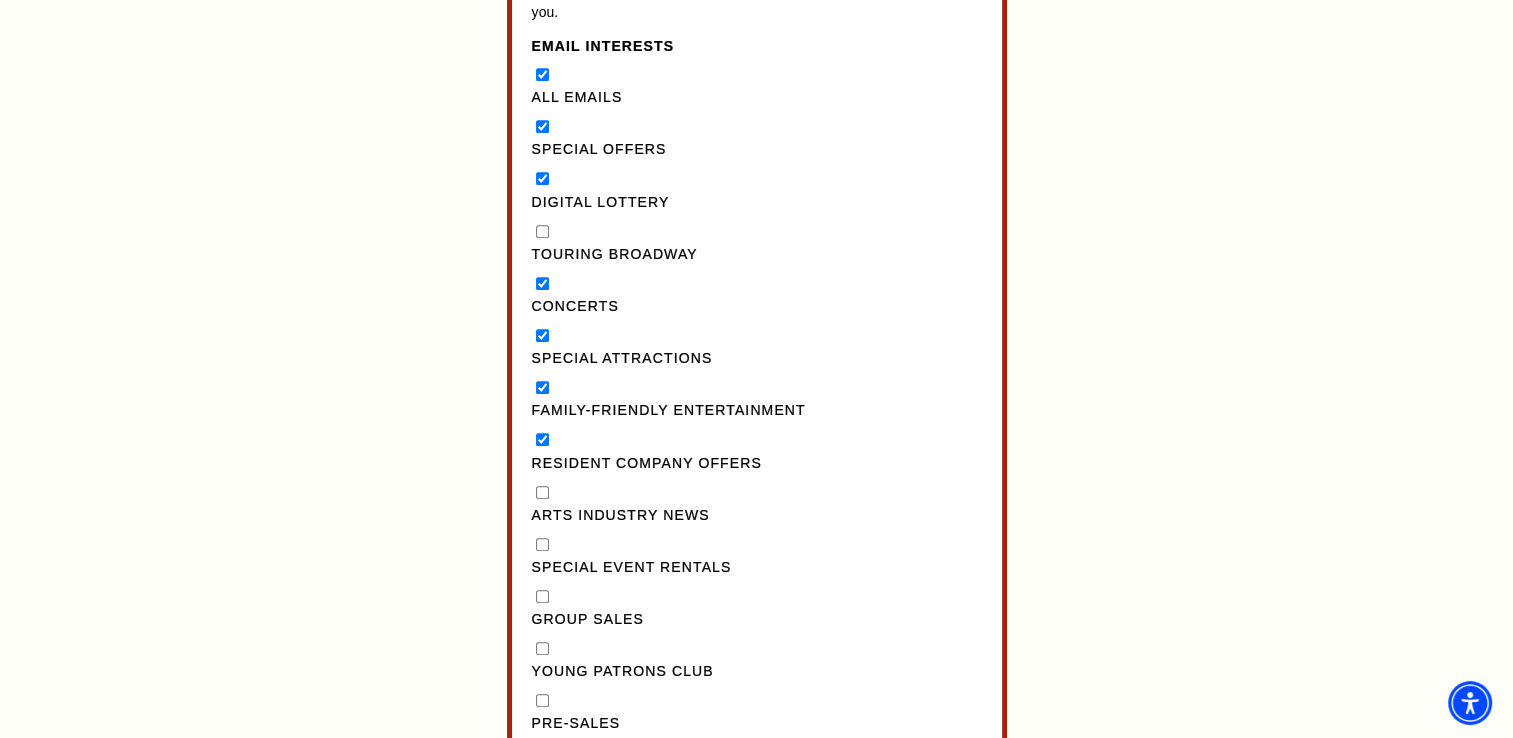 click on "Group Sales" at bounding box center [542, 596] 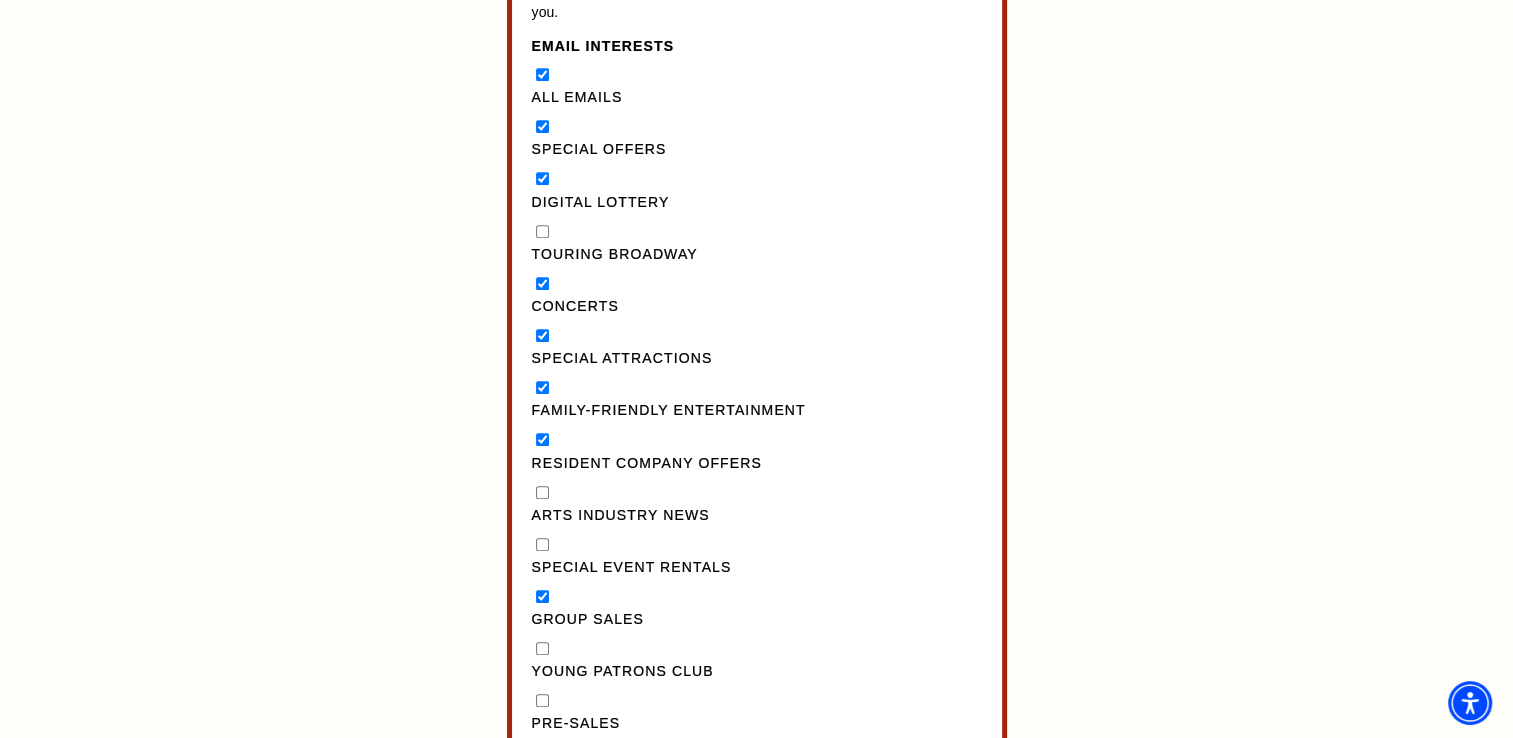 click on "Young Patrons Club" at bounding box center (542, 648) 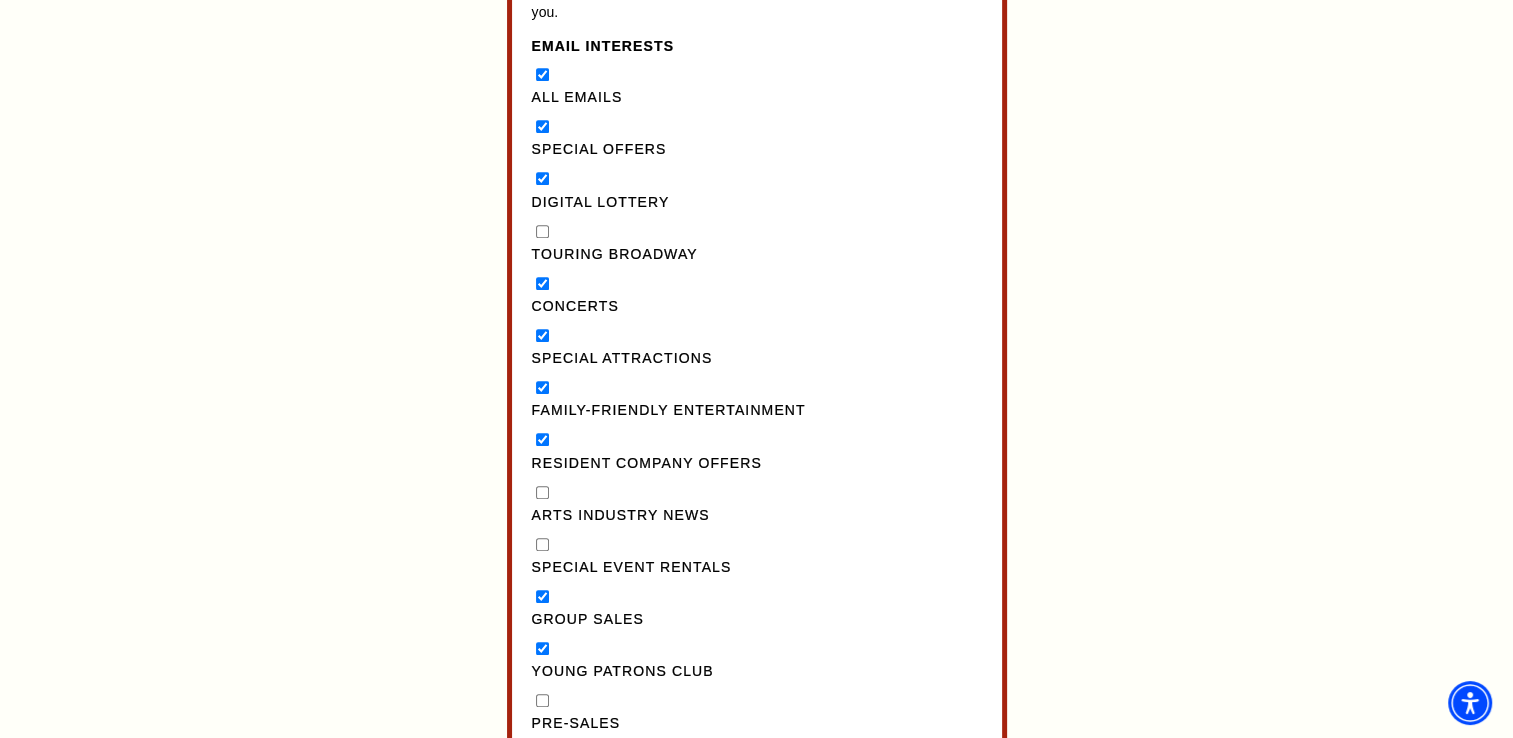 click on "Pre-Sales" at bounding box center (542, 700) 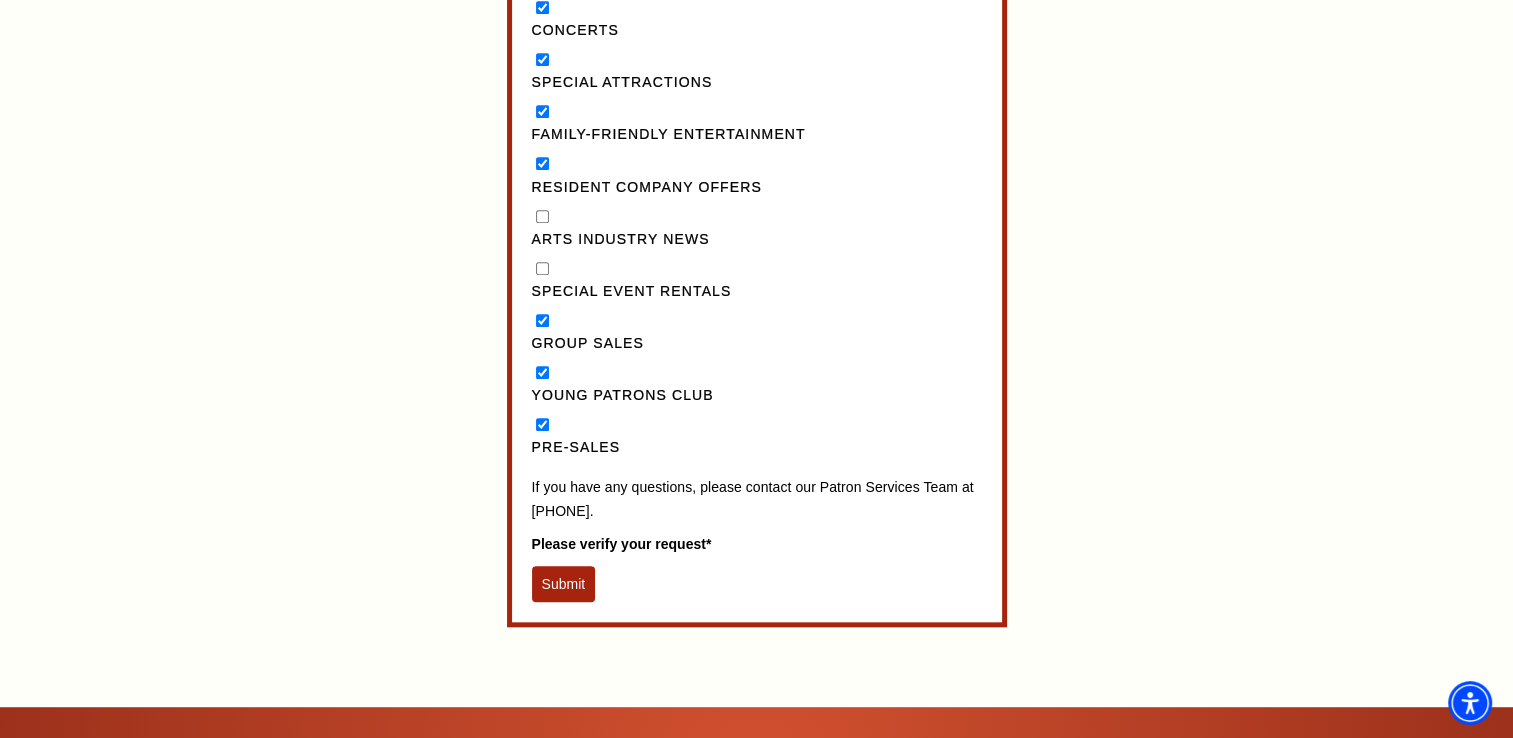 scroll, scrollTop: 1978, scrollLeft: 0, axis: vertical 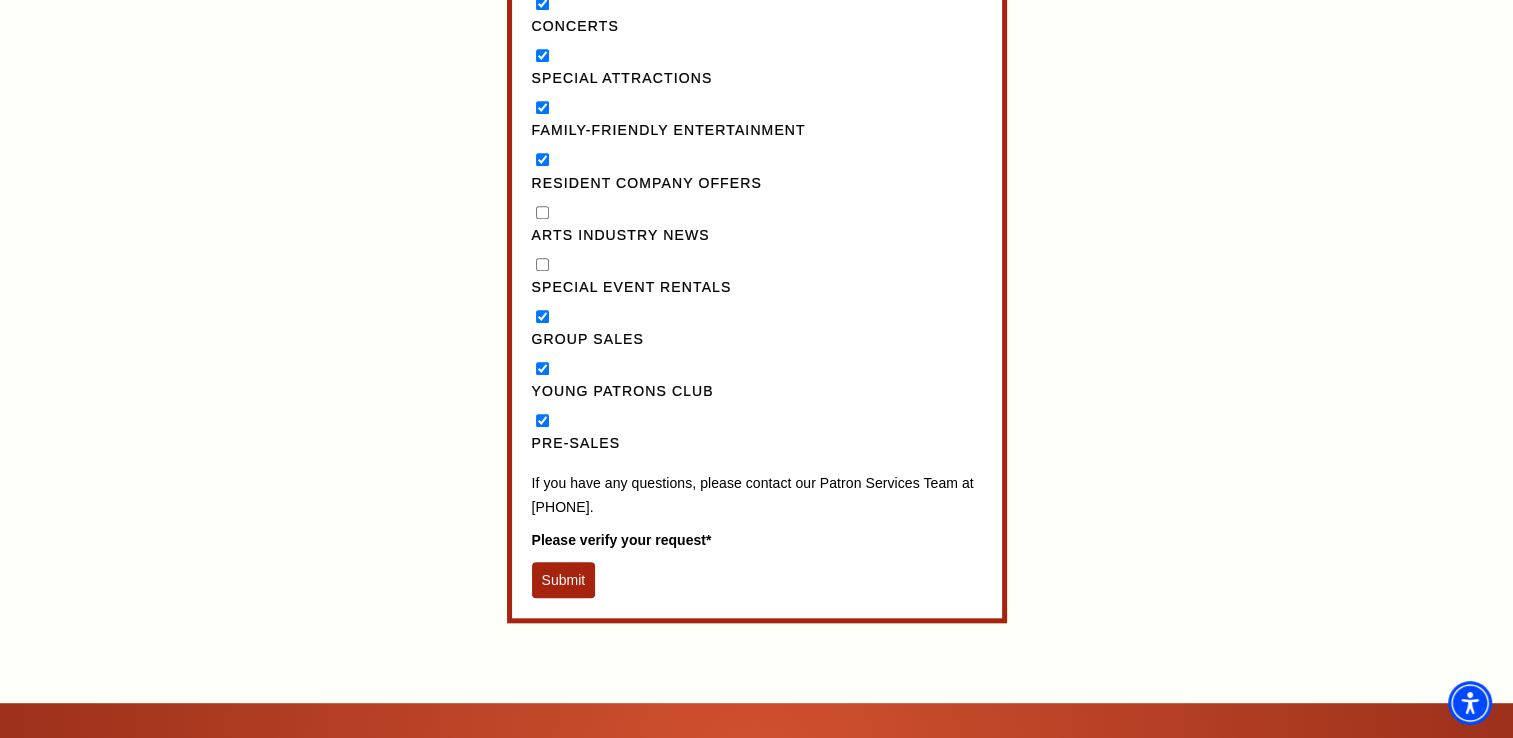 click on "Submit" at bounding box center [564, 580] 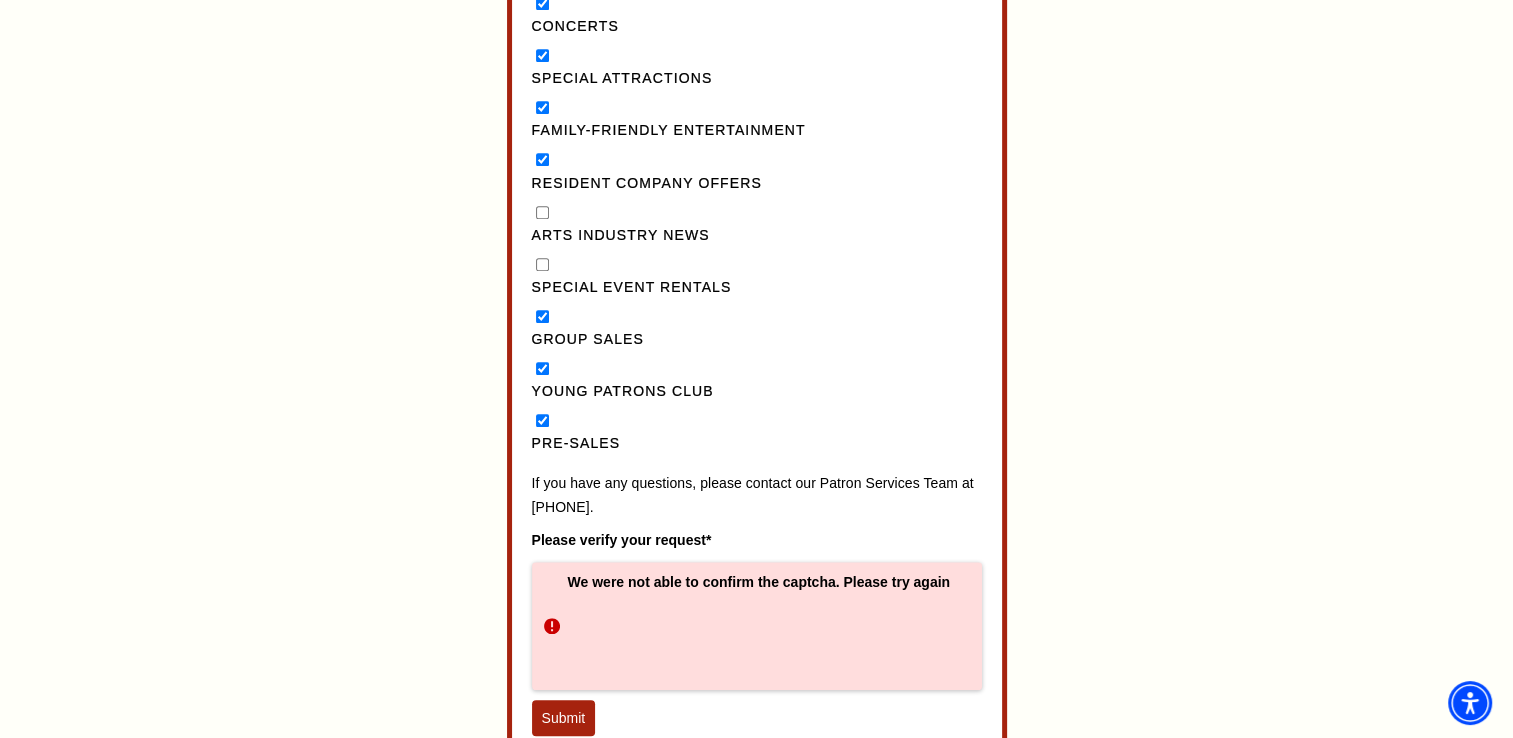 drag, startPoint x: 1517, startPoint y: 423, endPoint x: 1193, endPoint y: 561, distance: 352.16473 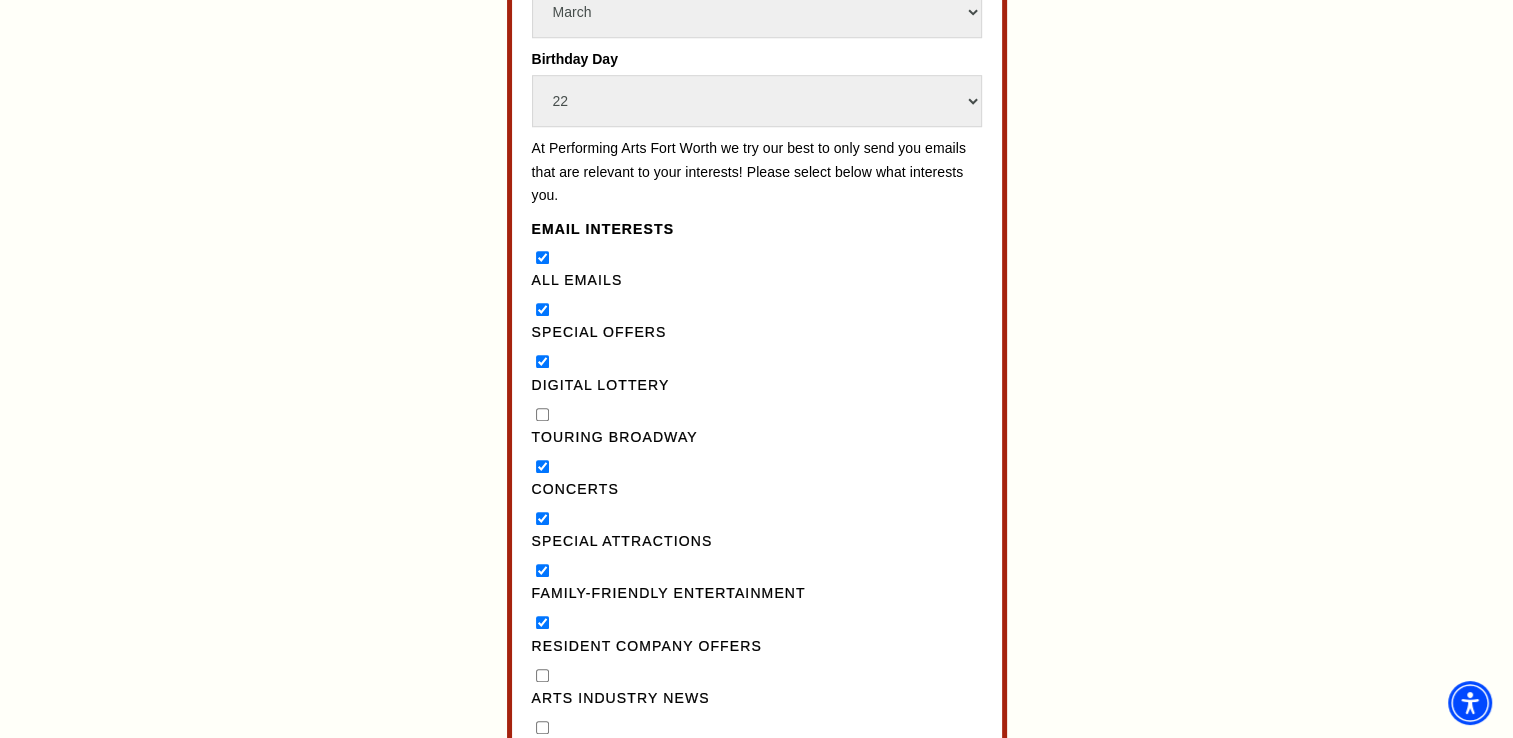scroll, scrollTop: 2185, scrollLeft: 0, axis: vertical 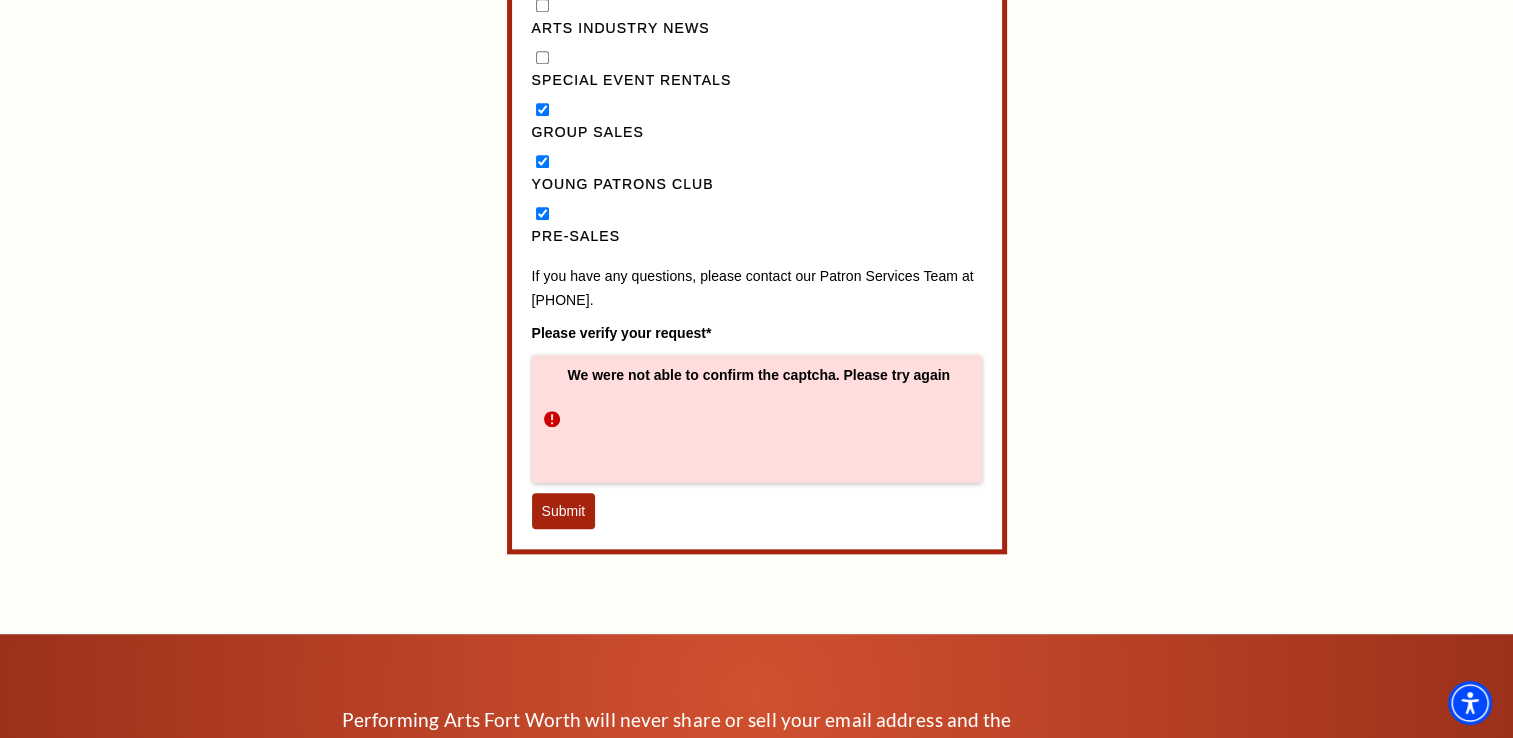 click on "Submit" at bounding box center (564, 511) 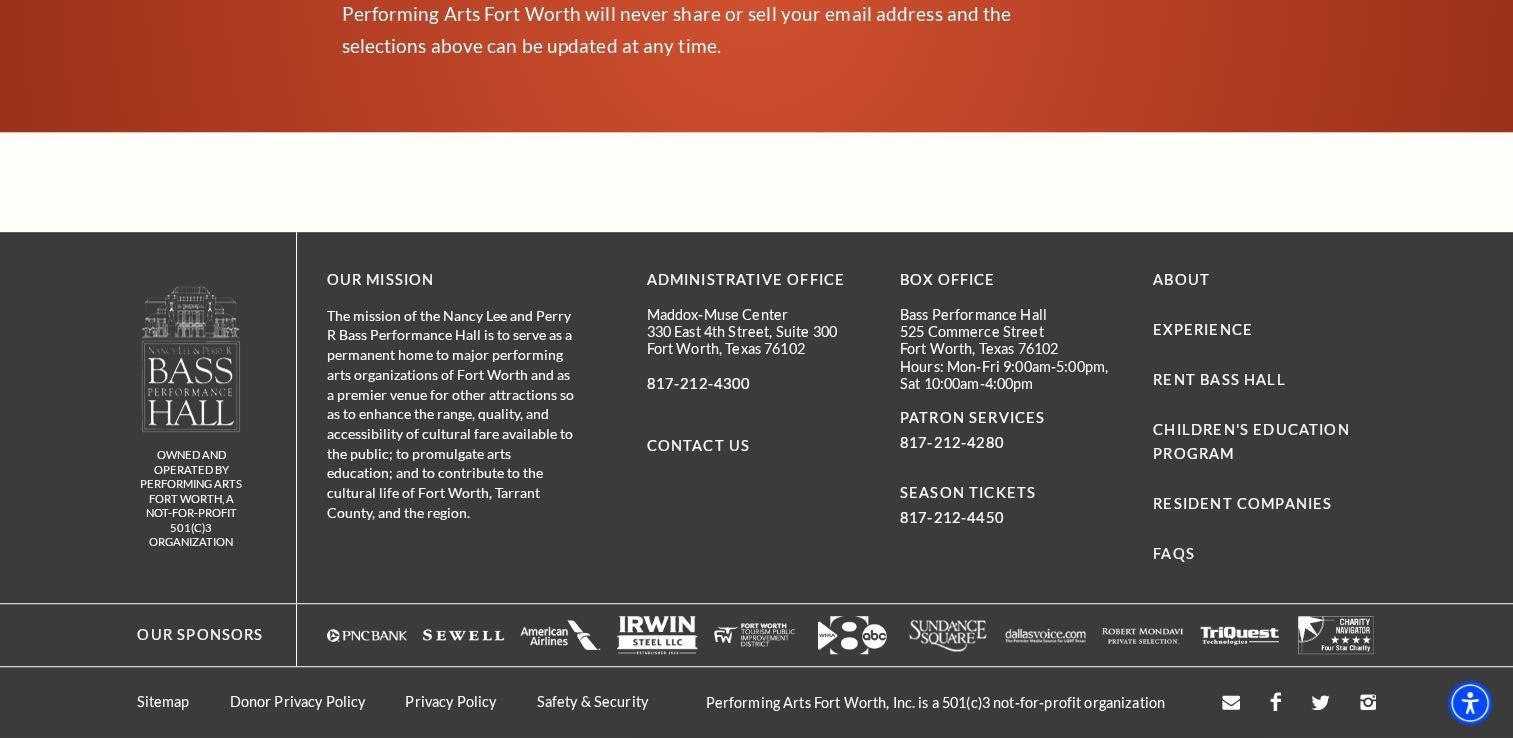 scroll, scrollTop: 1119, scrollLeft: 0, axis: vertical 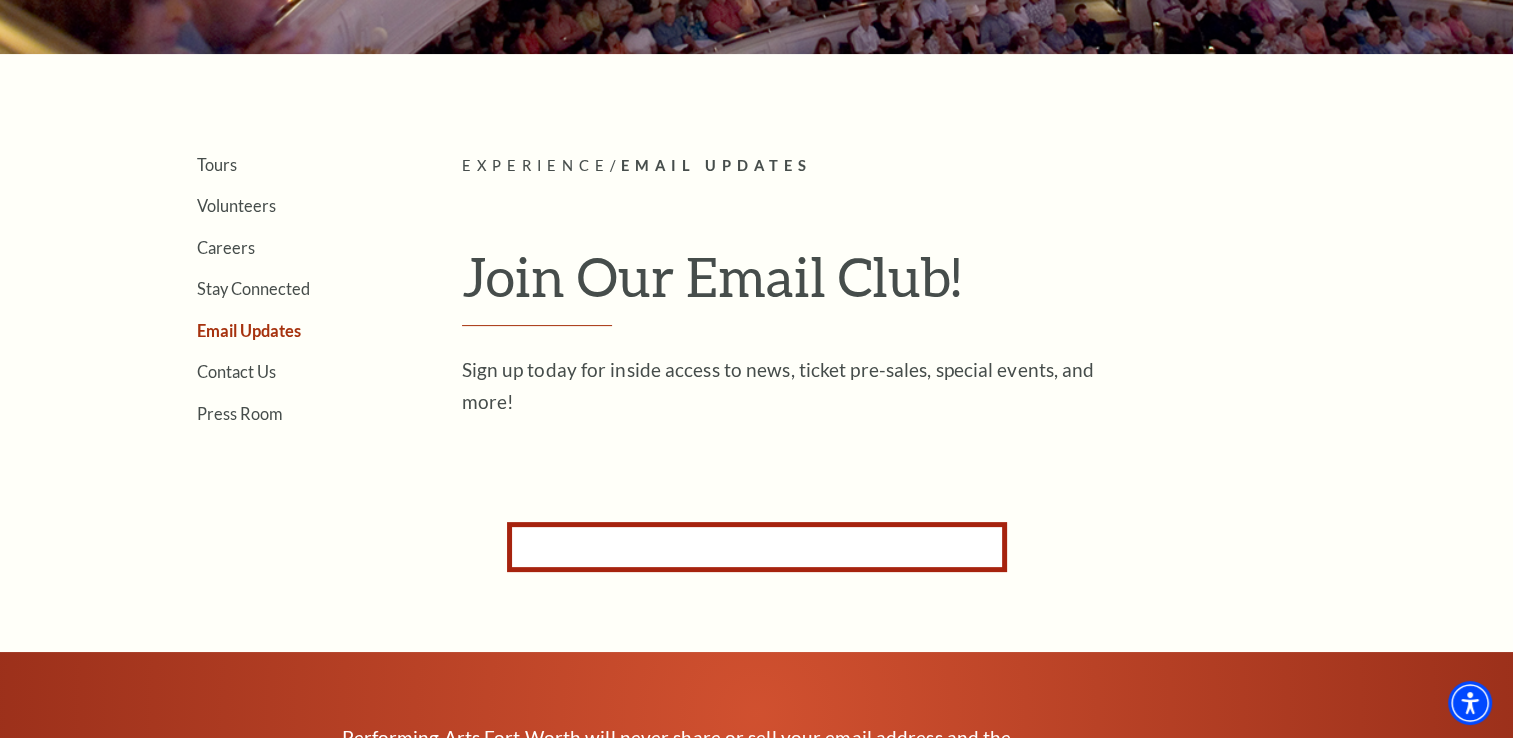 click on "Subscribe for Email Updates
By subscribing to receive email updates you consent to receive marketing email communications from Performing Arts Fort Worth which may include presales, special event promotions, and important advisories.
First Name
Crystal
Last Name
Drumgoole
Email*
crystal.drumgoole@gmail.com
Phone
651-260-4782
Provide your birthday below to receive a special email celebrating you!
Birthday Month
Select Month
January
February
March
April
May
June
July
August
September
October
November
December
Birthday Day
Select Day
1
2
3
4
5
6
7
8
9
10
11
12
13
14
15
16
17
18
19
20
21
22
23
24
25
26
27
28
29
30
31
At Performing Arts Fort Worth we try our best to only send you emails that are relevant to your interests! Please select below what interests you.
Email Interests
All Emails" at bounding box center [757, 547] 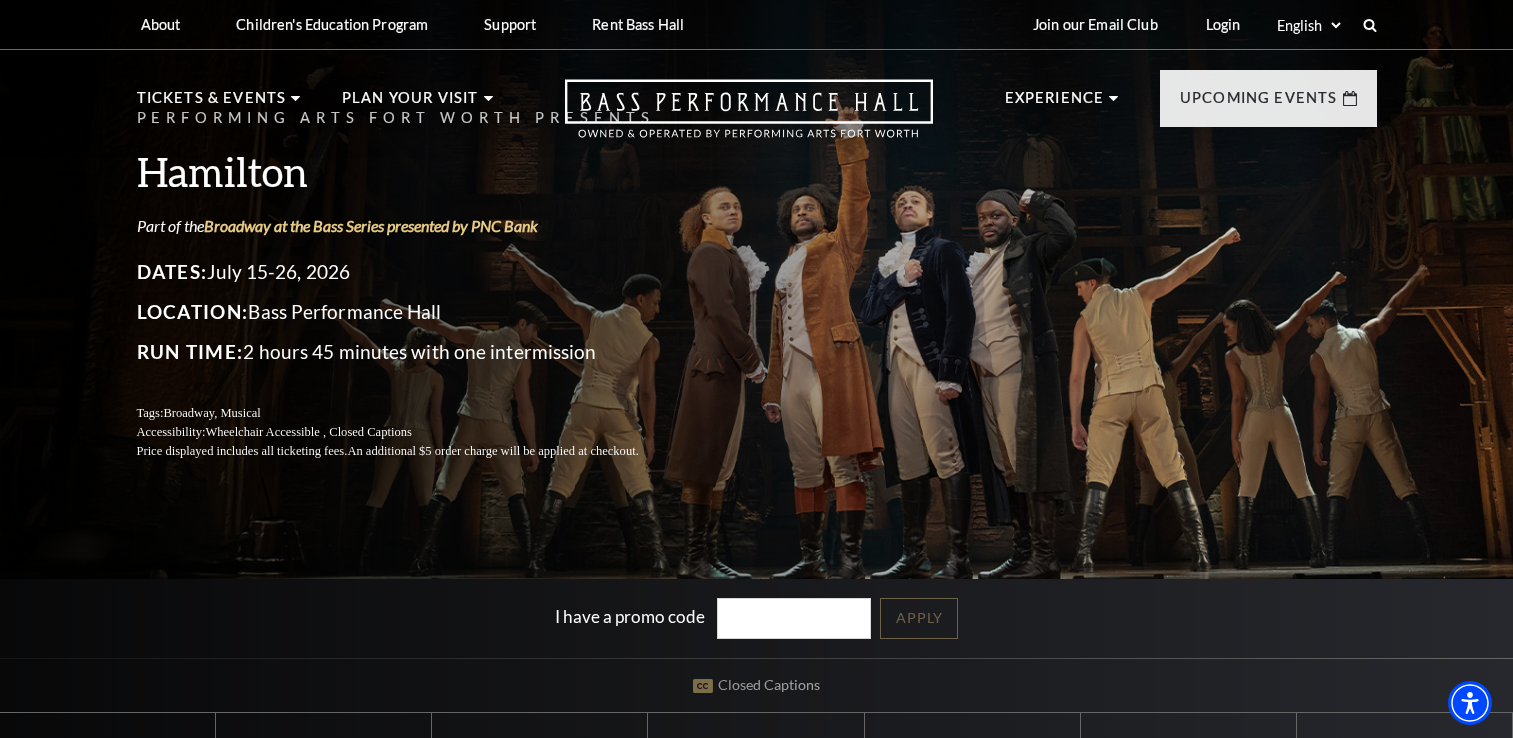 scroll, scrollTop: 0, scrollLeft: 0, axis: both 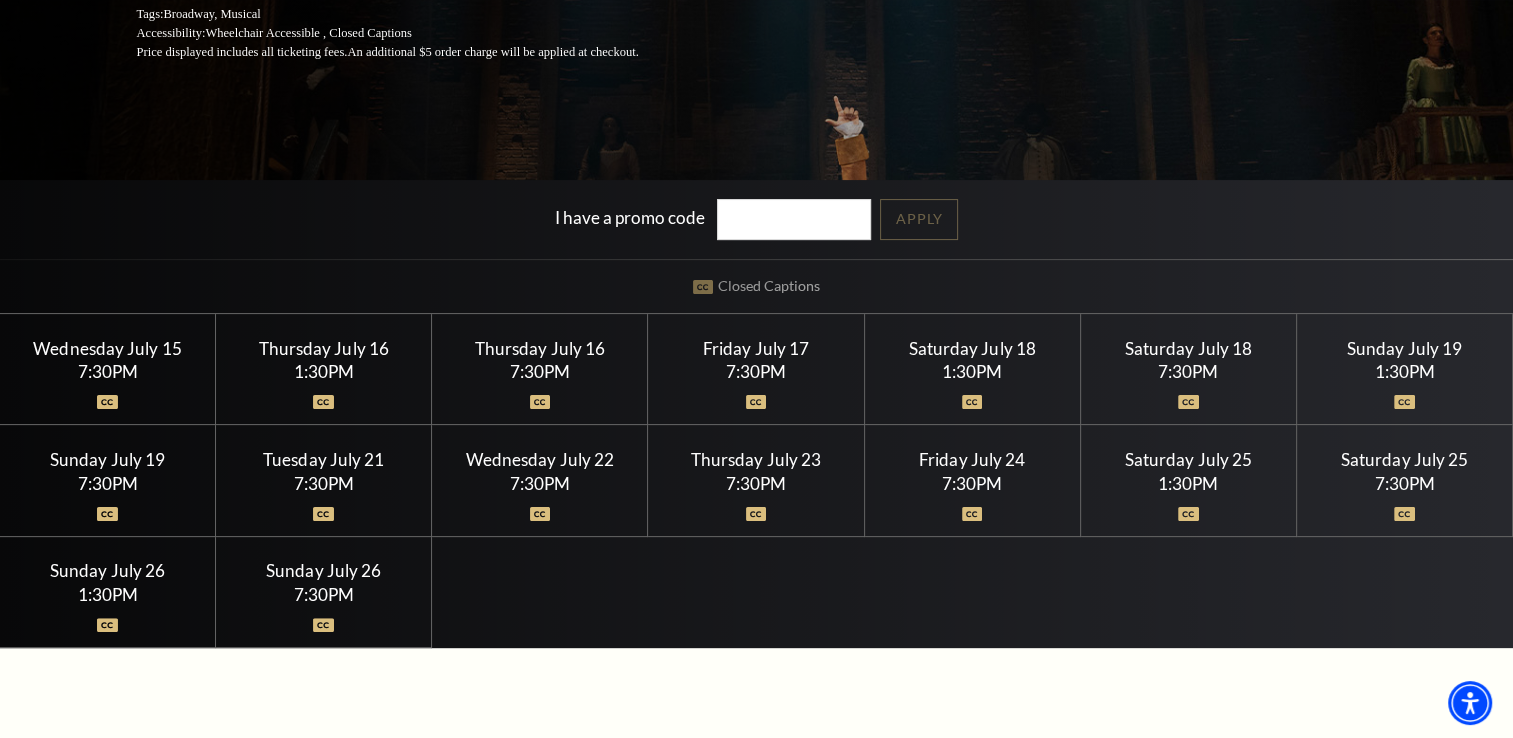 click on "Thursday July 16" at bounding box center (540, 348) 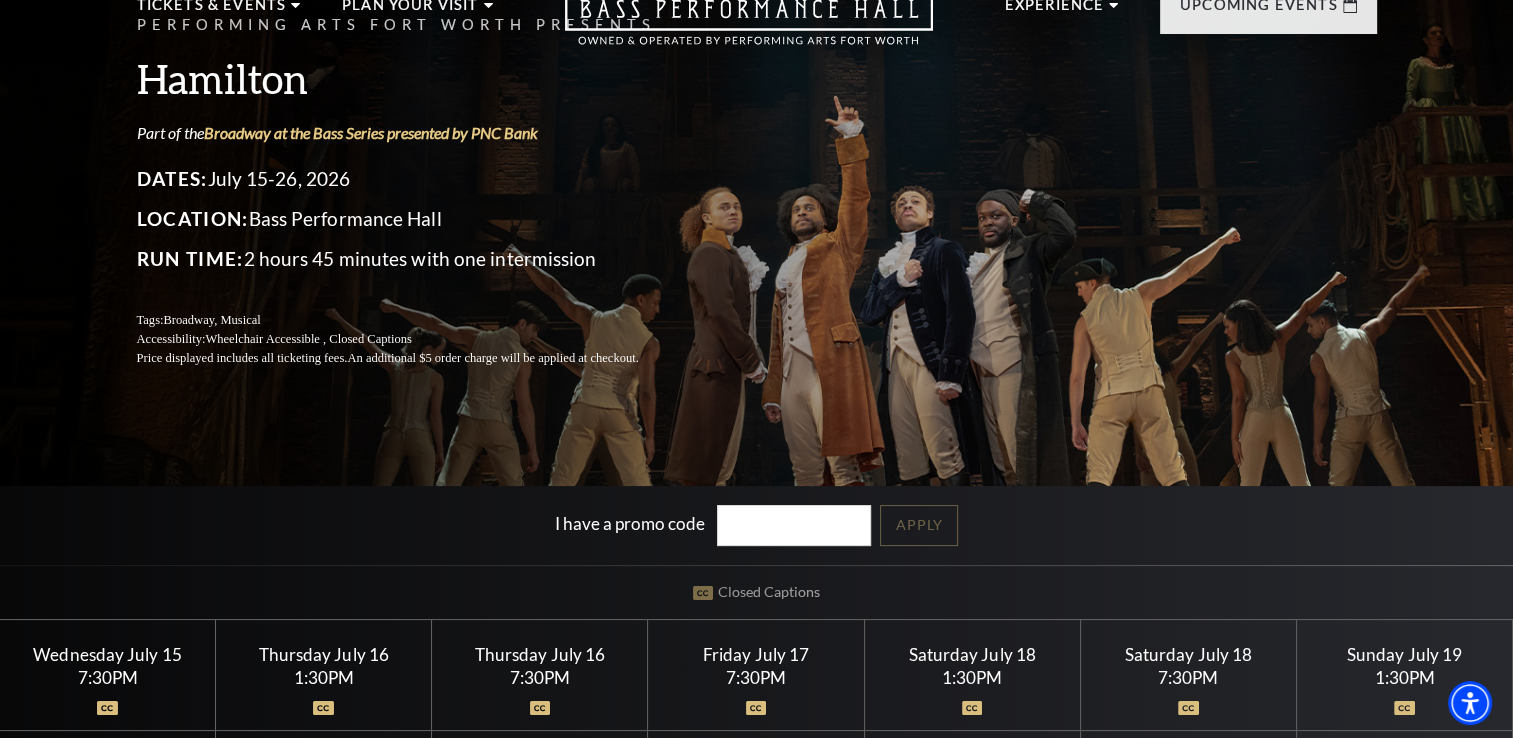 scroll, scrollTop: 0, scrollLeft: 0, axis: both 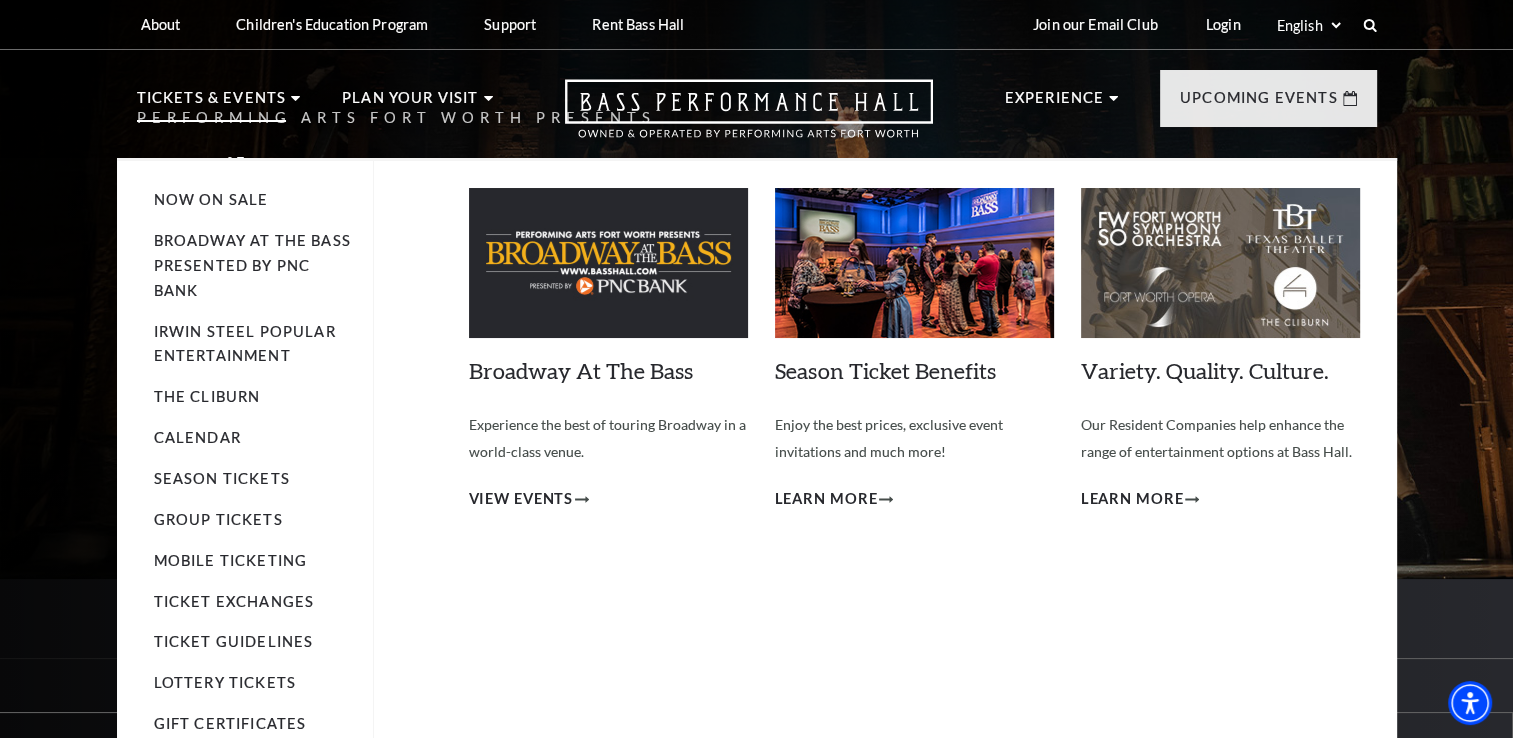 click on "Tickets & Events
Now On Sale
Broadway At The Bass presented by PNC Bank
Irwin Steel Popular Entertainment
The Cliburn
Calendar
Season Tickets
Group Tickets
Mobile Ticketing
Ticket Exchanges
Ticket Guidelines
Lottery Tickets
Gift Certificates
Broadway At The Bass
Experience the best of touring Broadway in a world-class venue.
View Events
Learn More" at bounding box center (219, 122) 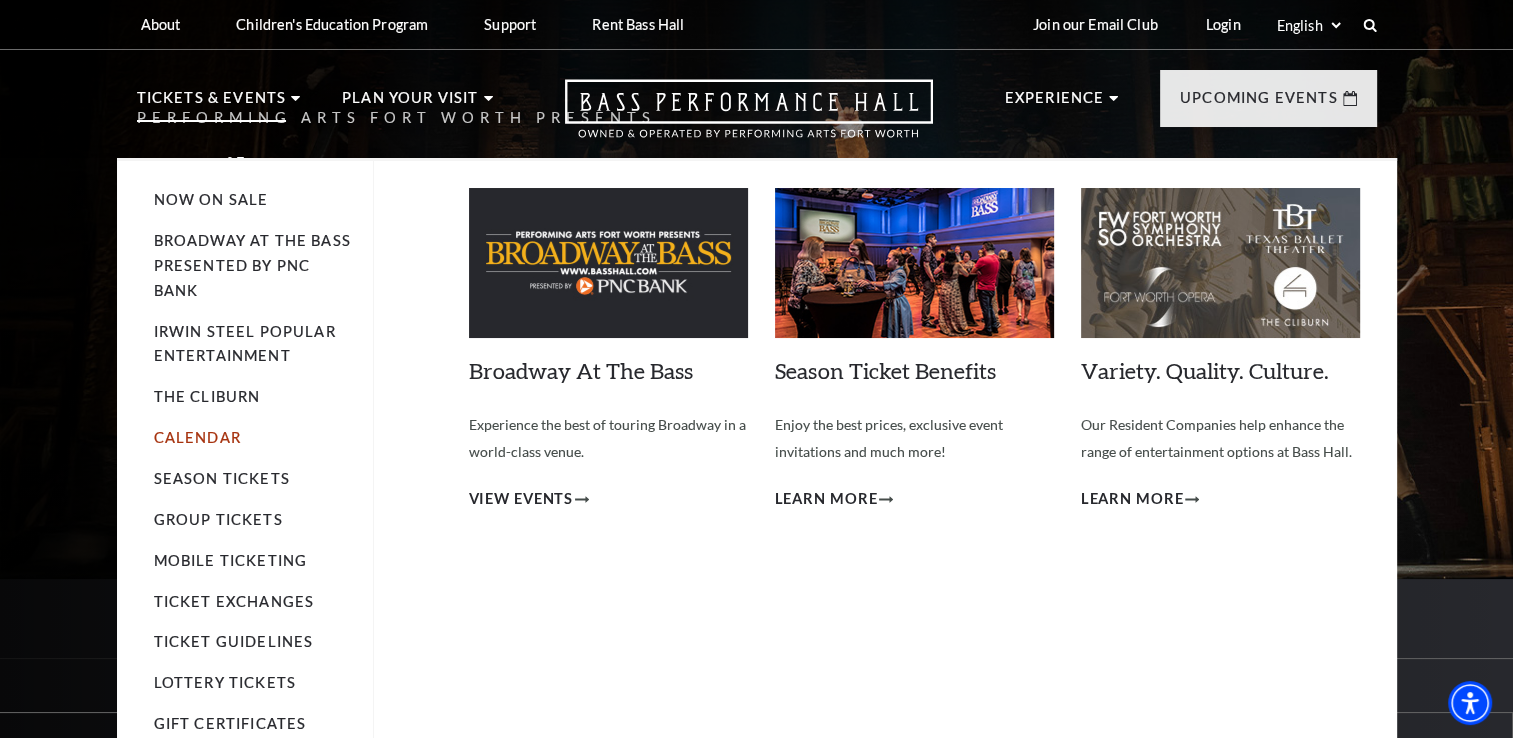 click on "Calendar" at bounding box center (197, 437) 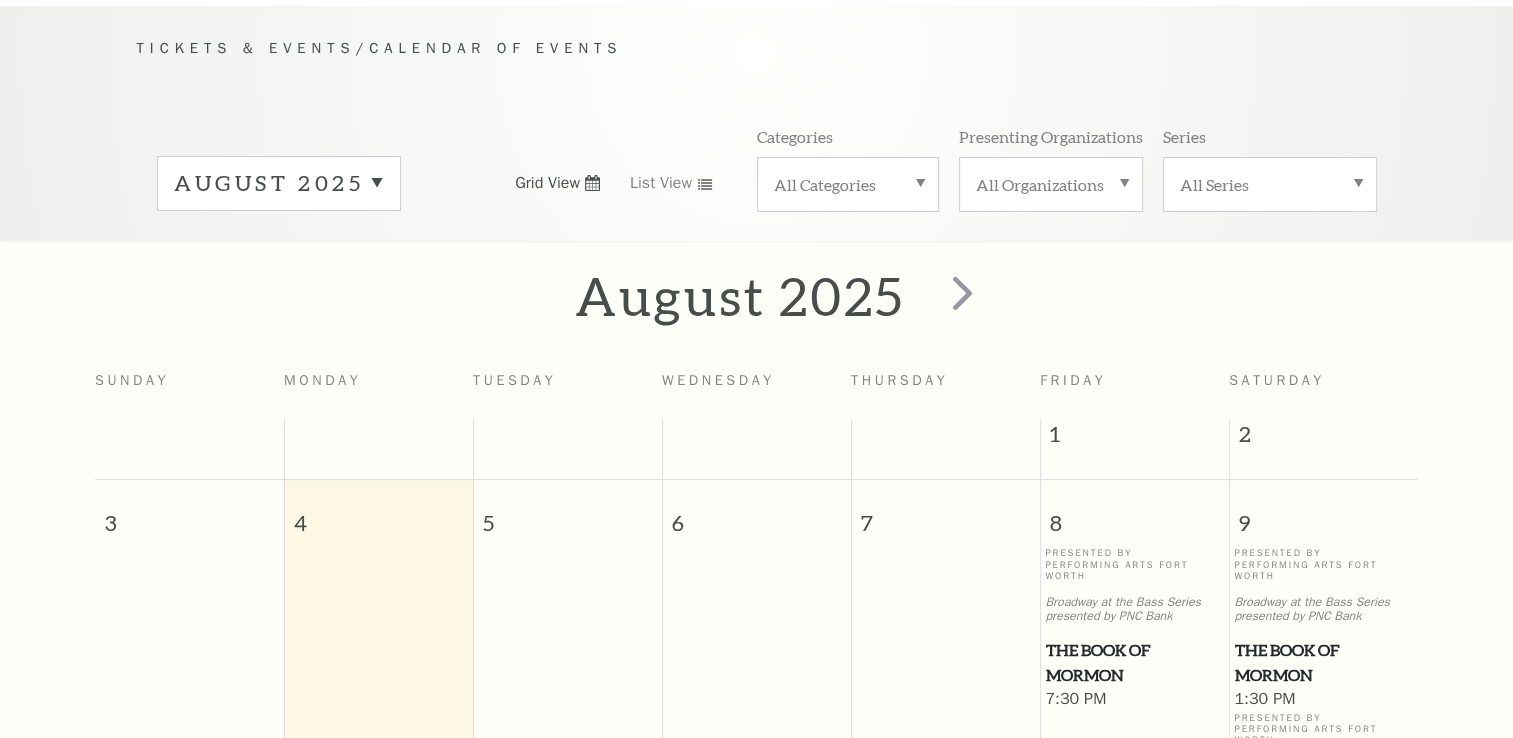 scroll, scrollTop: 176, scrollLeft: 0, axis: vertical 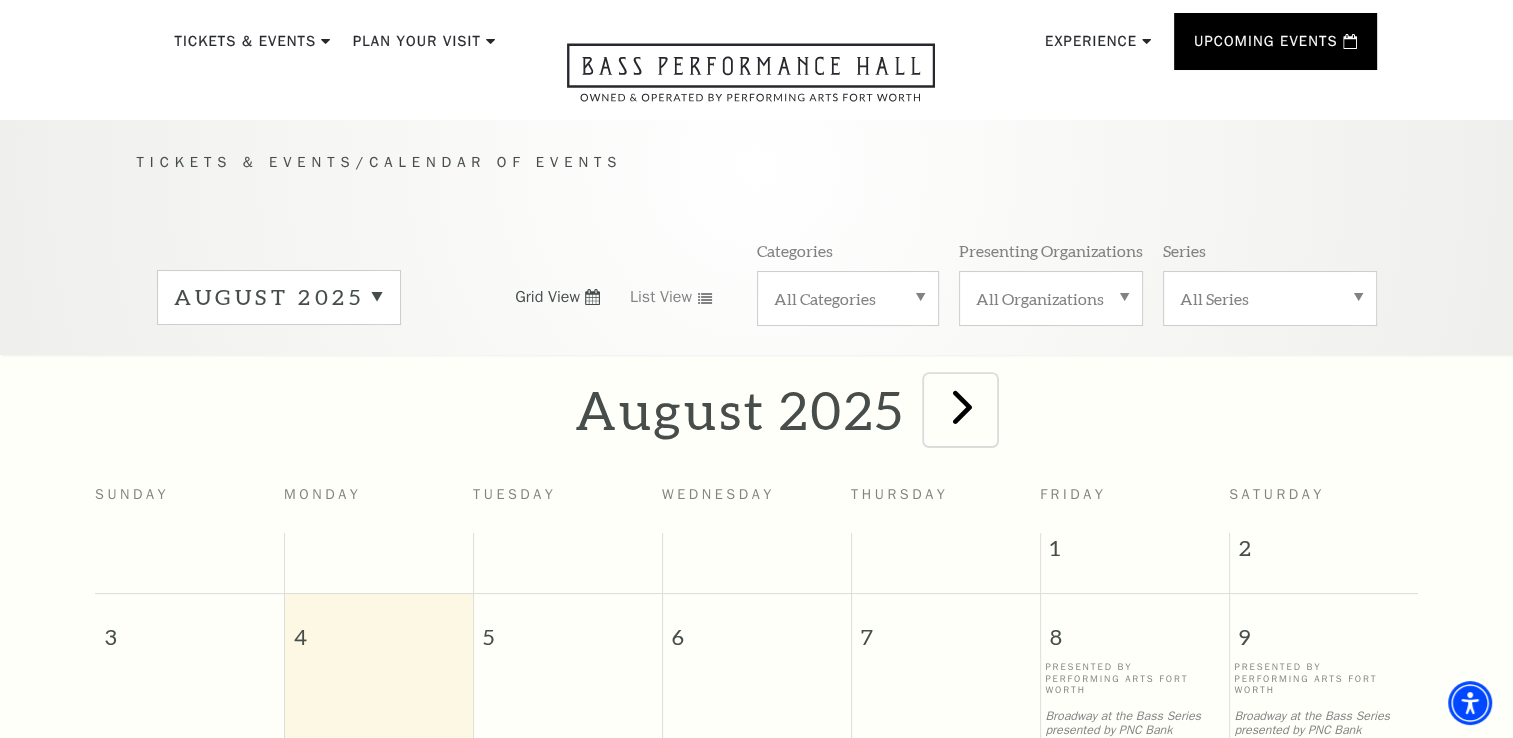 click at bounding box center [962, 406] 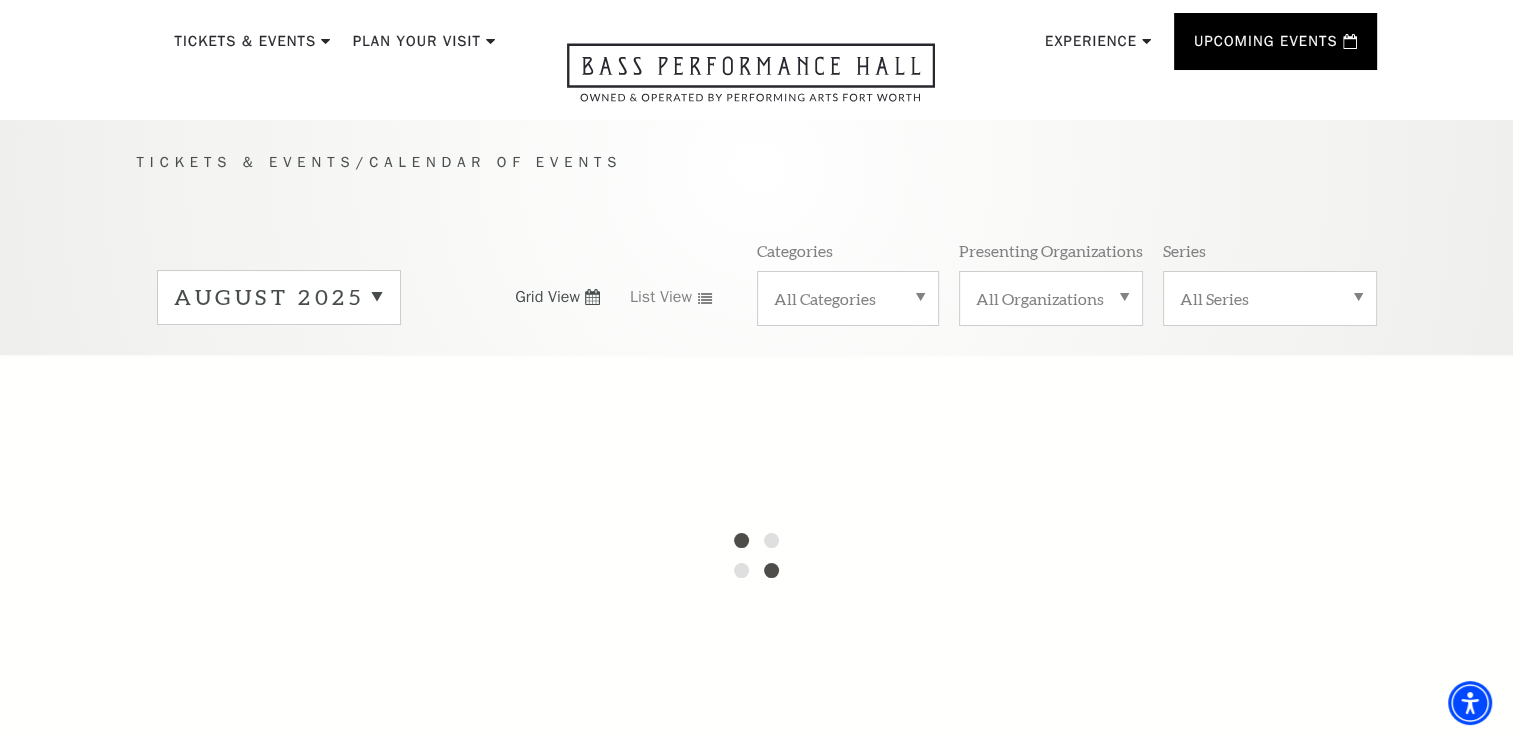 click on "All Organizations" at bounding box center (1051, 298) 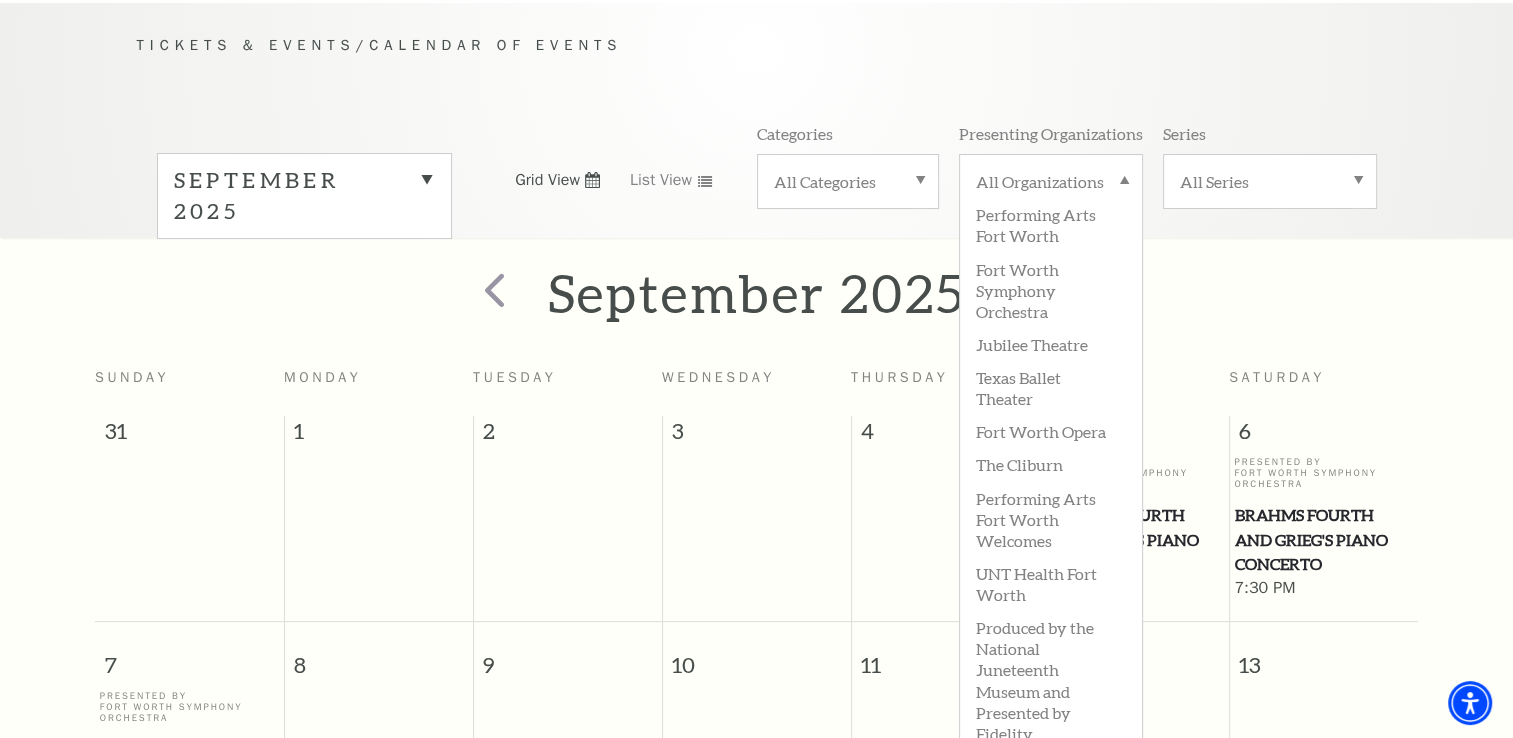 scroll, scrollTop: 176, scrollLeft: 0, axis: vertical 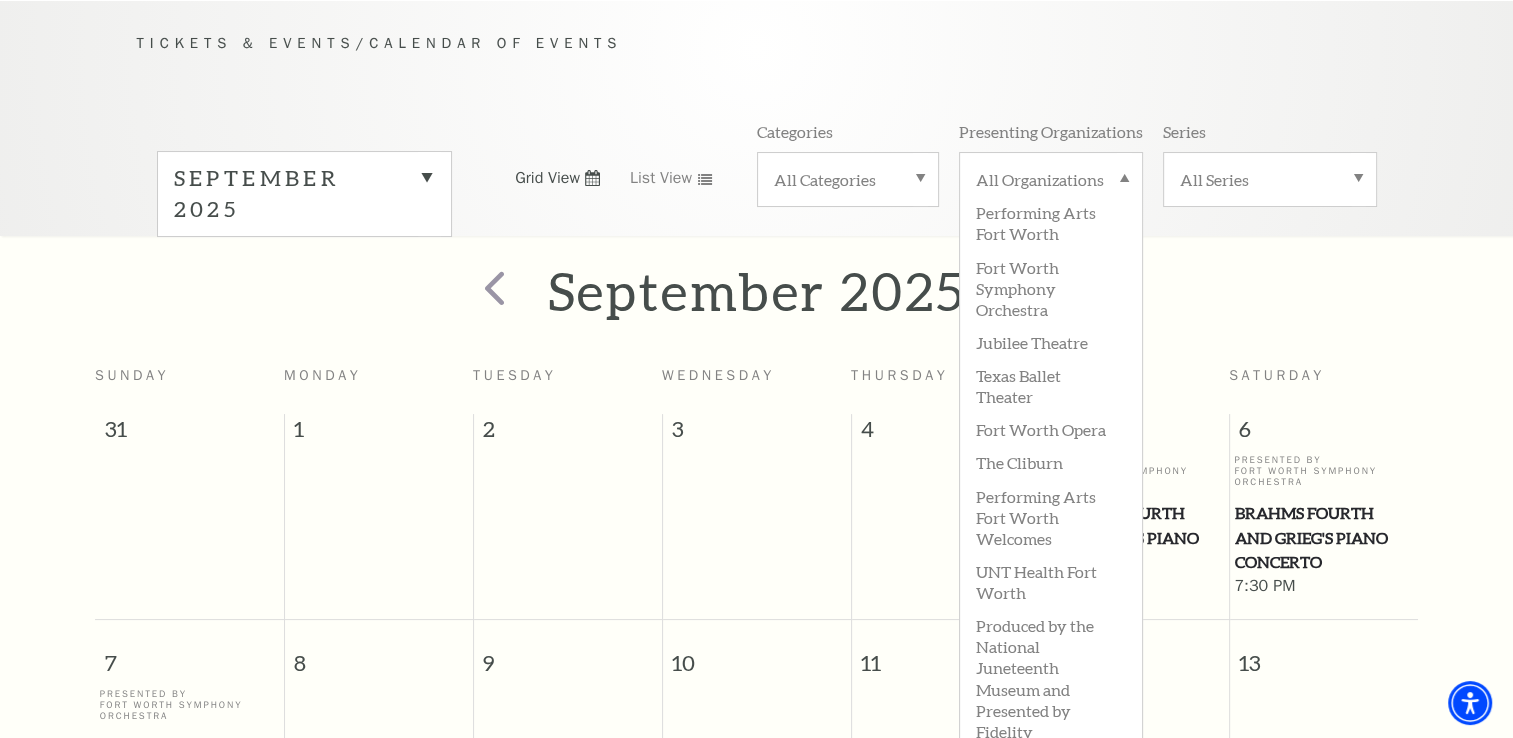 click on "All Categories" at bounding box center (848, 179) 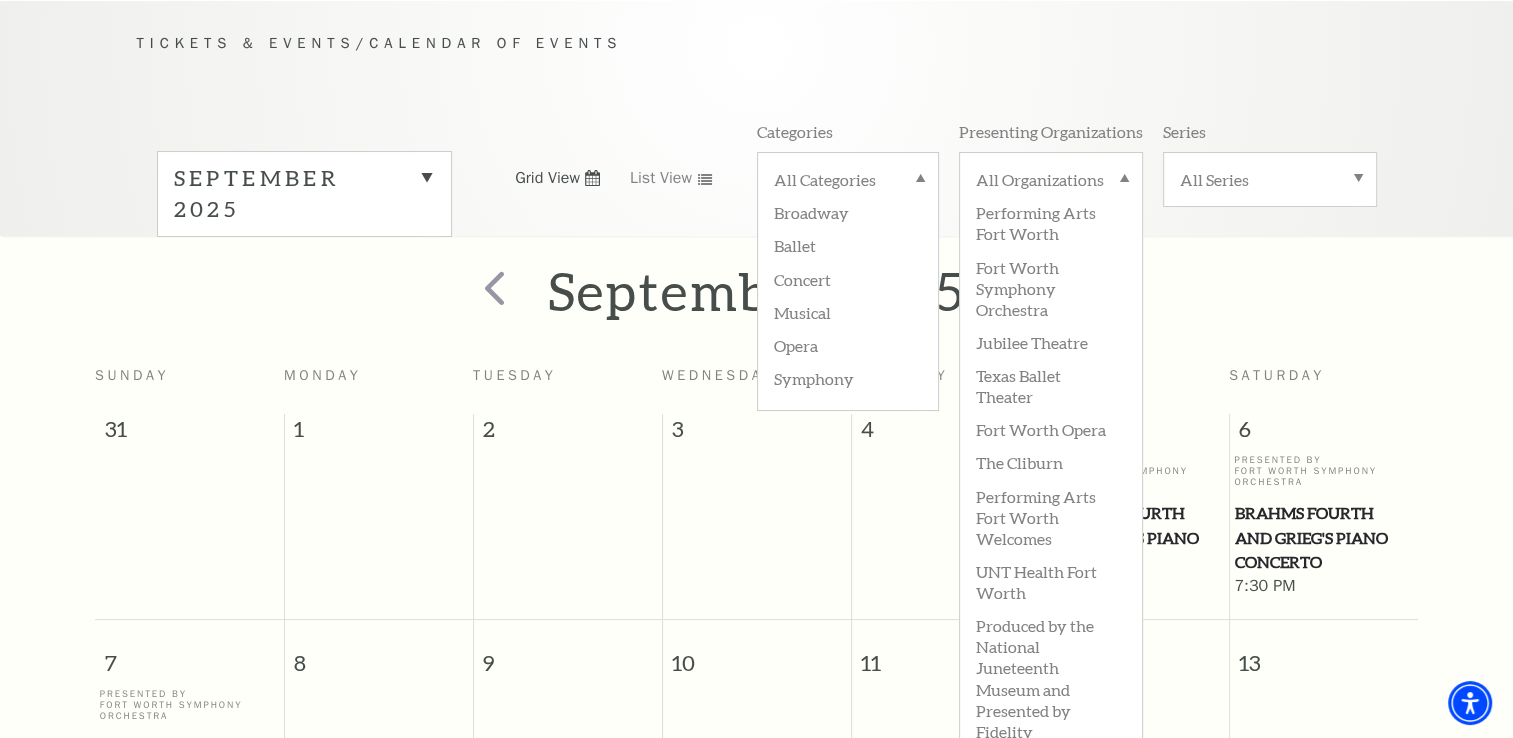 click on "Tickets & Events  /  Calendar of Events       September 2025   Grid View     List View
Categories
All Categories     Broadway   Ballet   Concert   Musical   Opera   Symphony
Presenting Organizations
All Organizations     Performing Arts Fort Worth   Fort Worth Symphony Orchestra   Jubilee Theatre   Texas Ballet Theater   Fort Worth Opera   The Cliburn   Performing Arts Fort Worth Welcomes   UNT Health Fort Worth   Produced by the National Juneteenth Museum and Presented by Fidelity Investments   Fidelity Investments
Series
All Series" at bounding box center [757, 133] 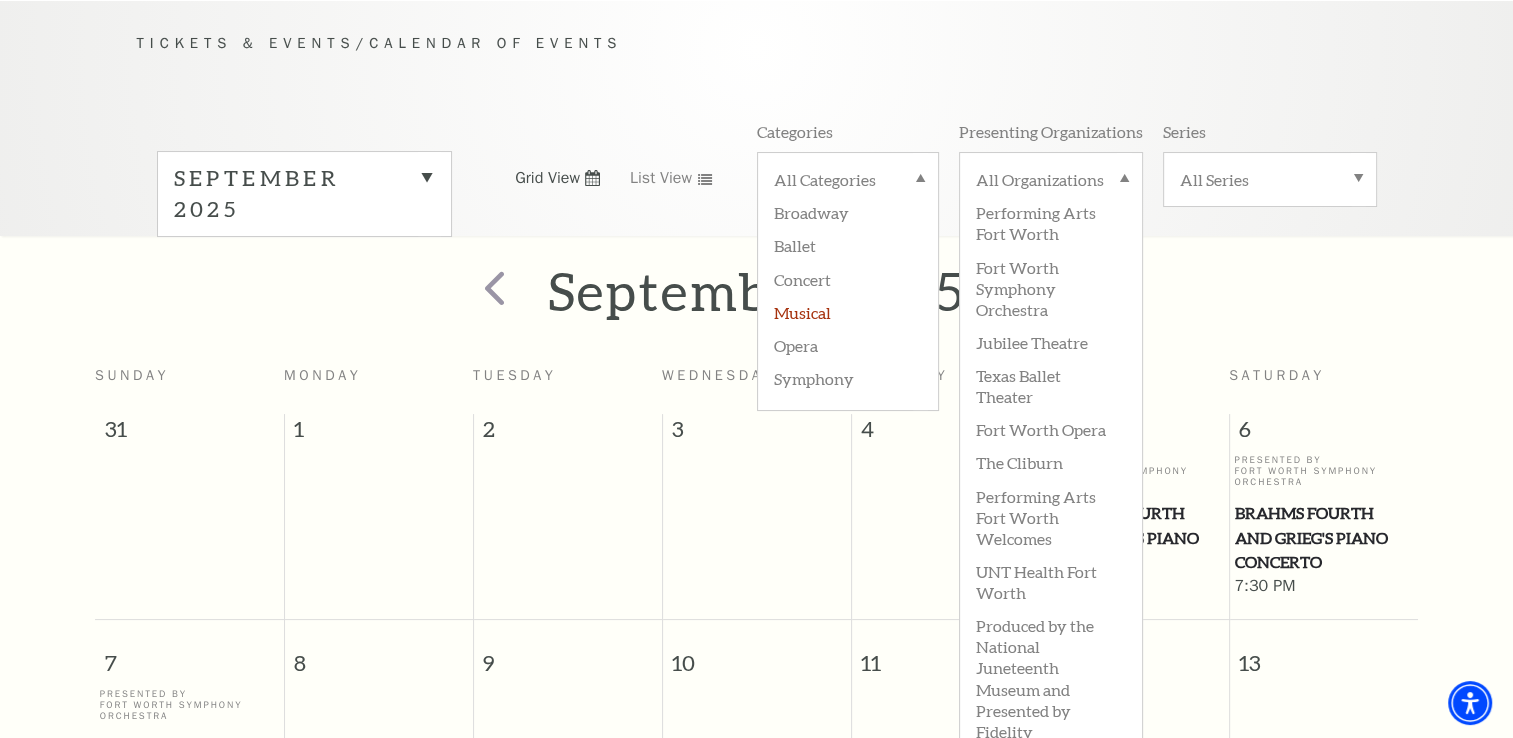 click on "Musical" at bounding box center (848, 311) 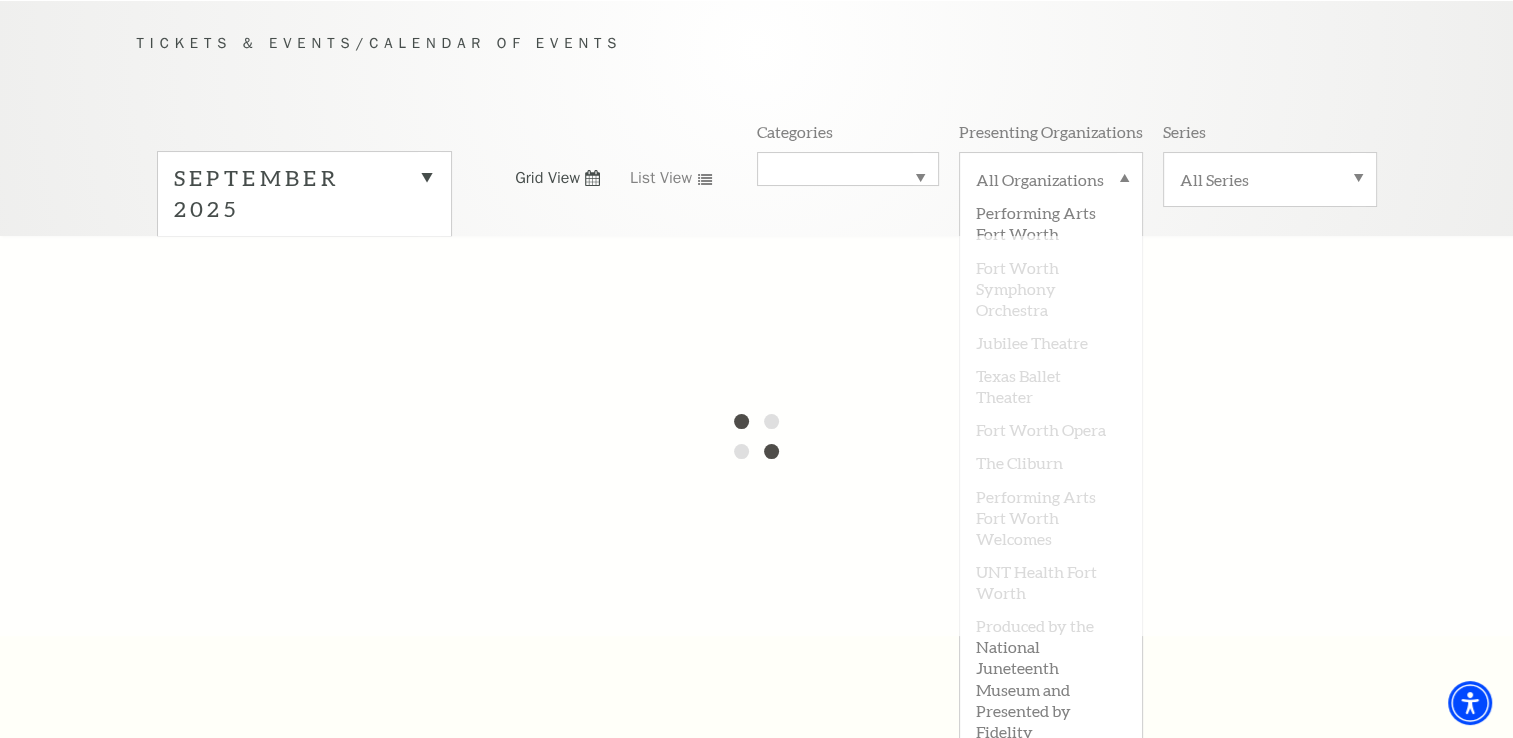 click on "September 2025" at bounding box center [304, 194] 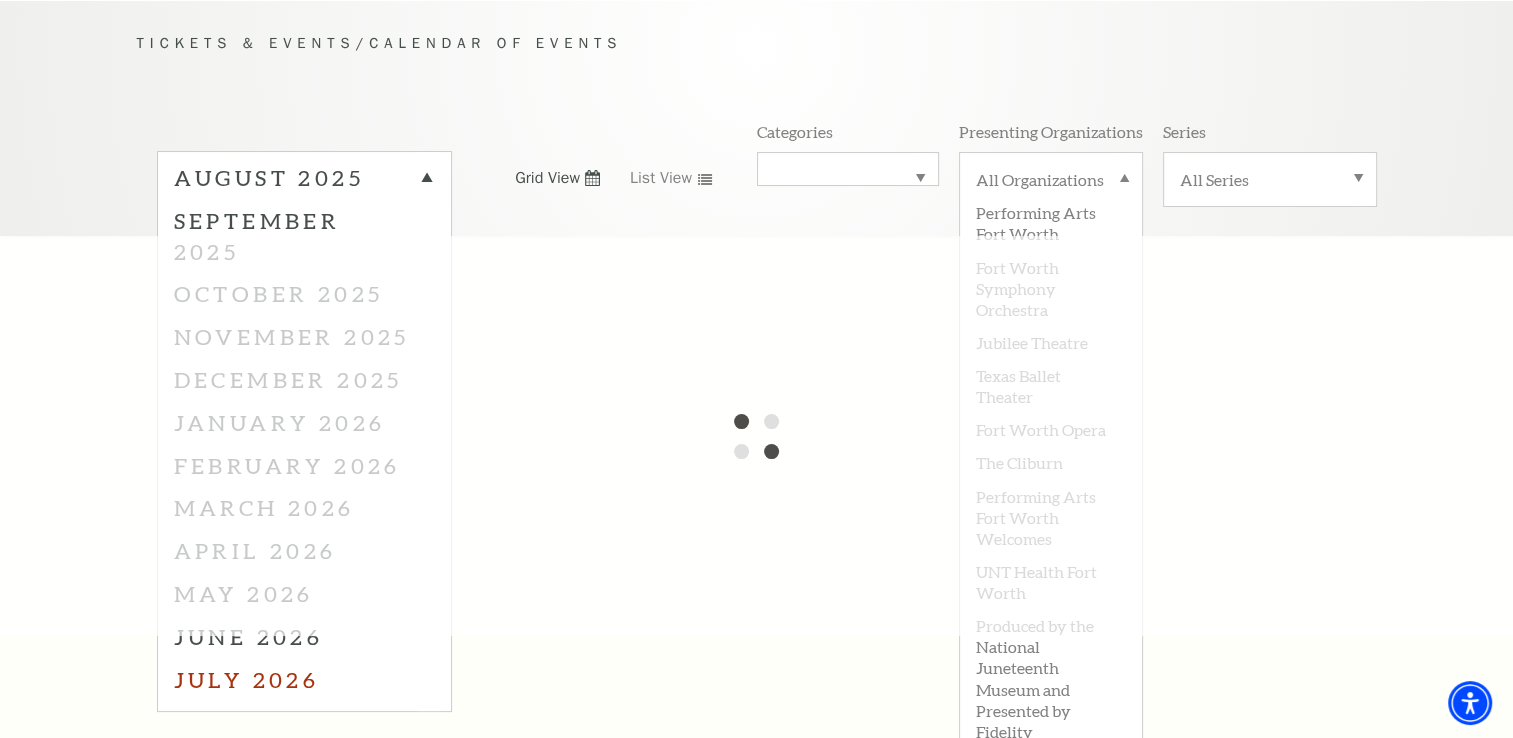 click on "July 2026" at bounding box center (304, 679) 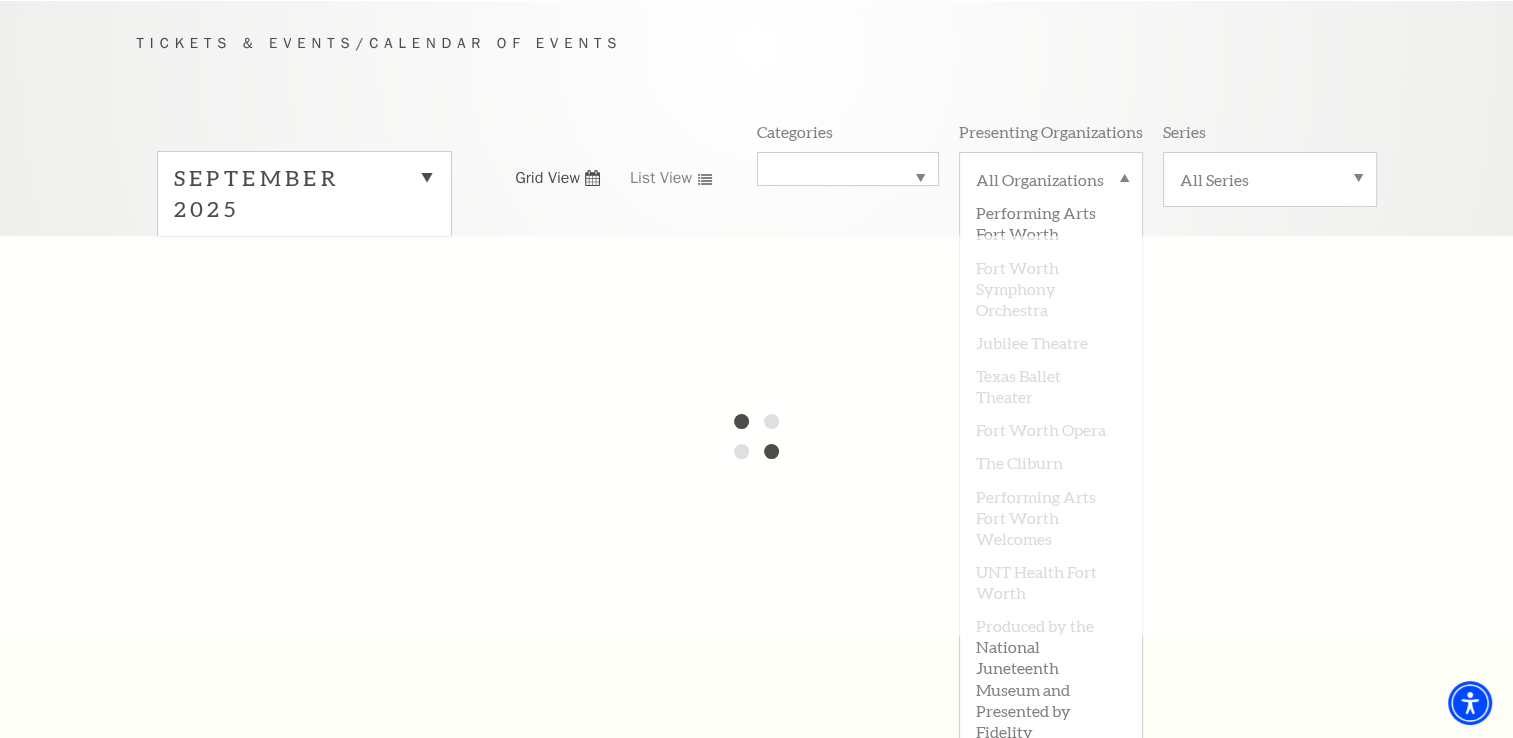 click on "Musical" at bounding box center [848, 169] 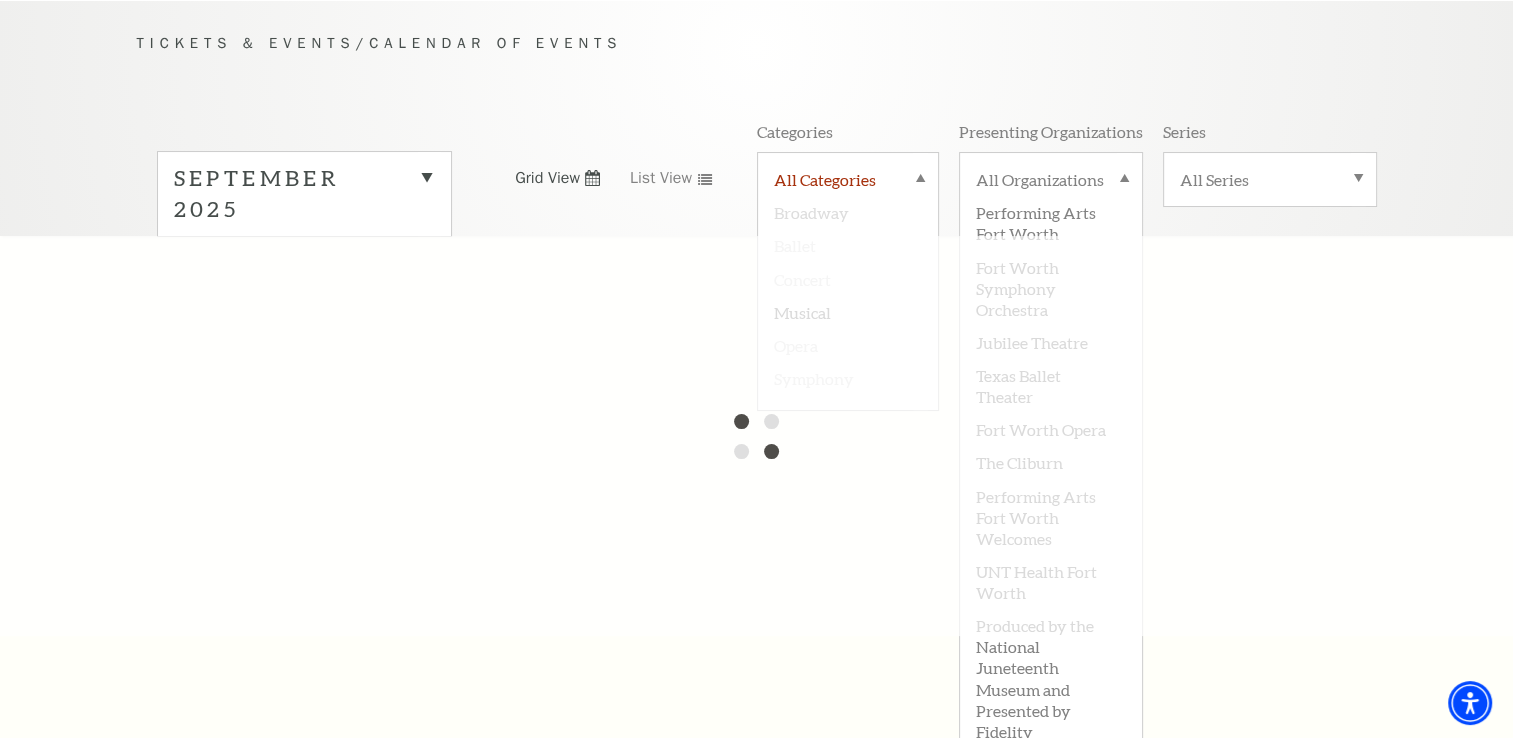 click on "All Categories" at bounding box center (848, 182) 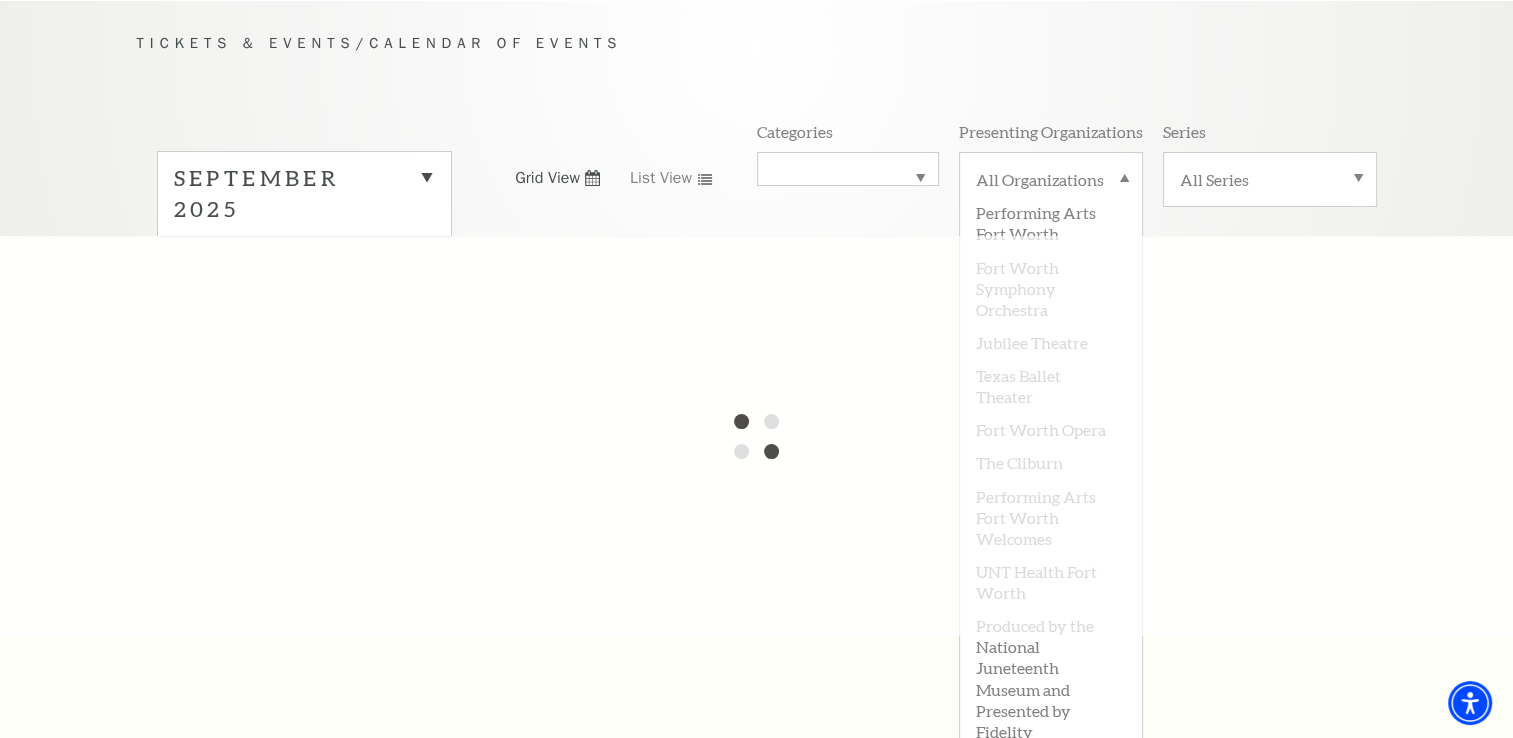 click on "Tickets & Events  /  Calendar of Events       September 2025   Grid View     List View
Categories
All Categories
Presenting Organizations
All Organizations     Performing Arts Fort Worth   Fort Worth Symphony Orchestra   Jubilee Theatre   Texas Ballet Theater   Fort Worth Opera   The Cliburn   Performing Arts Fort Worth Welcomes   UNT Health Fort Worth   Produced by the National Juneteenth Museum and Presented by Fidelity Investments   Fidelity Investments
Series
All Series" at bounding box center (757, 133) 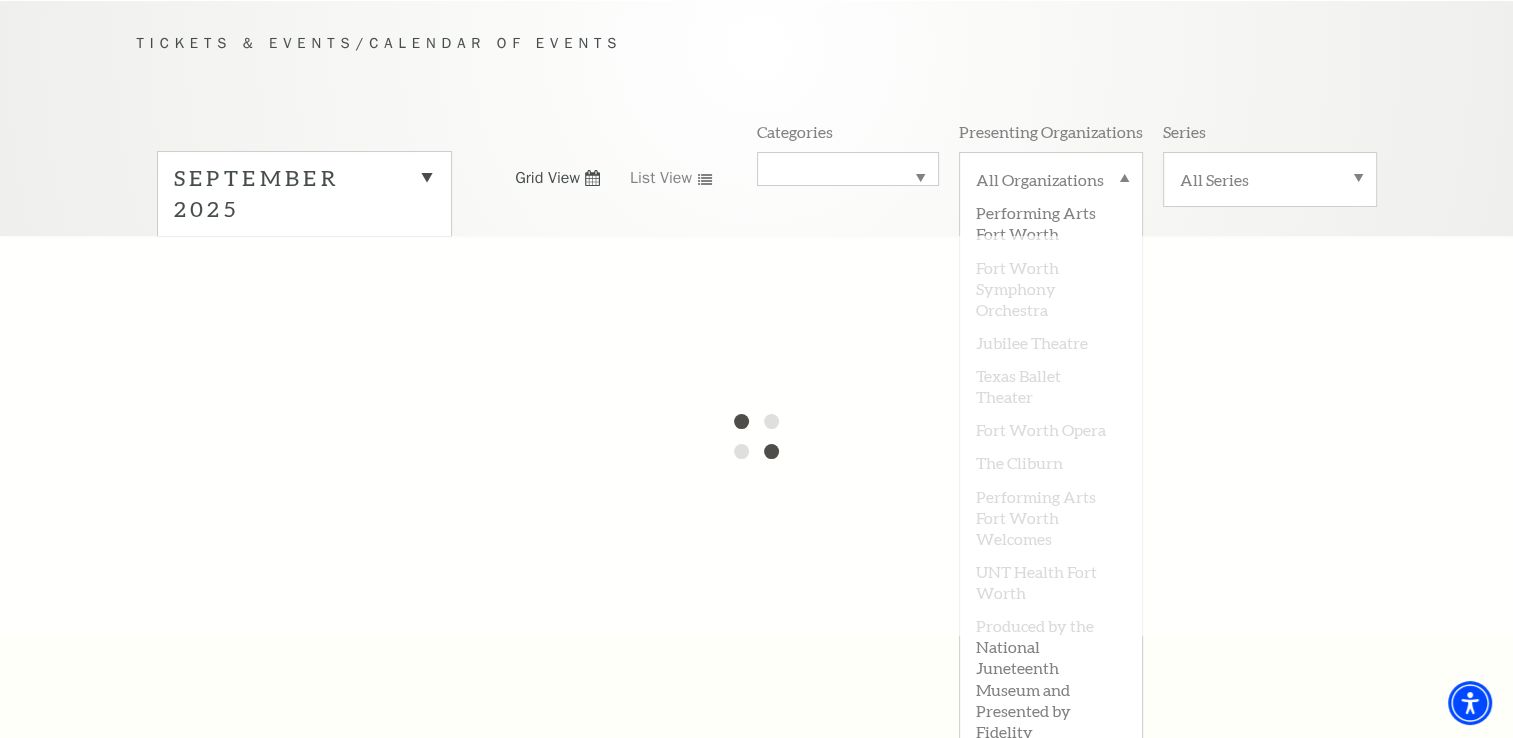 click on "September 2025" at bounding box center [304, 194] 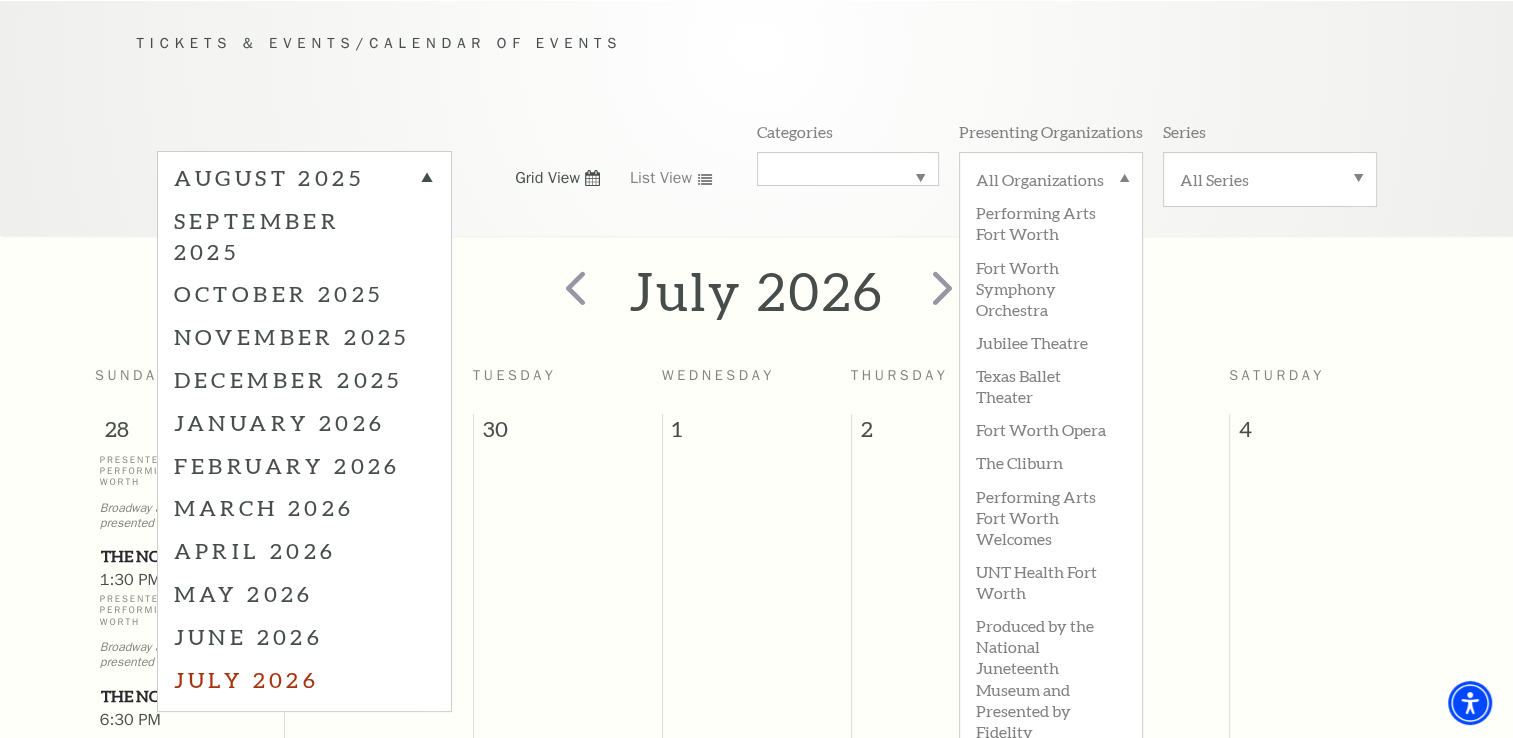 click on "July 2026" at bounding box center (304, 679) 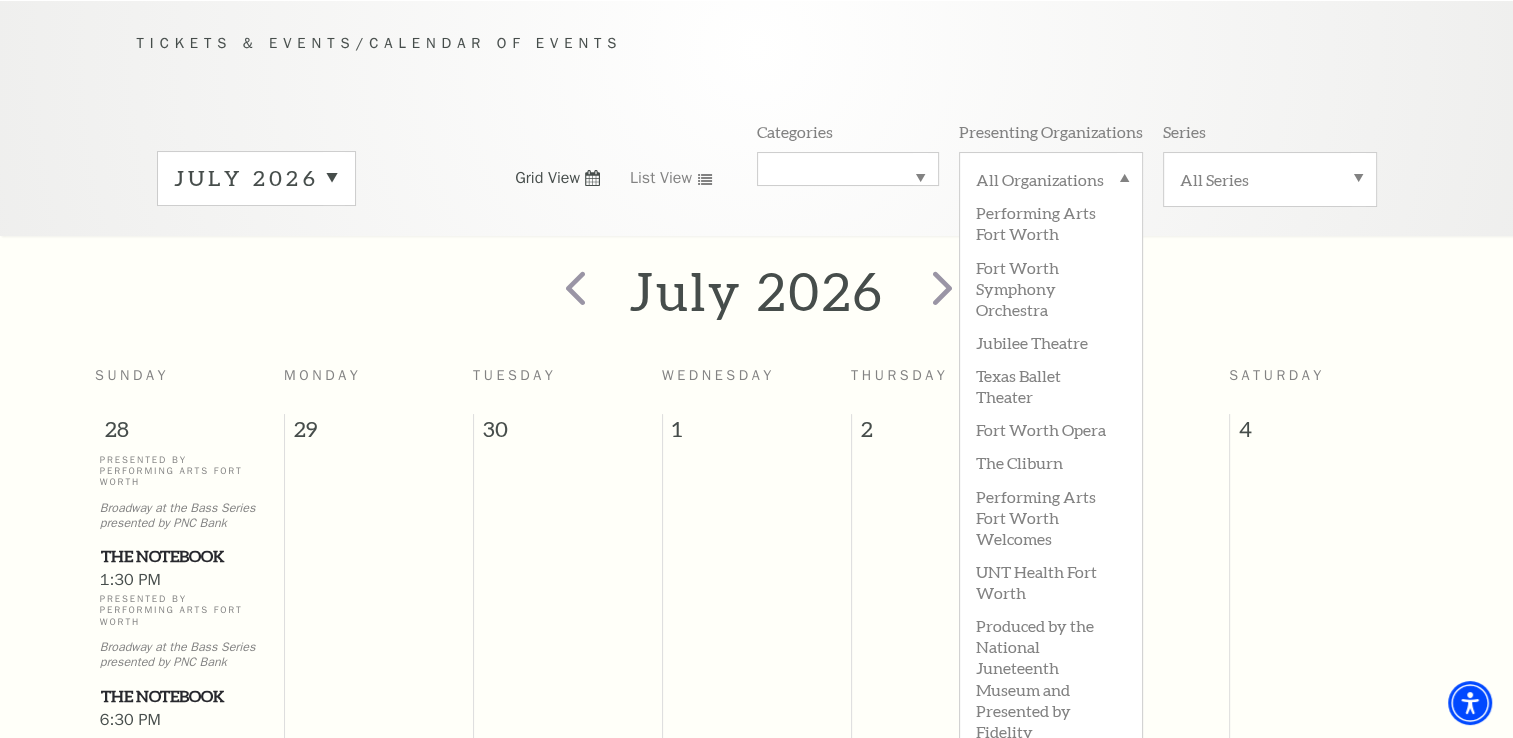 click on "July 2026" at bounding box center [756, 290] 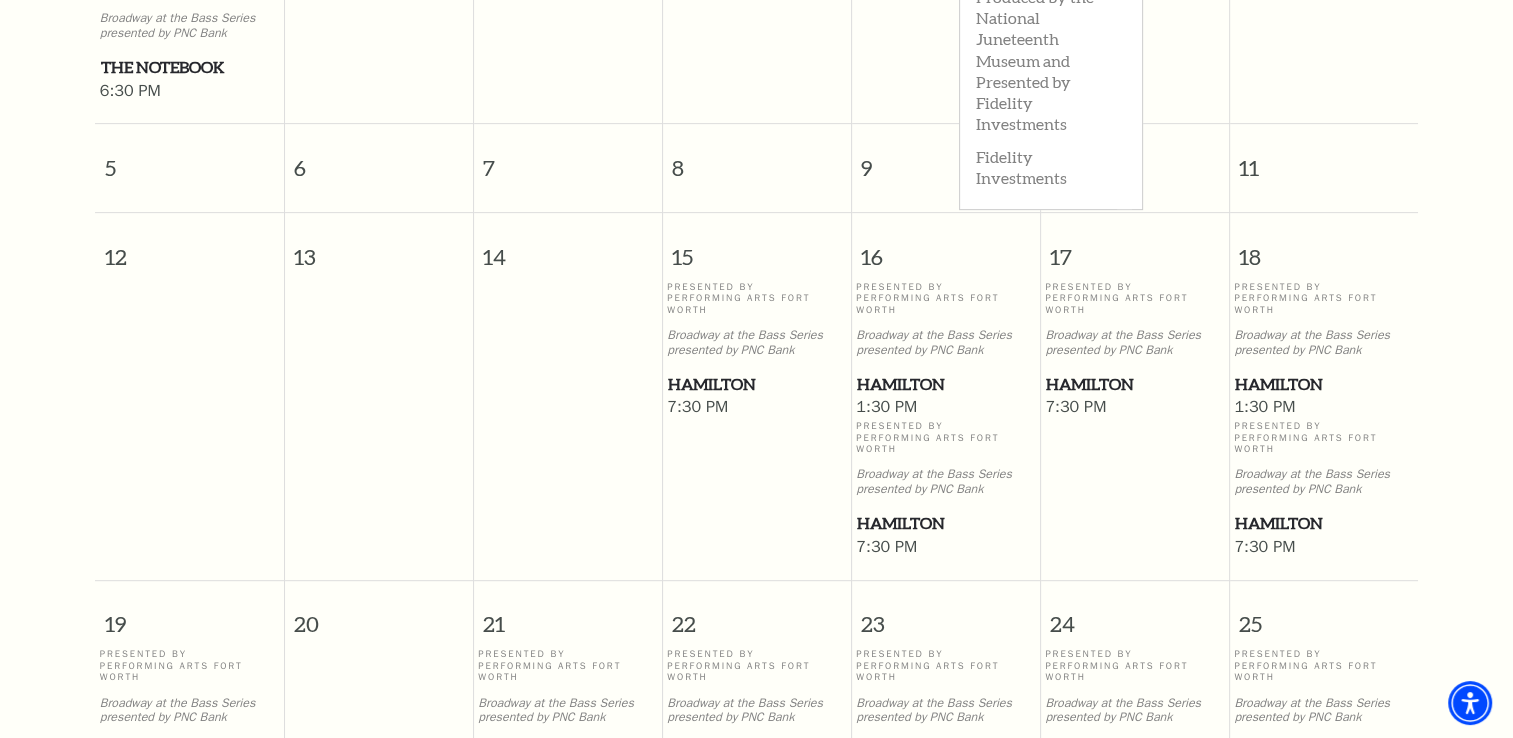 scroll, scrollTop: 812, scrollLeft: 0, axis: vertical 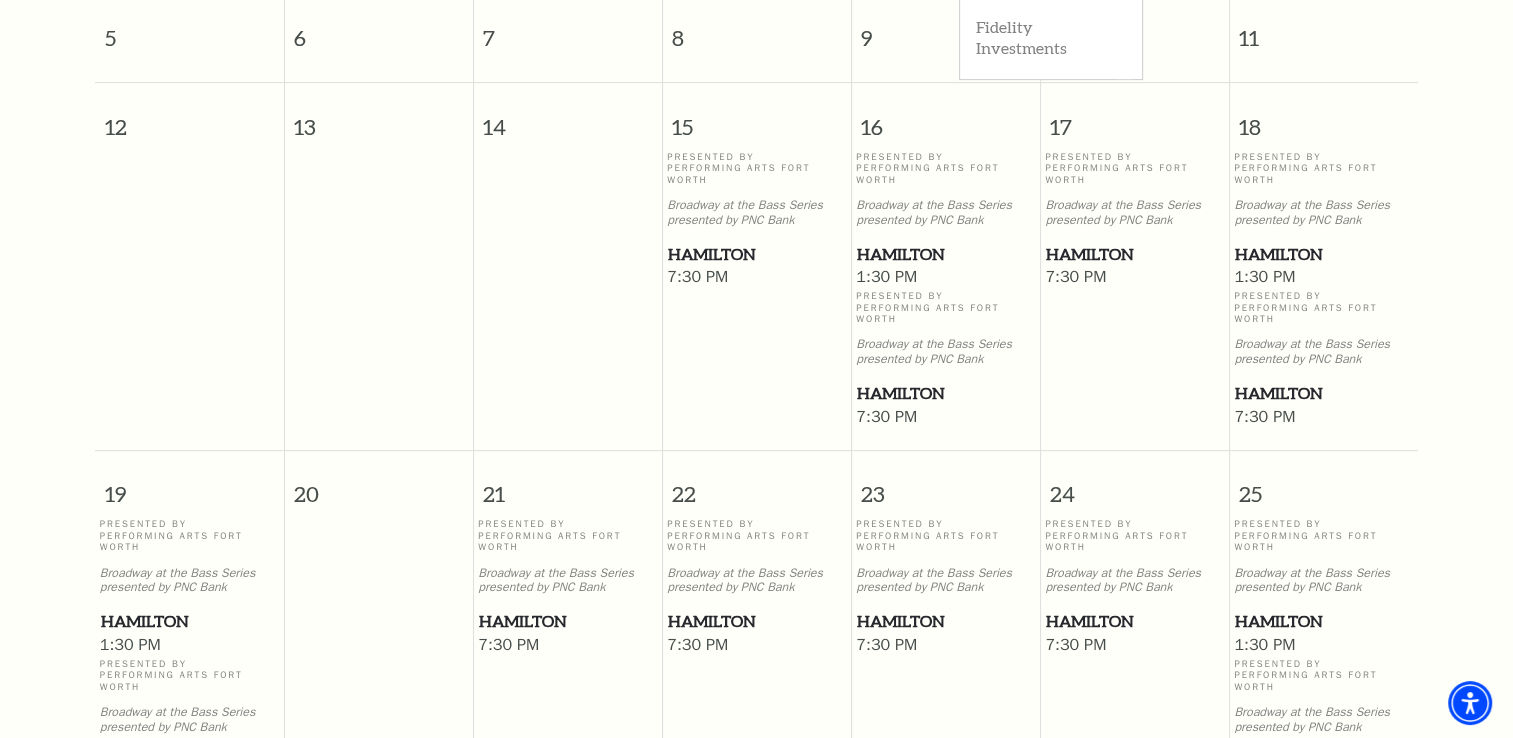 click on "Hamilton" at bounding box center (756, 254) 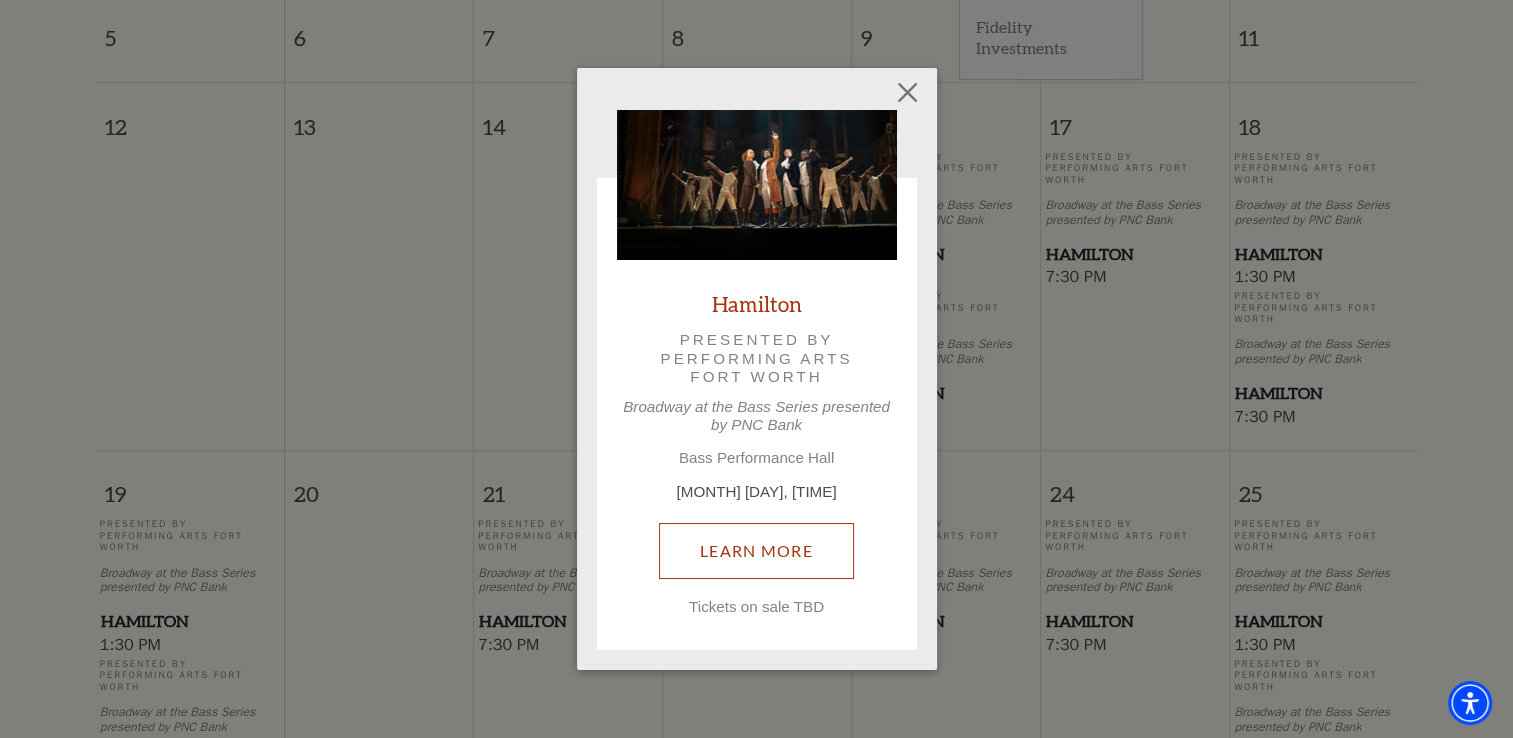click on "Learn More" at bounding box center [756, 551] 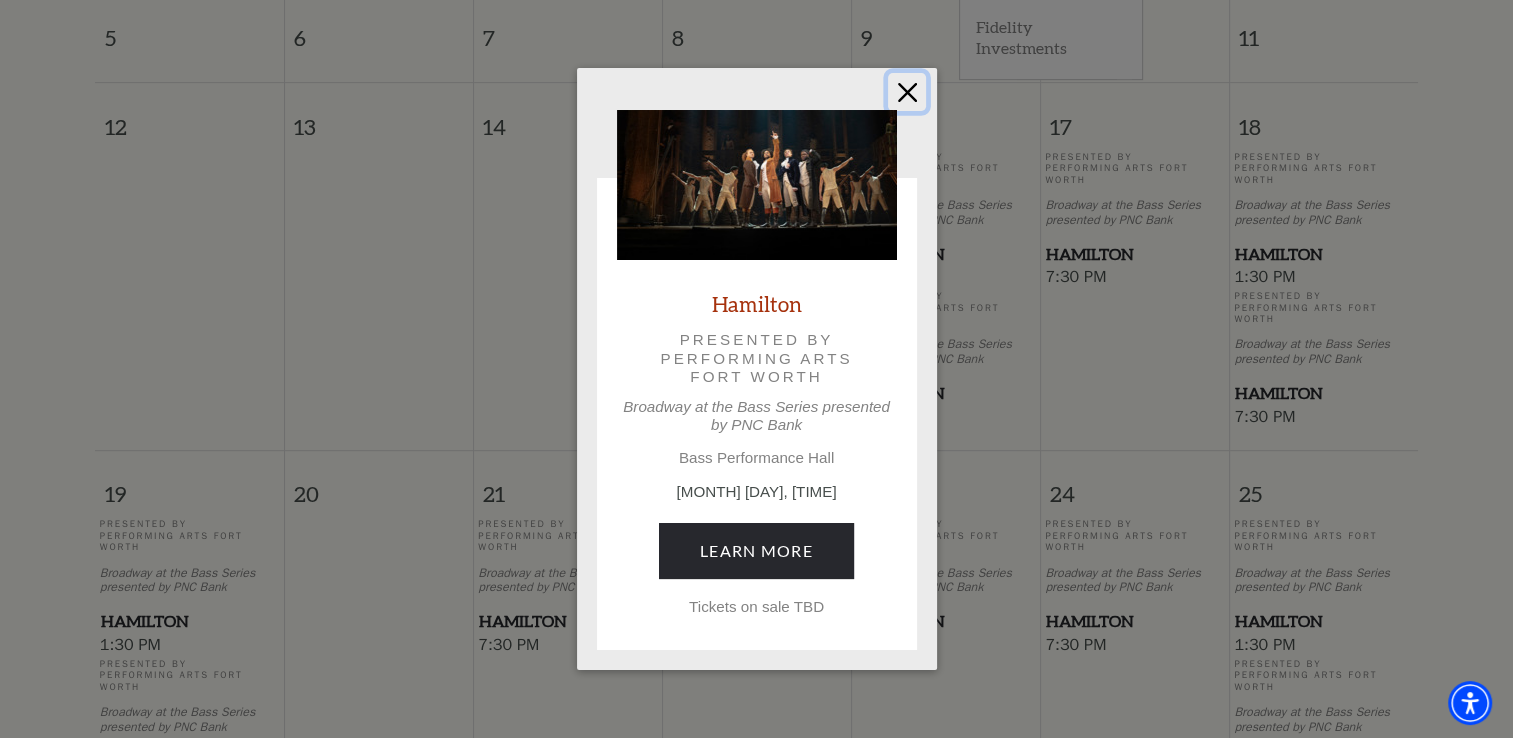 click at bounding box center [907, 92] 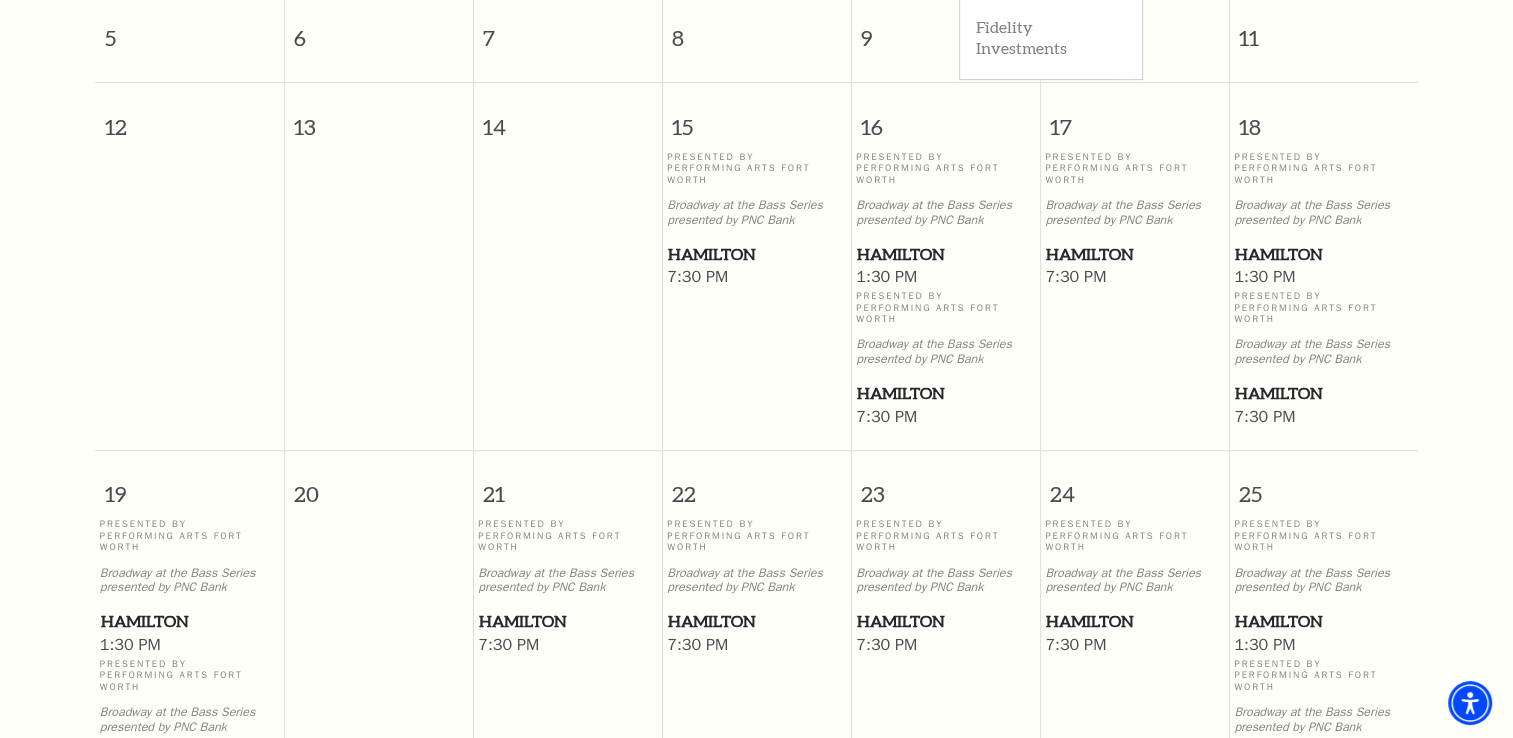click on "Hamilton" at bounding box center (1323, 254) 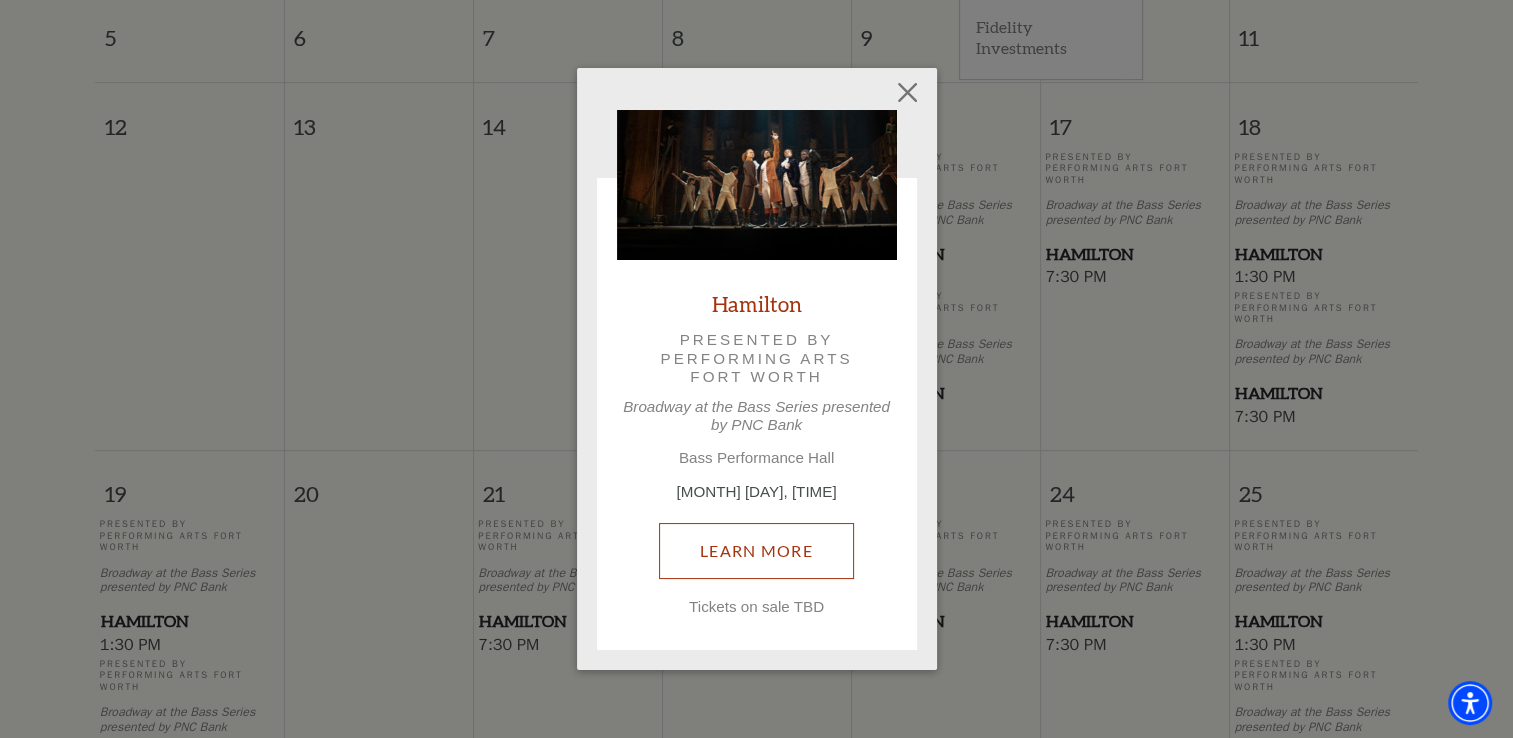 click on "Learn More" at bounding box center (756, 551) 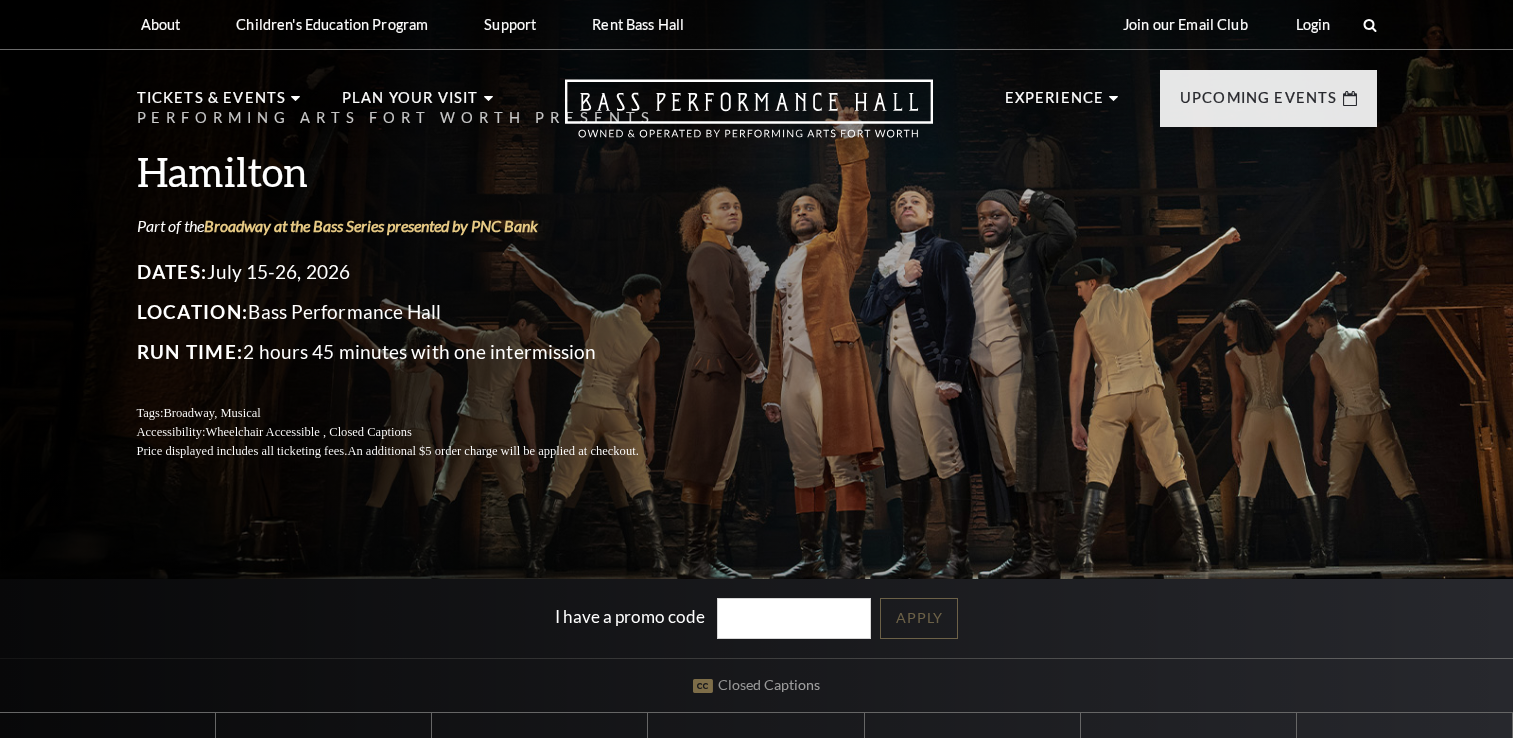scroll, scrollTop: 0, scrollLeft: 0, axis: both 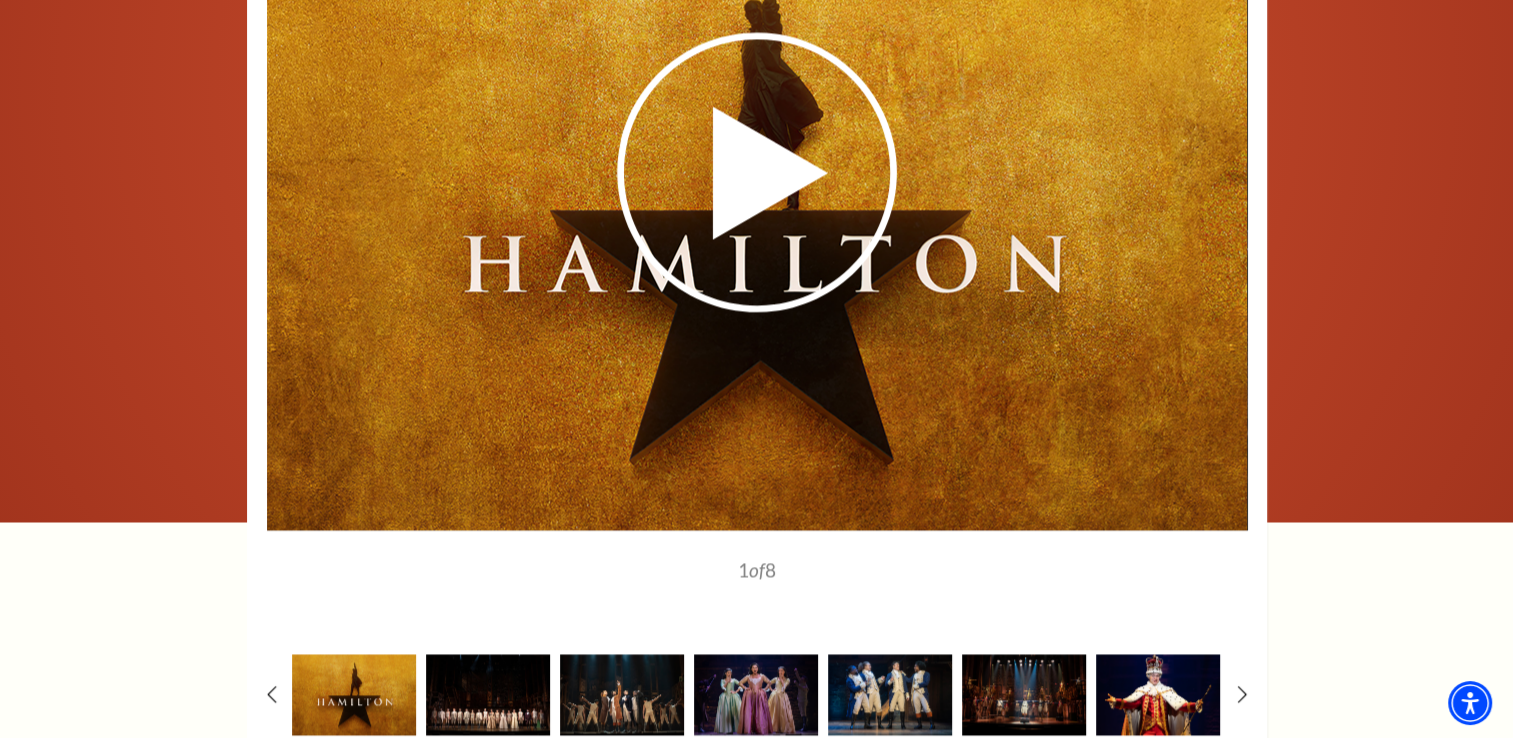 click at bounding box center (488, 694) 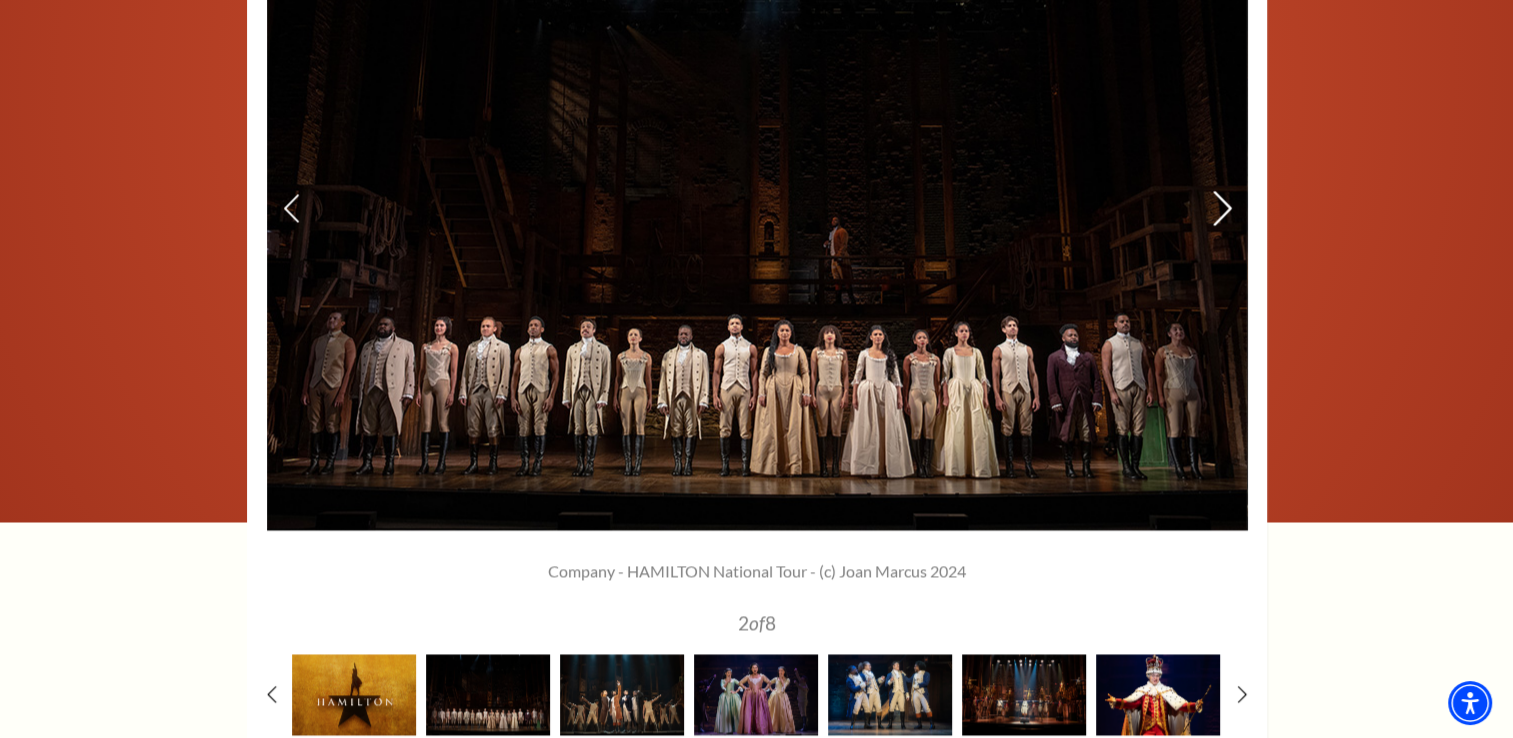 click 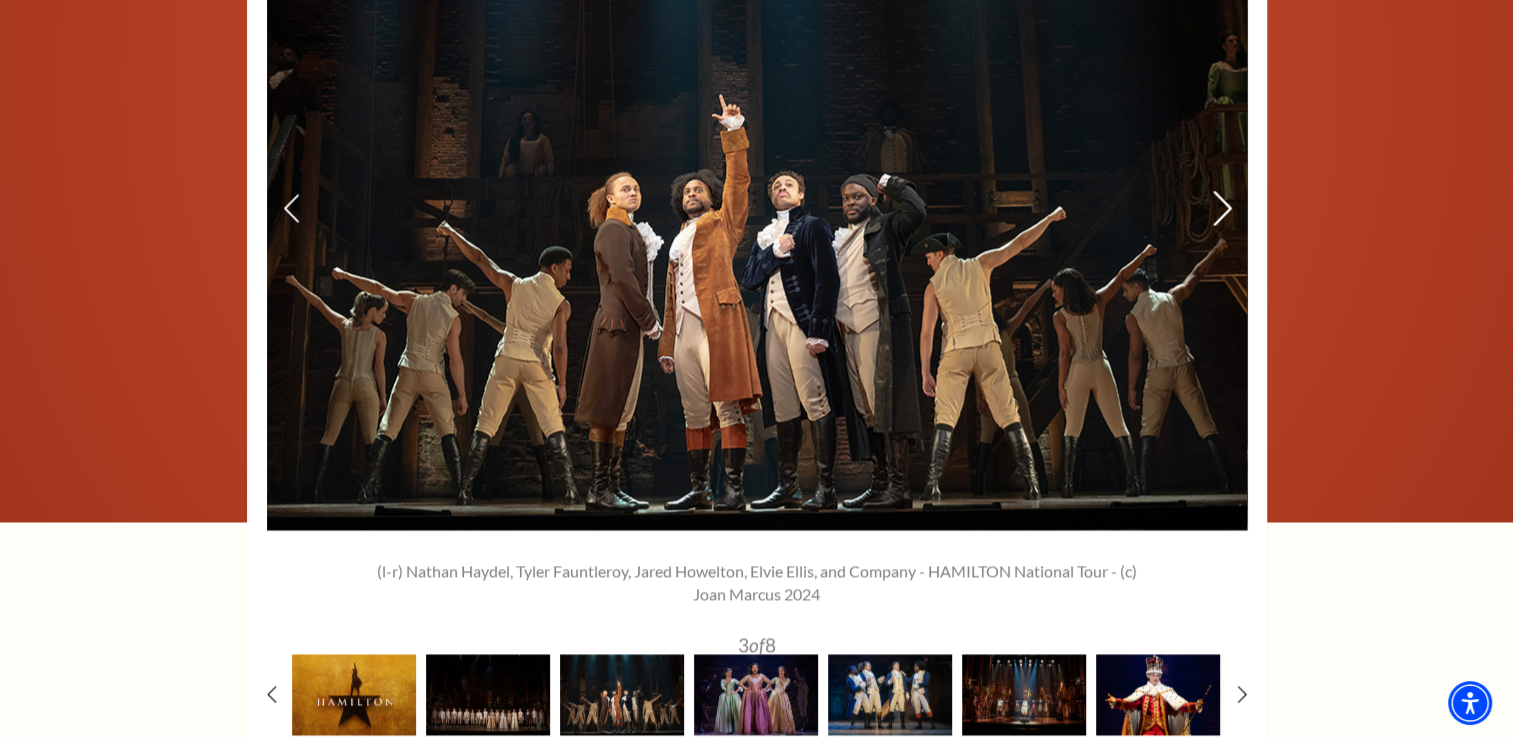 click 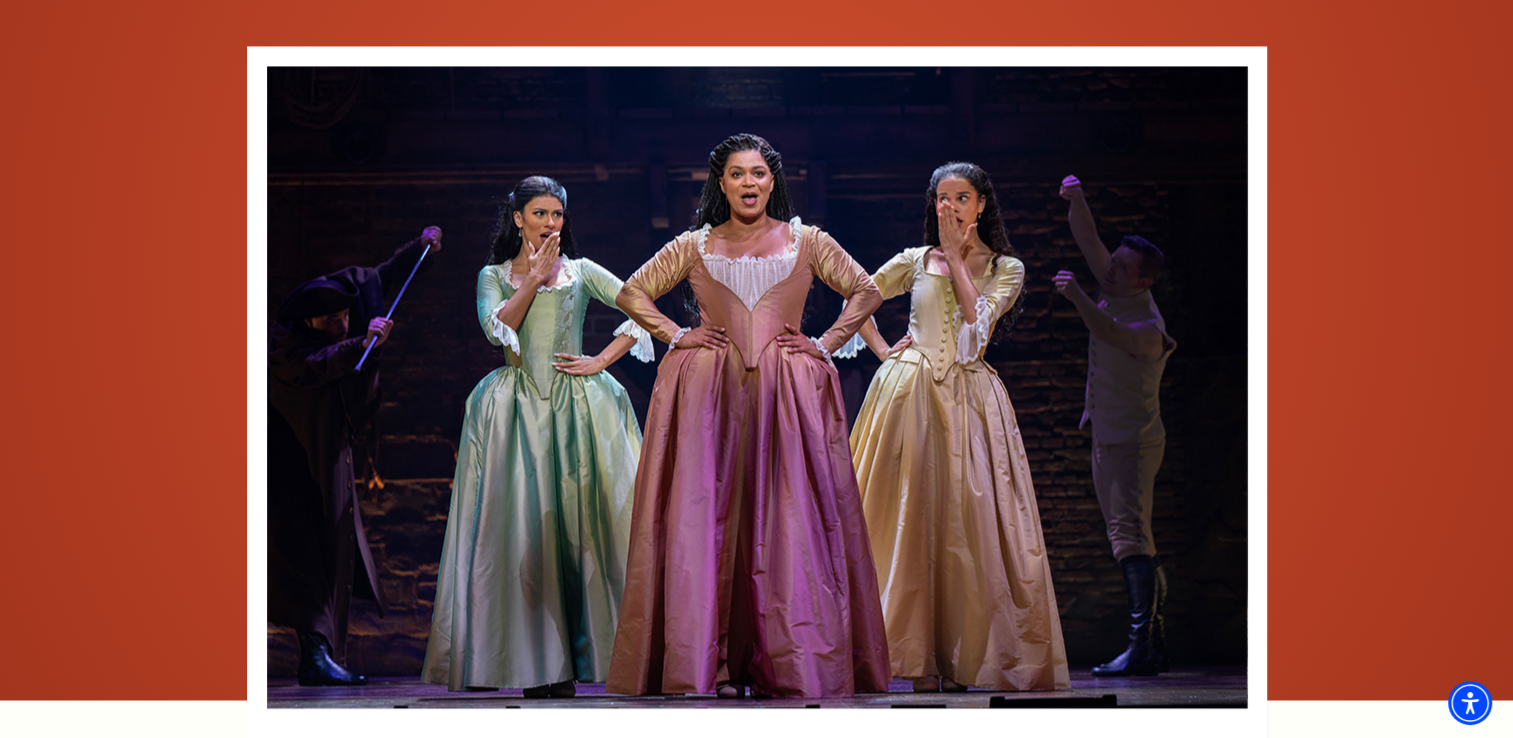 scroll, scrollTop: 3133, scrollLeft: 0, axis: vertical 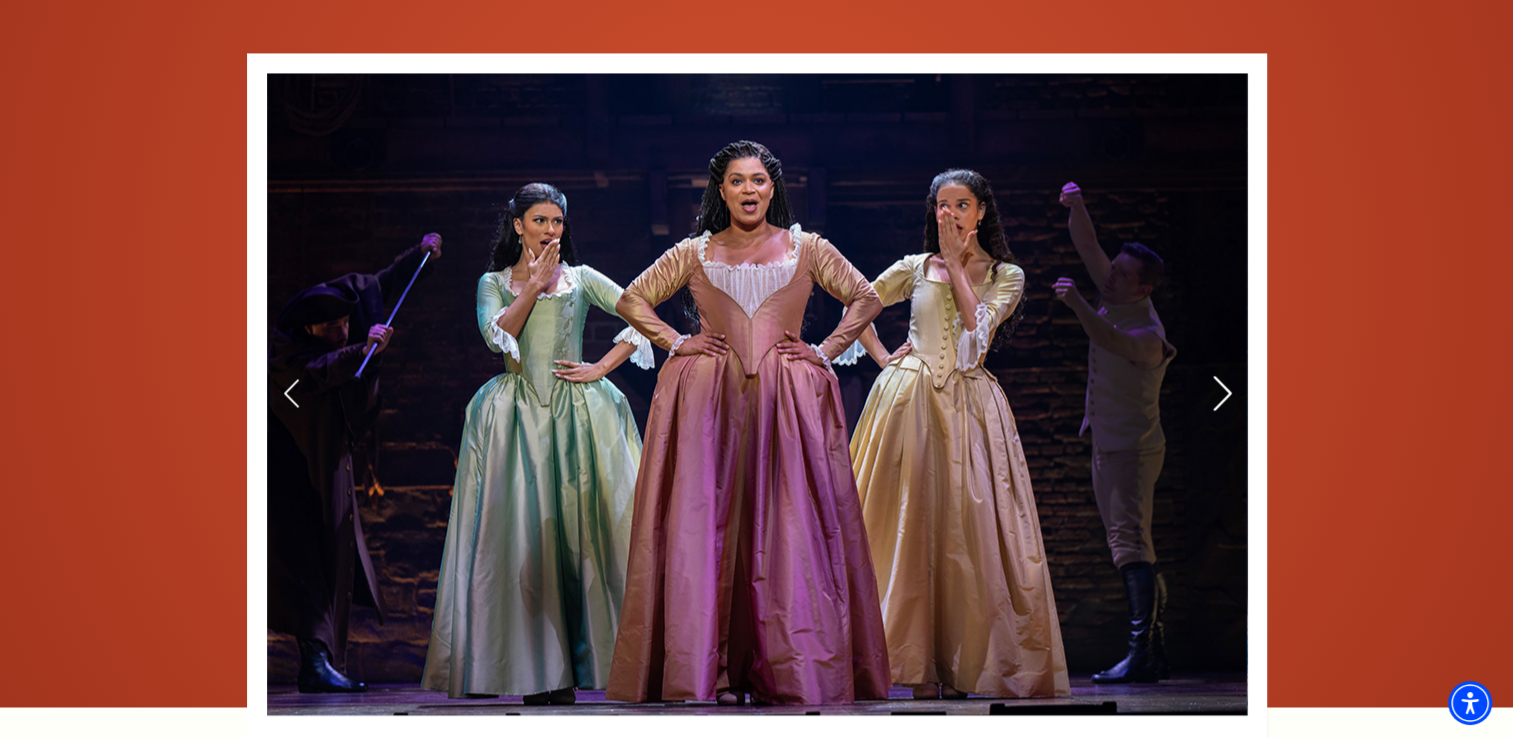click 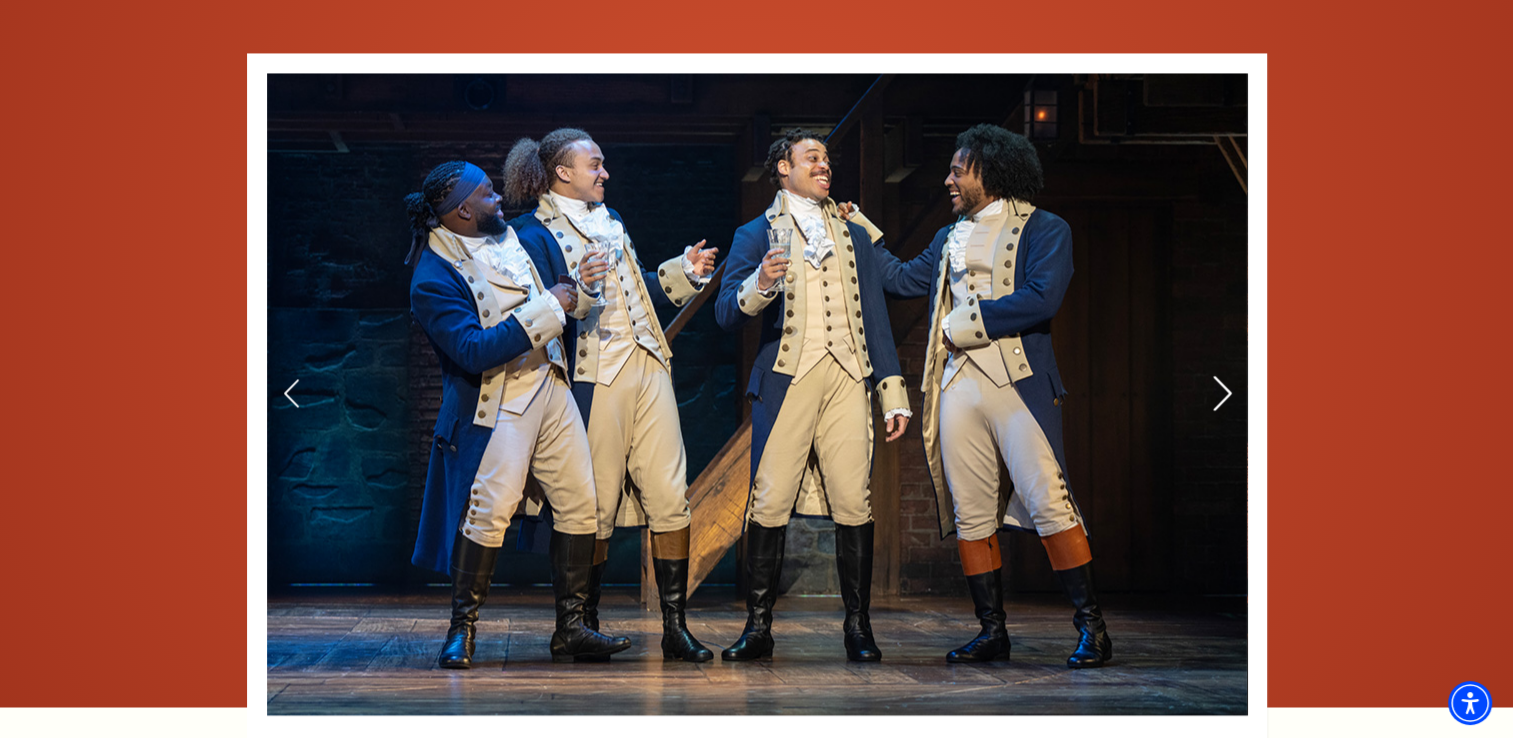 click 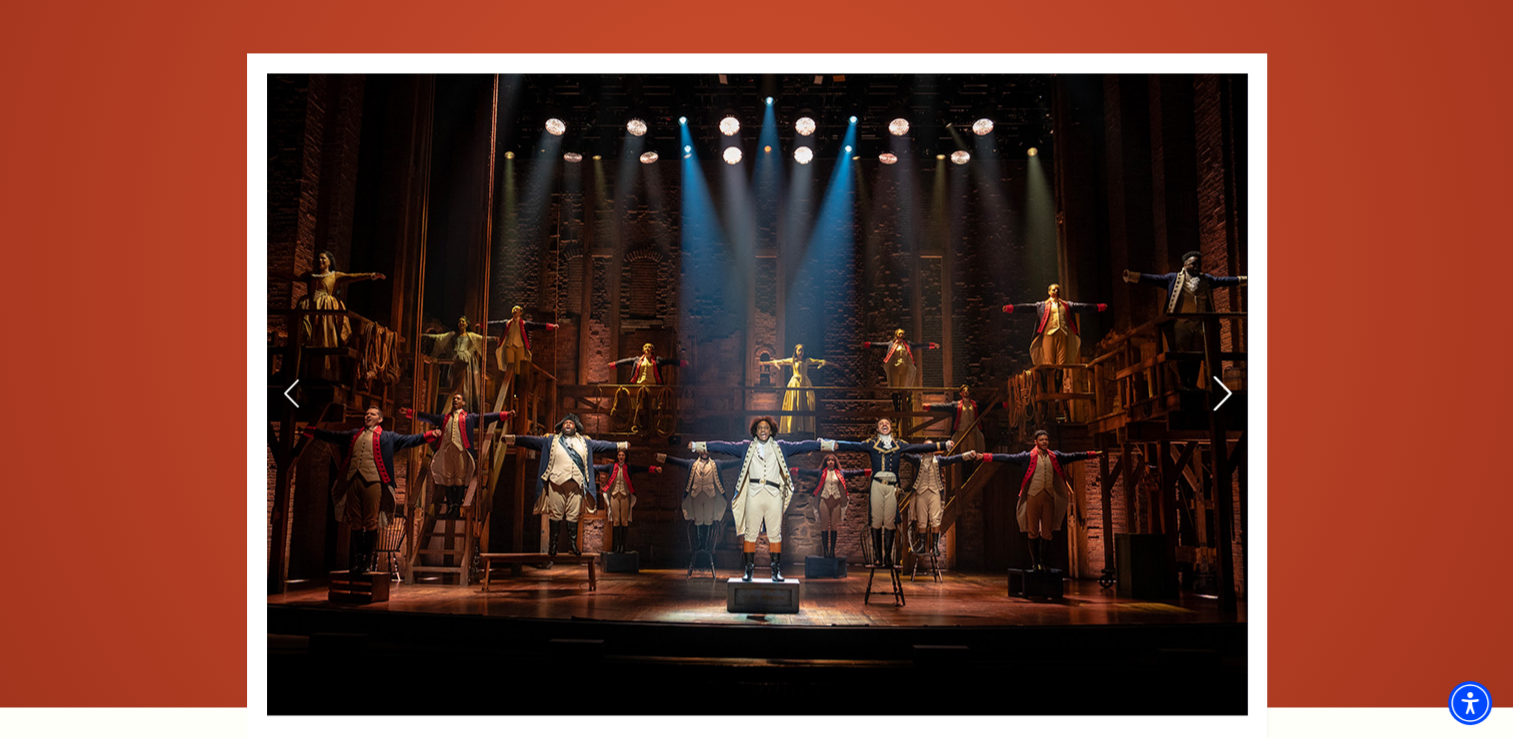click 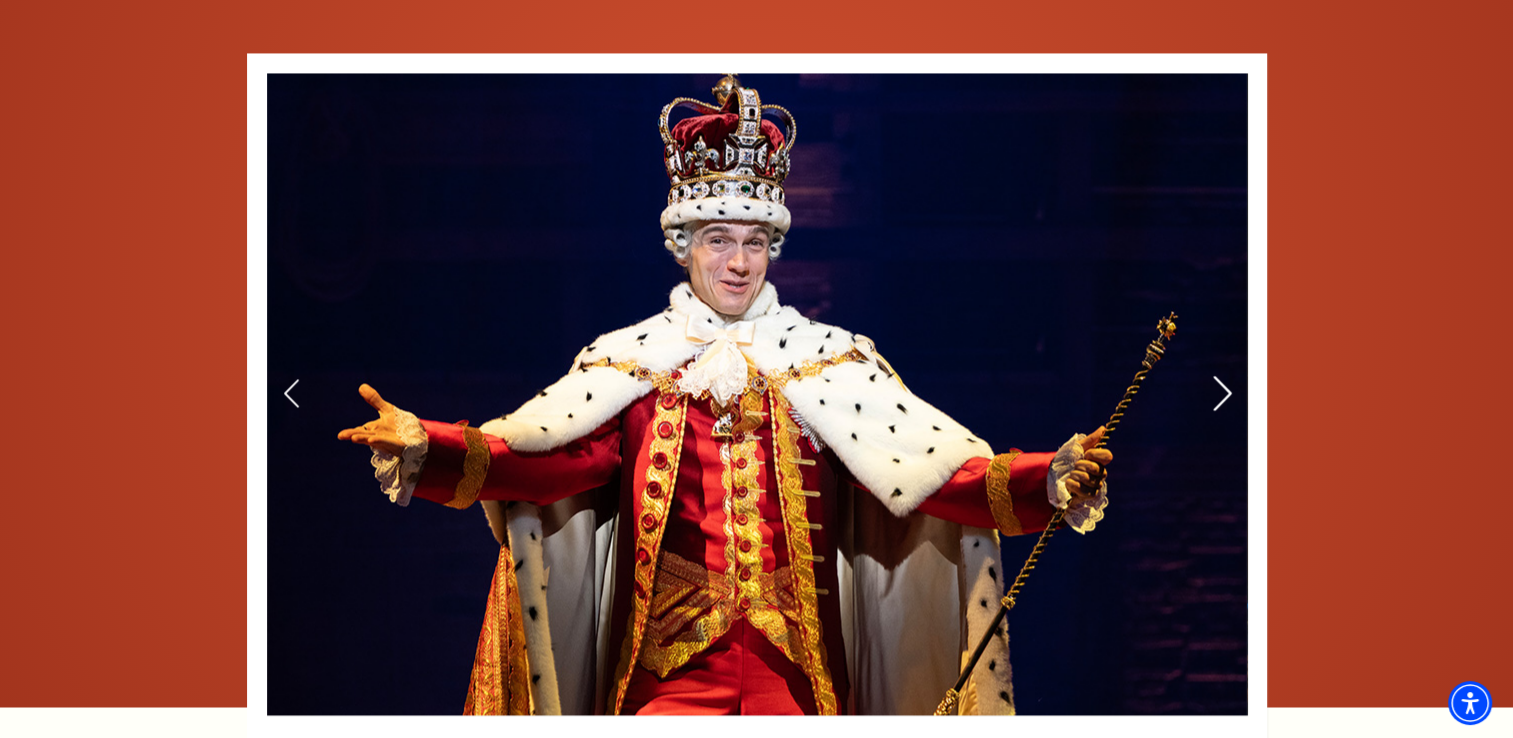 click 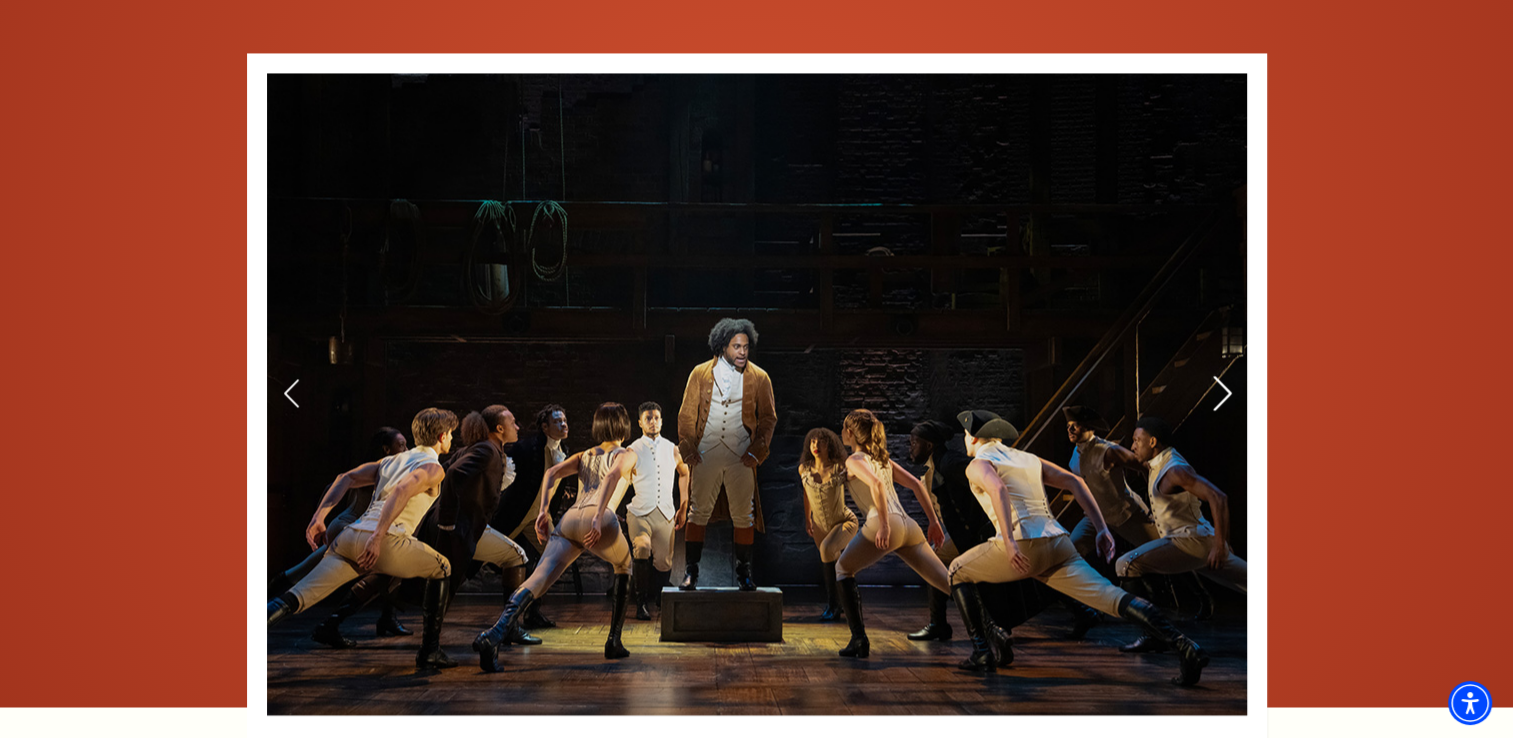 click 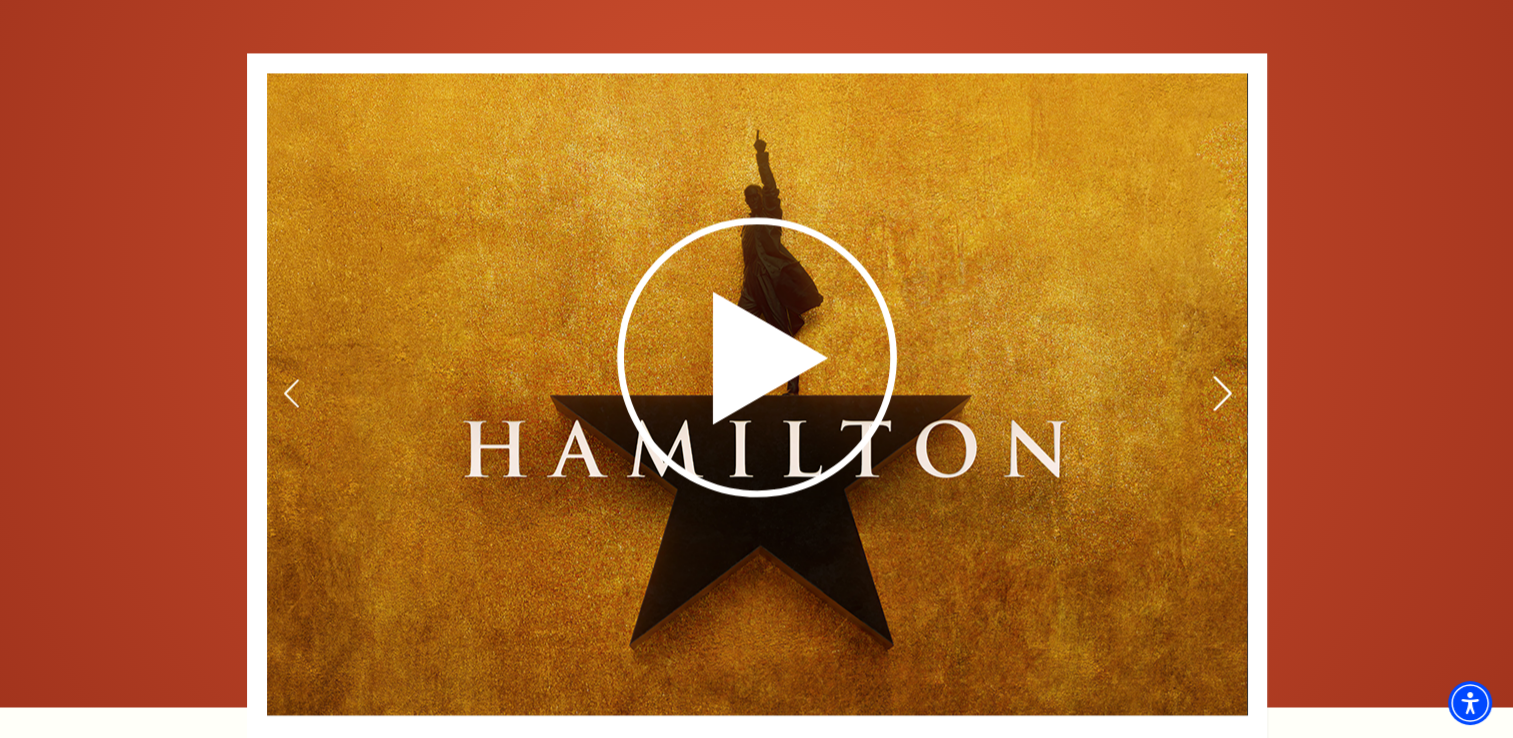click 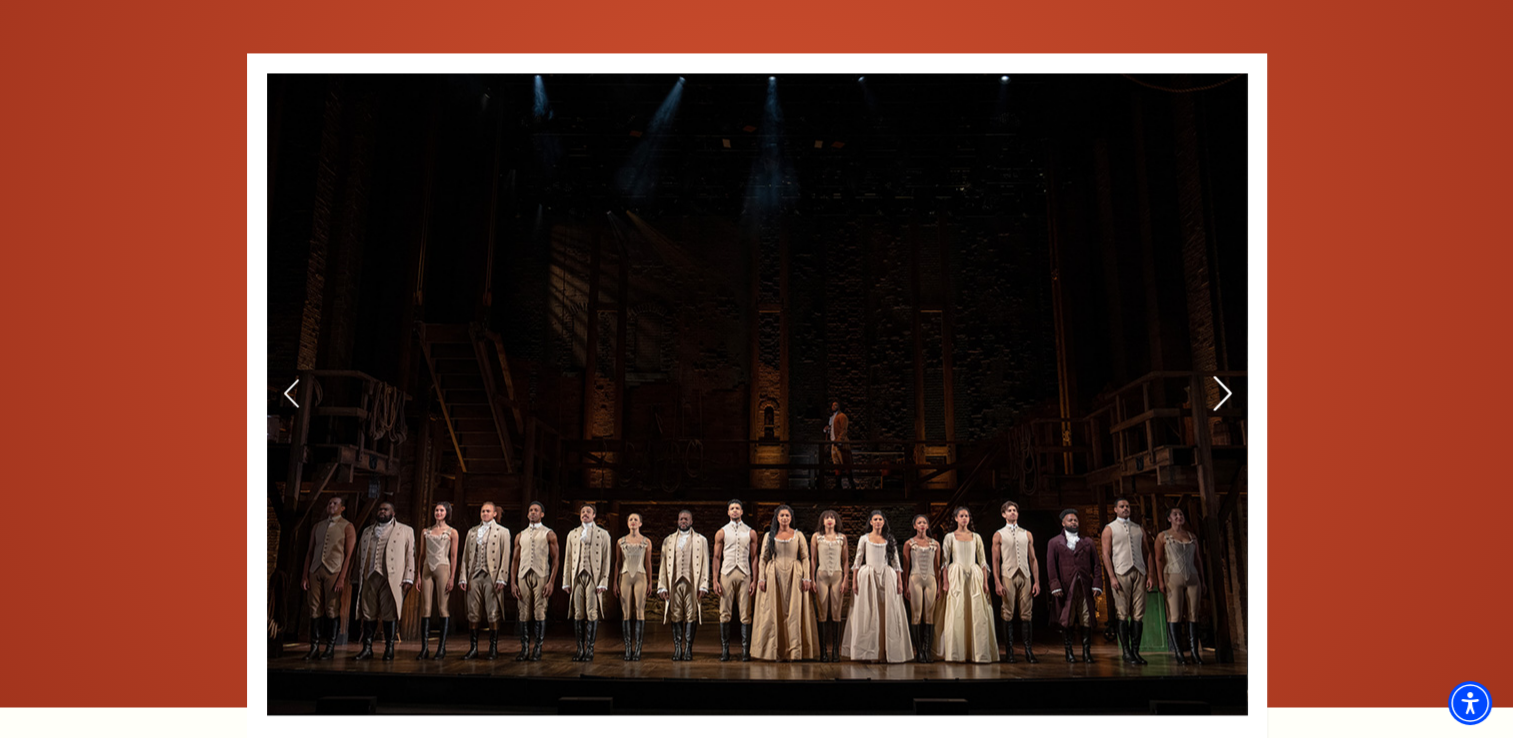 click 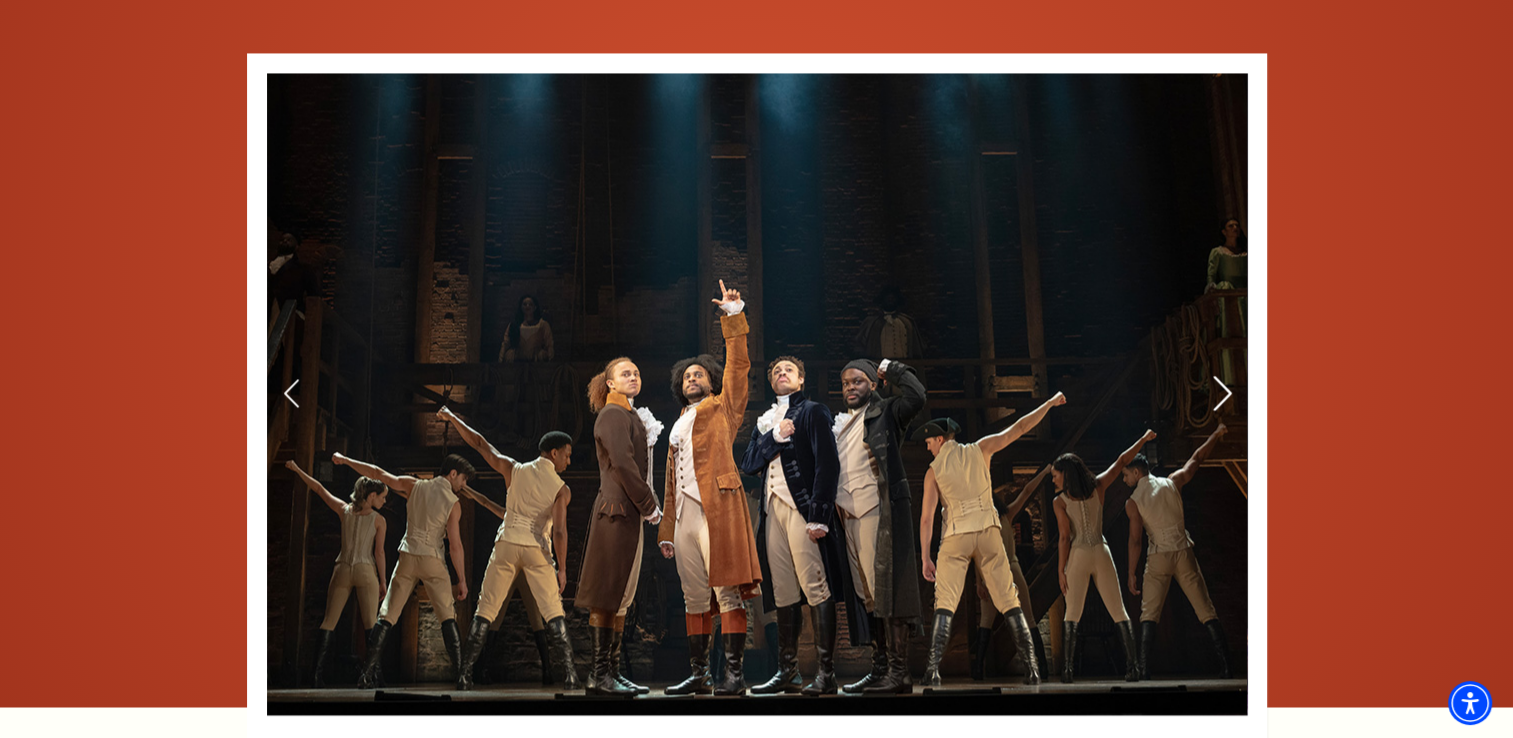 click 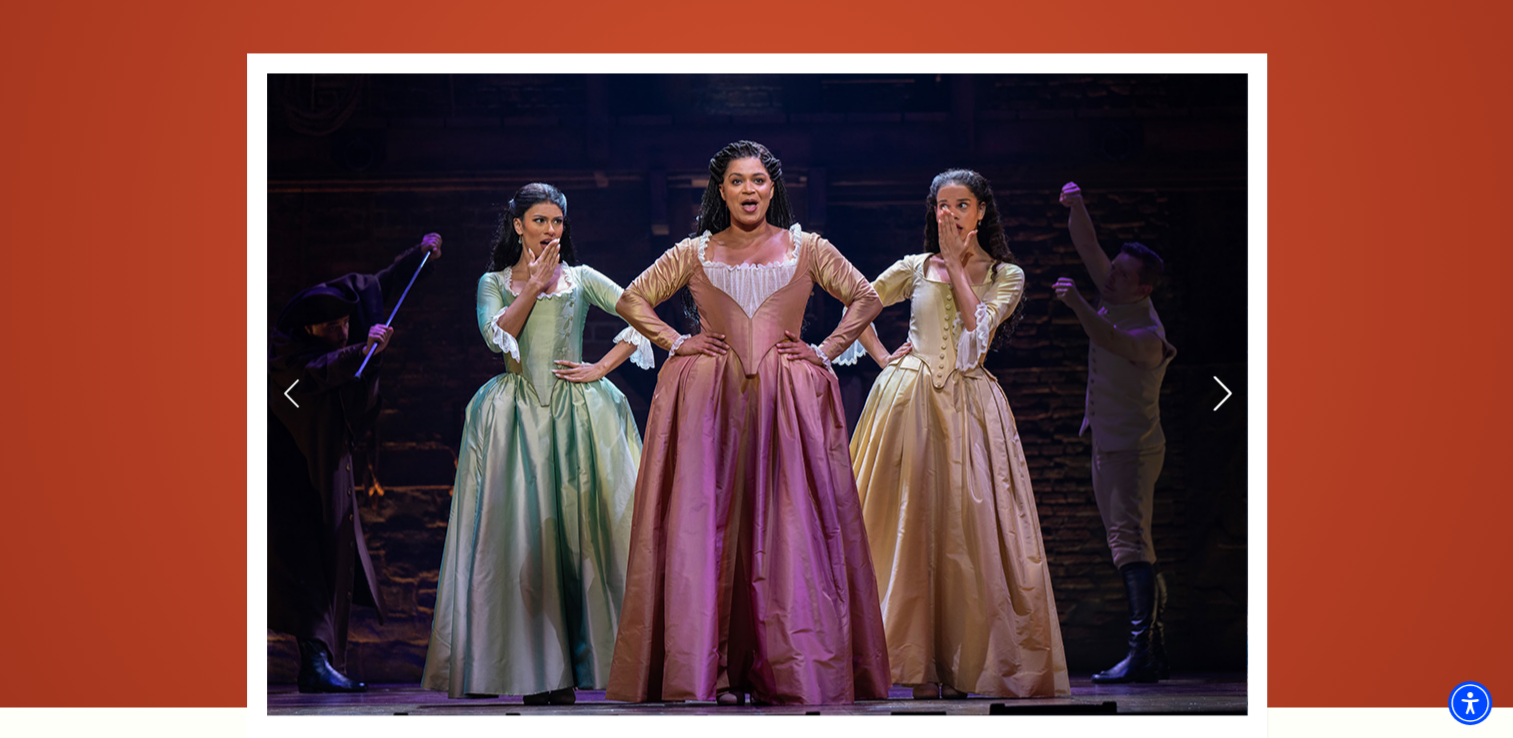 click 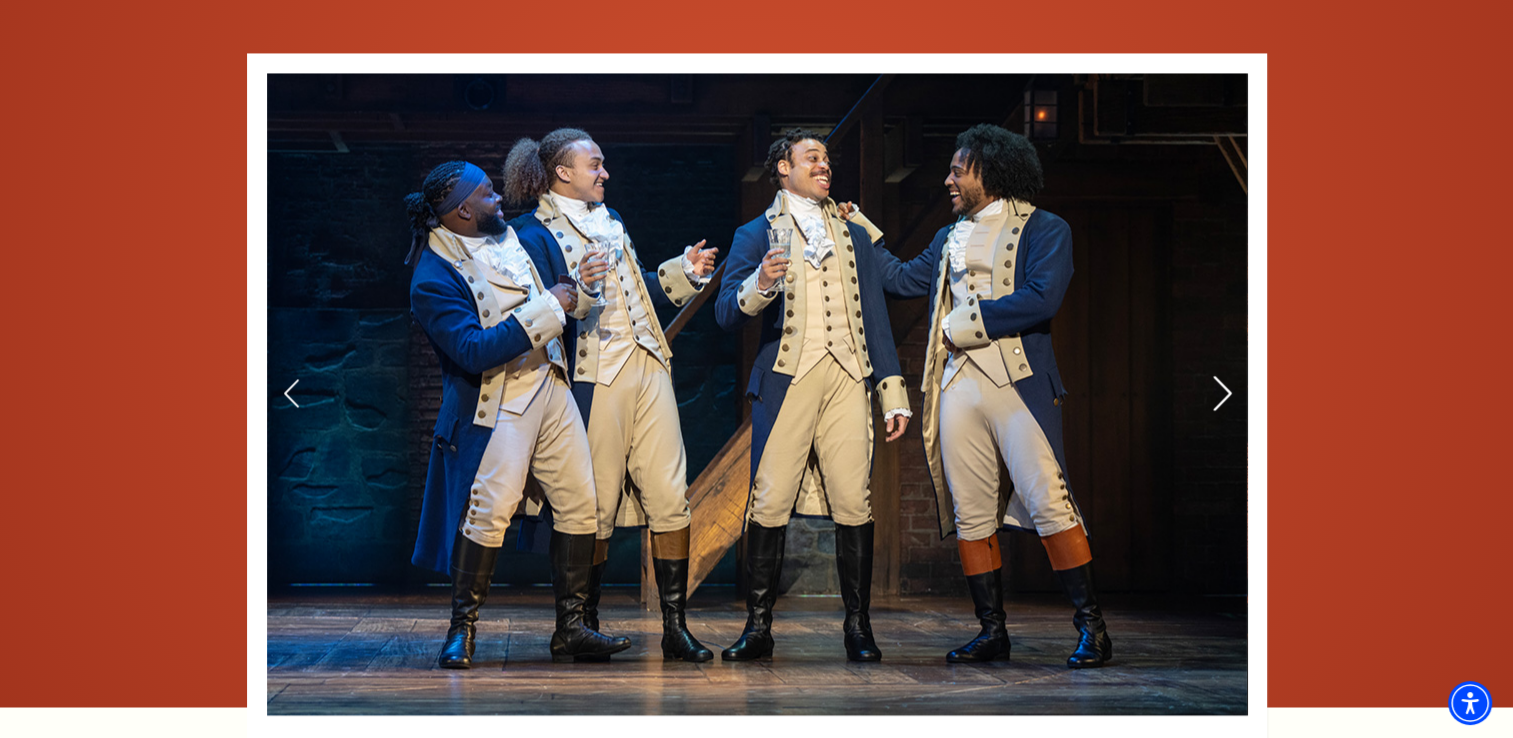 click 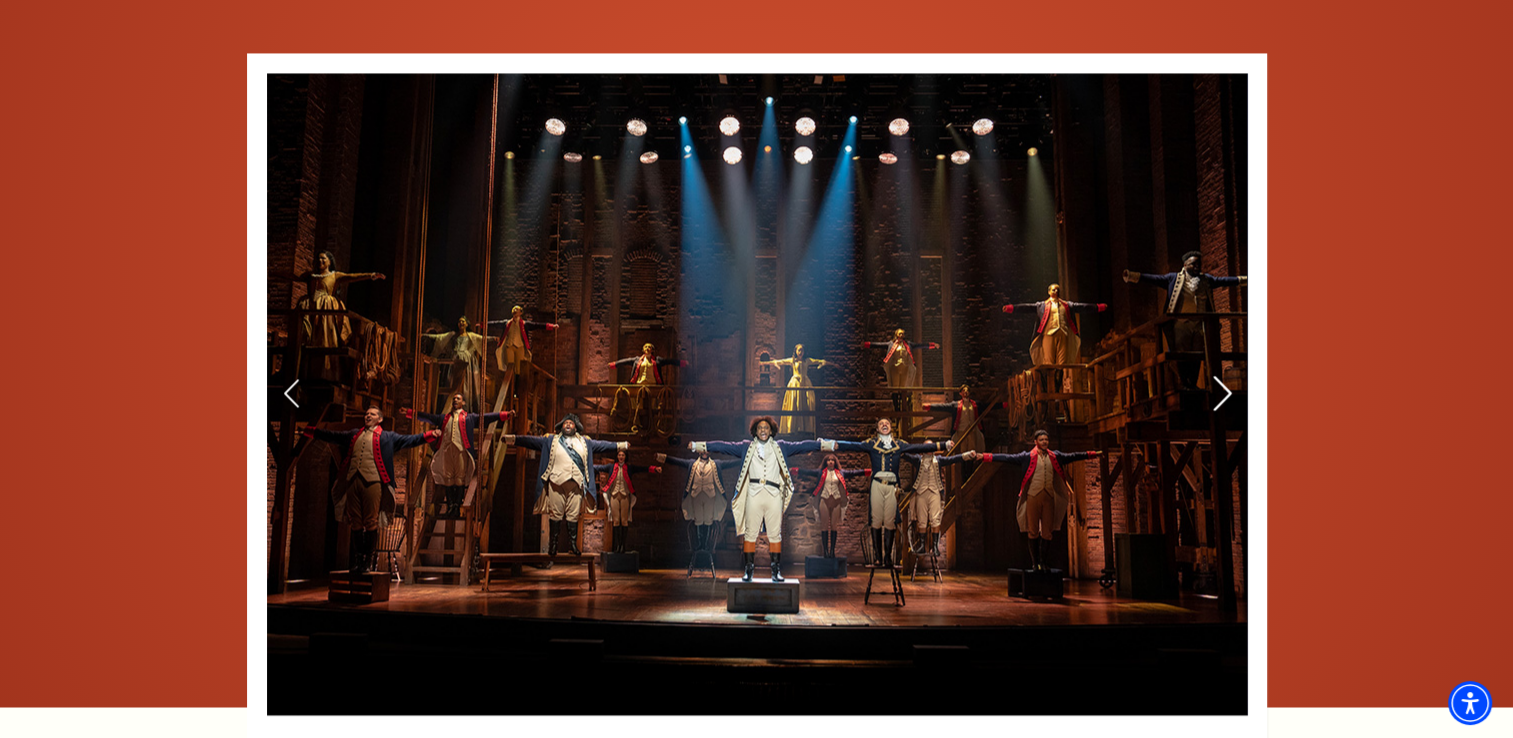 click 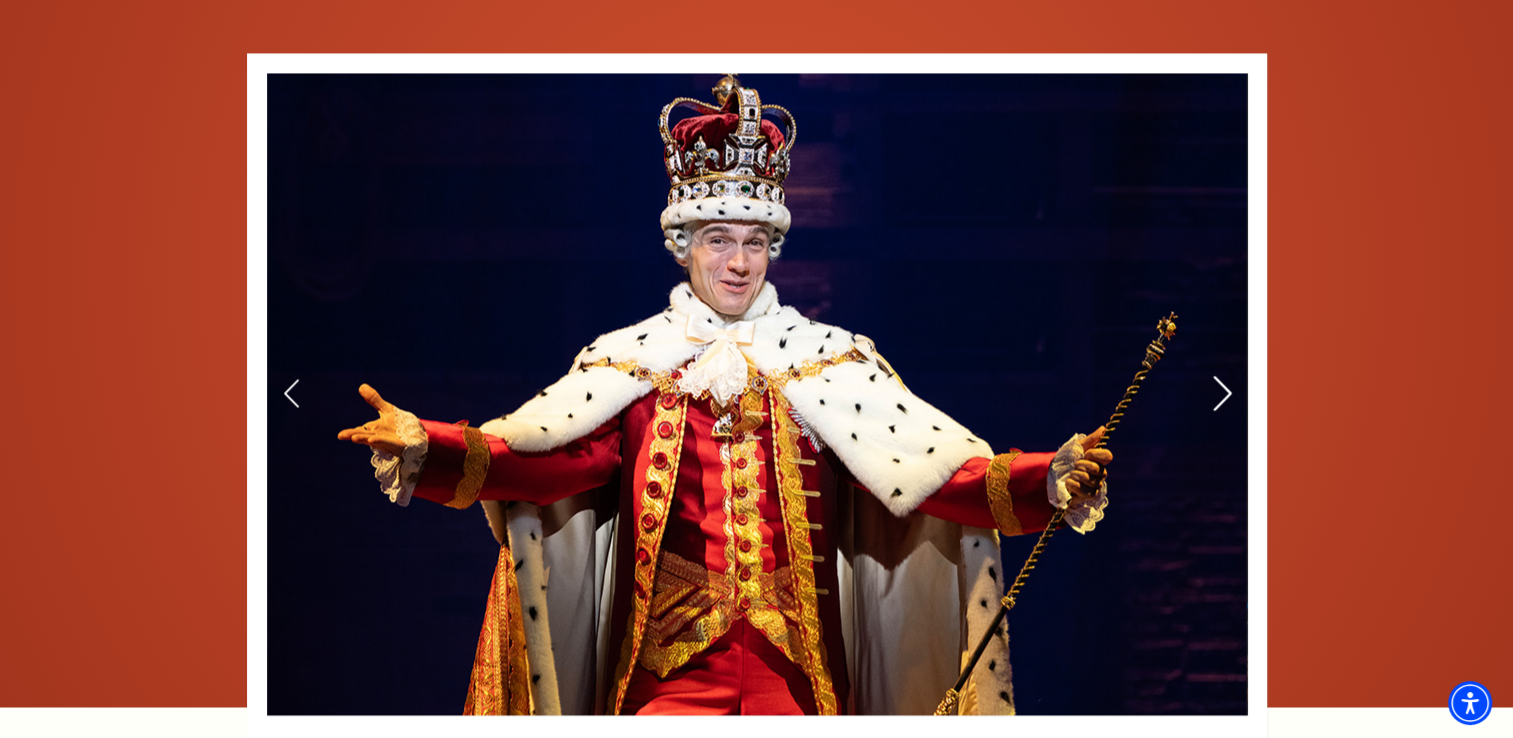 click 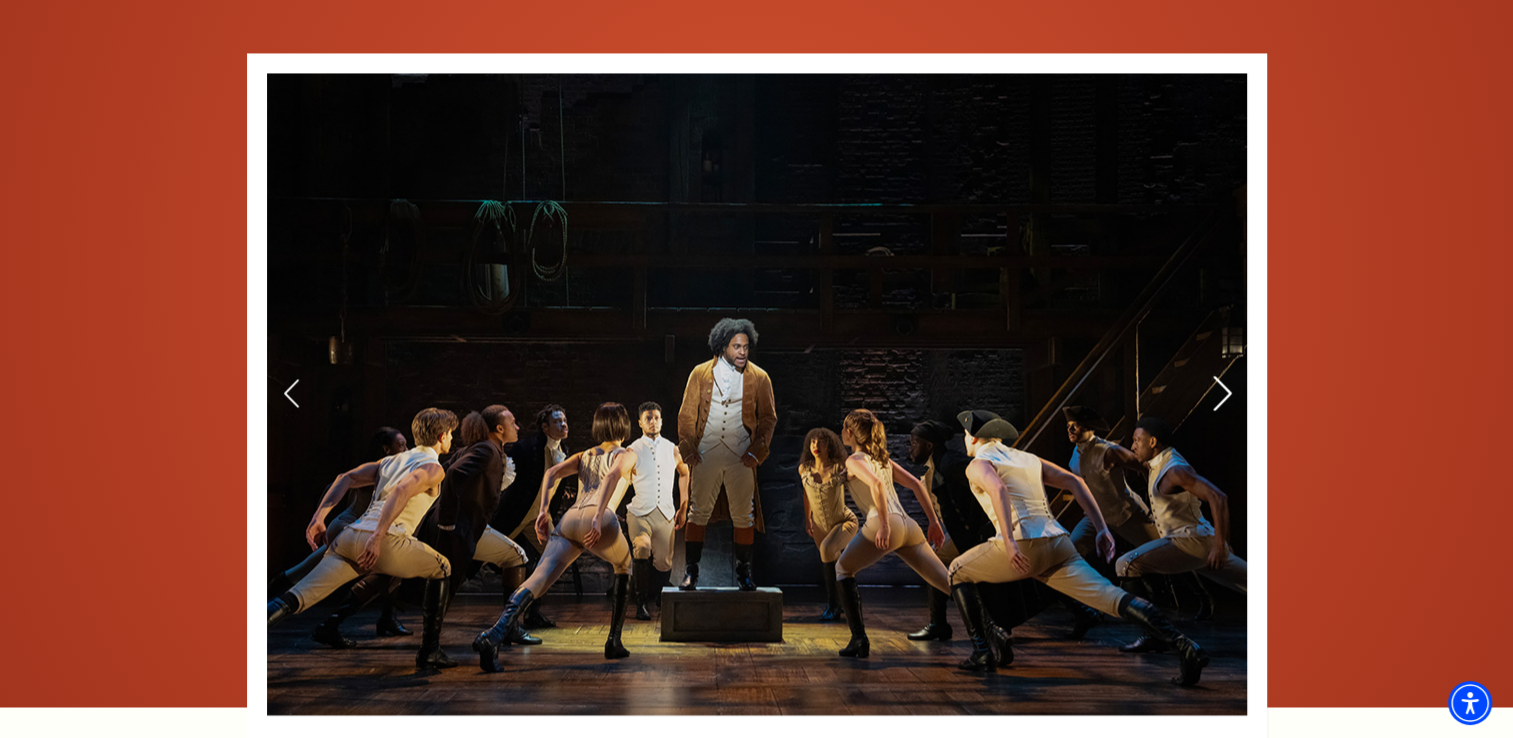 click 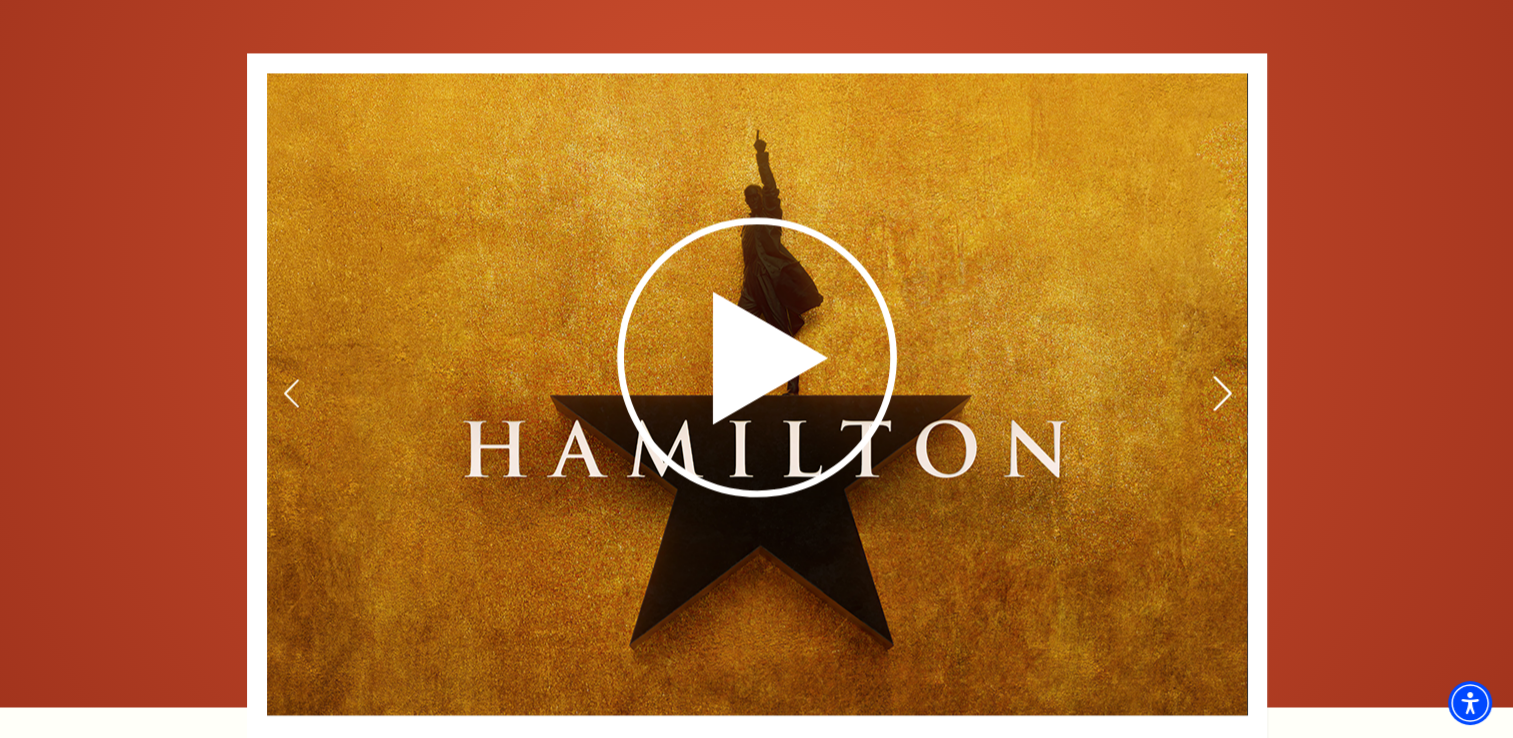 click 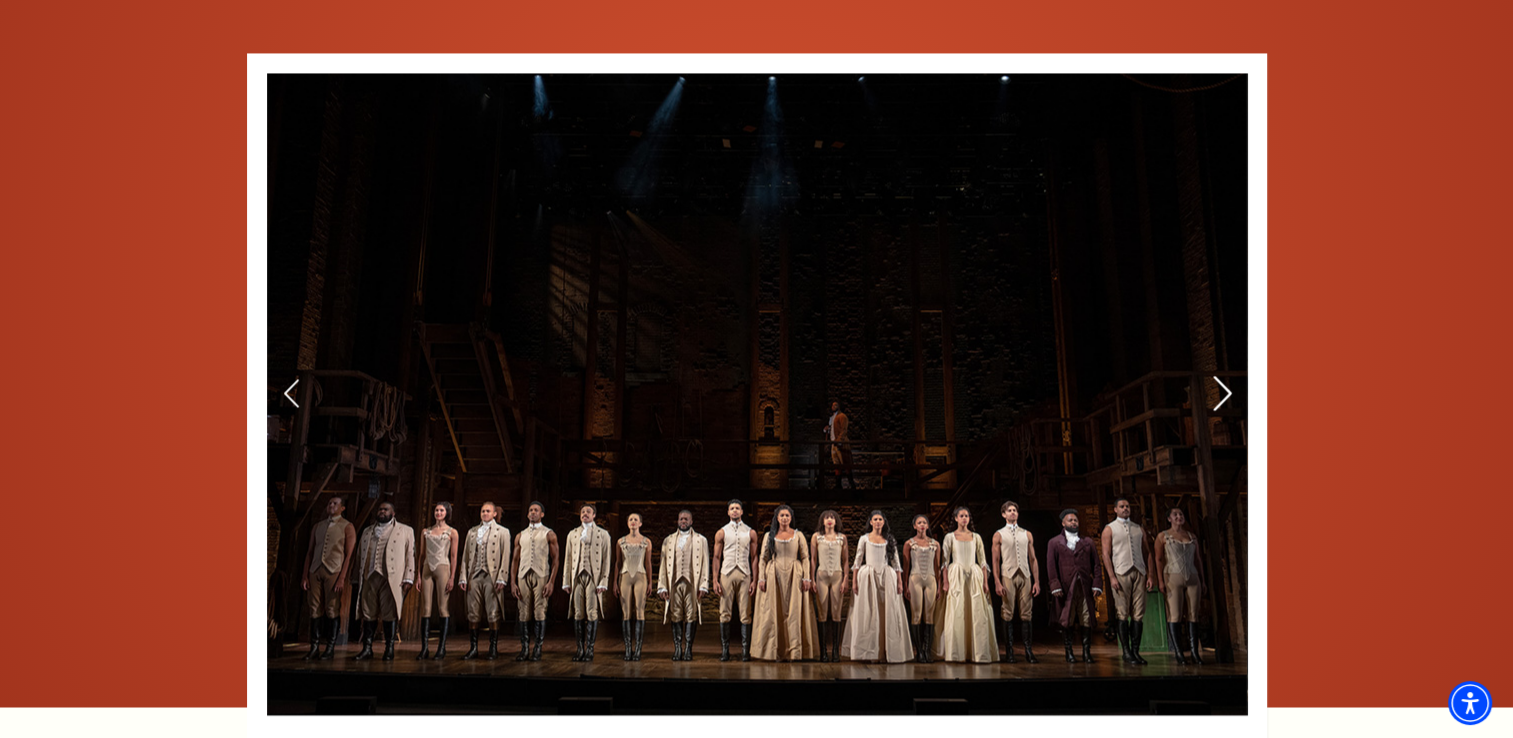 click 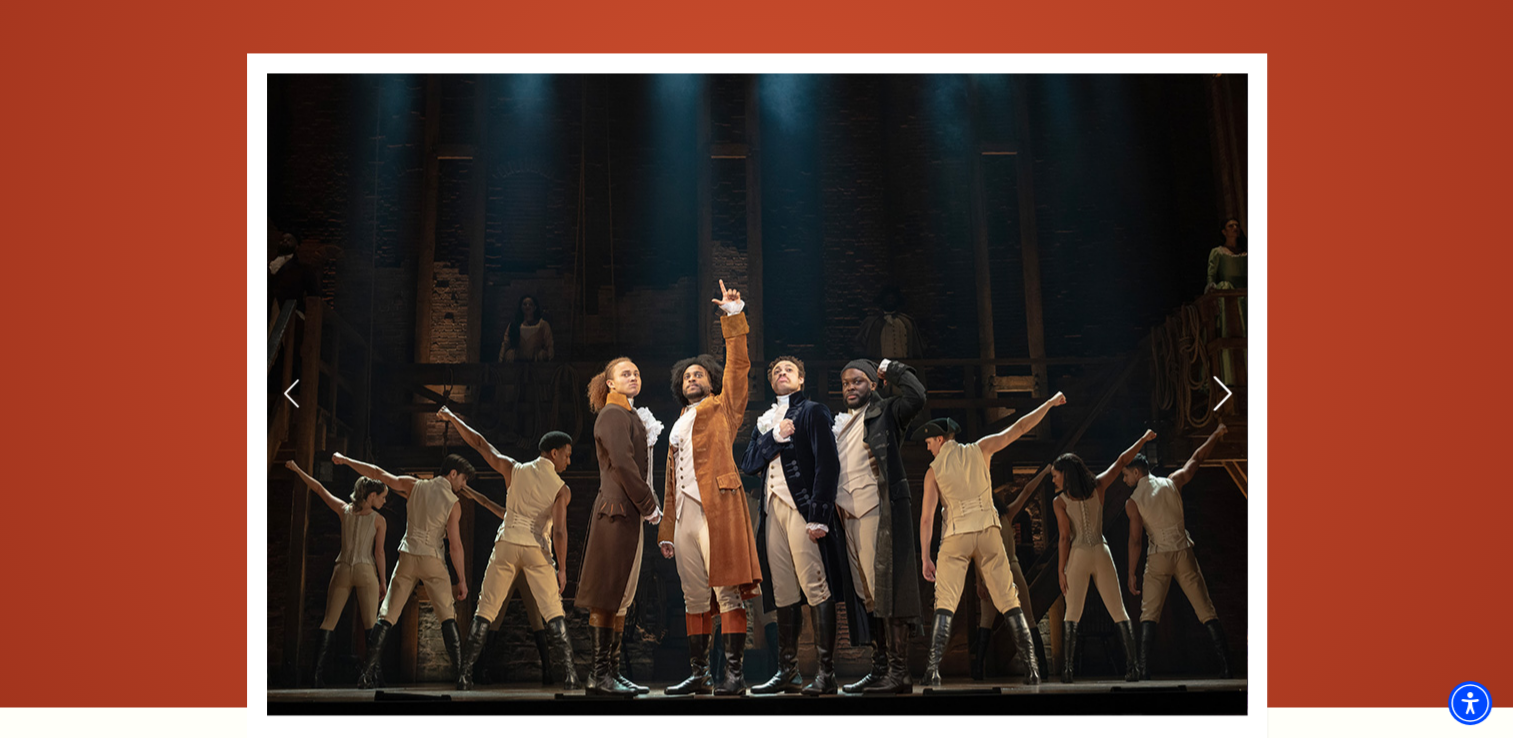 click 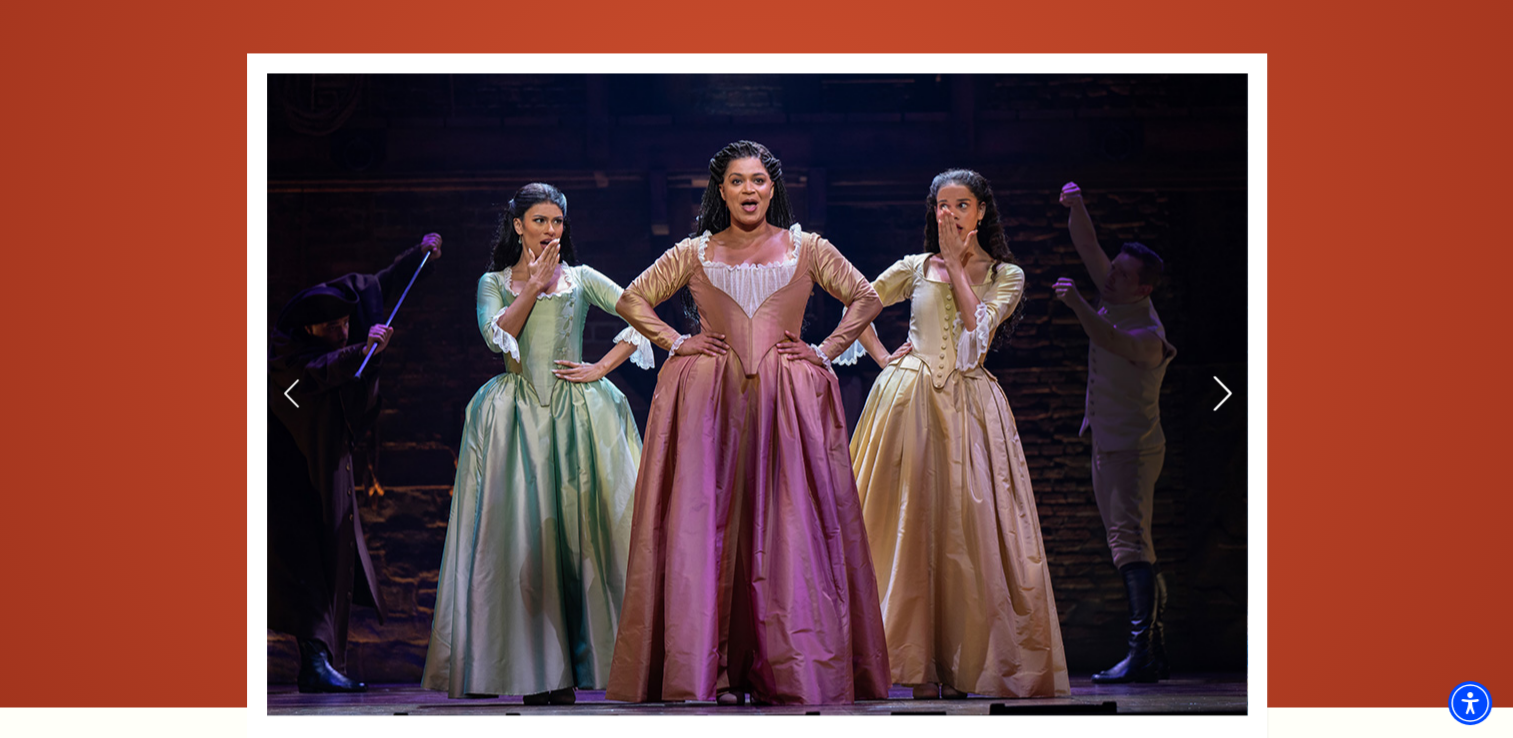 click 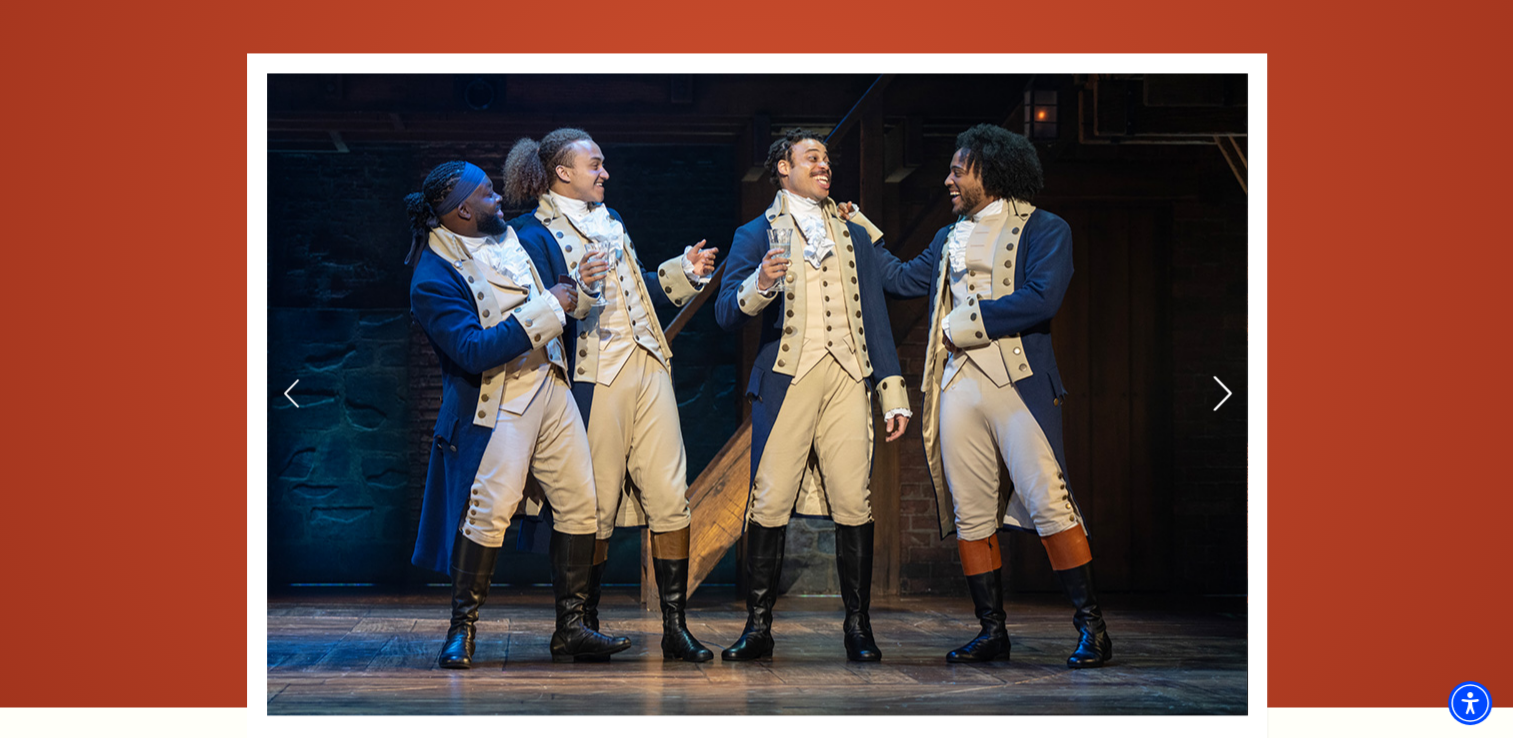 click 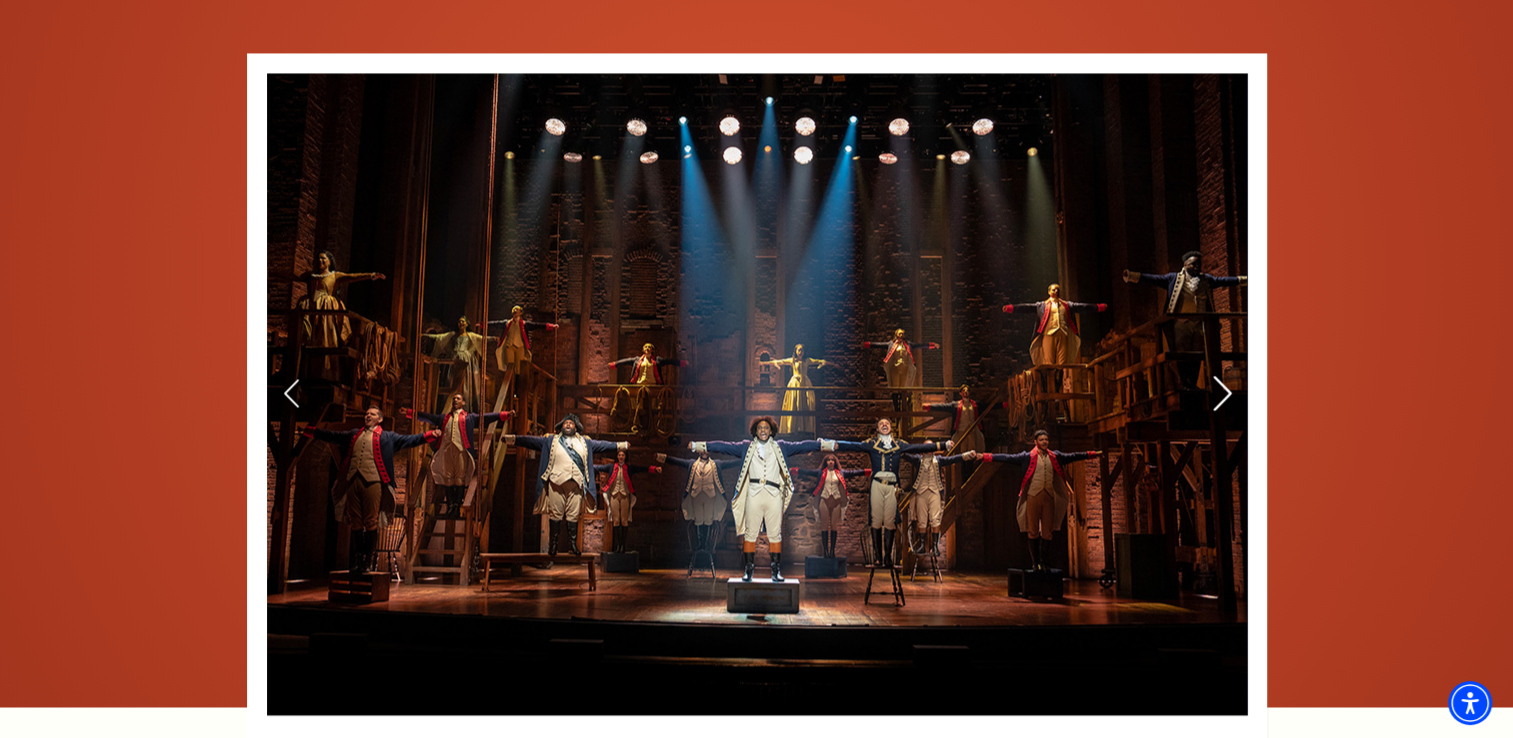 click 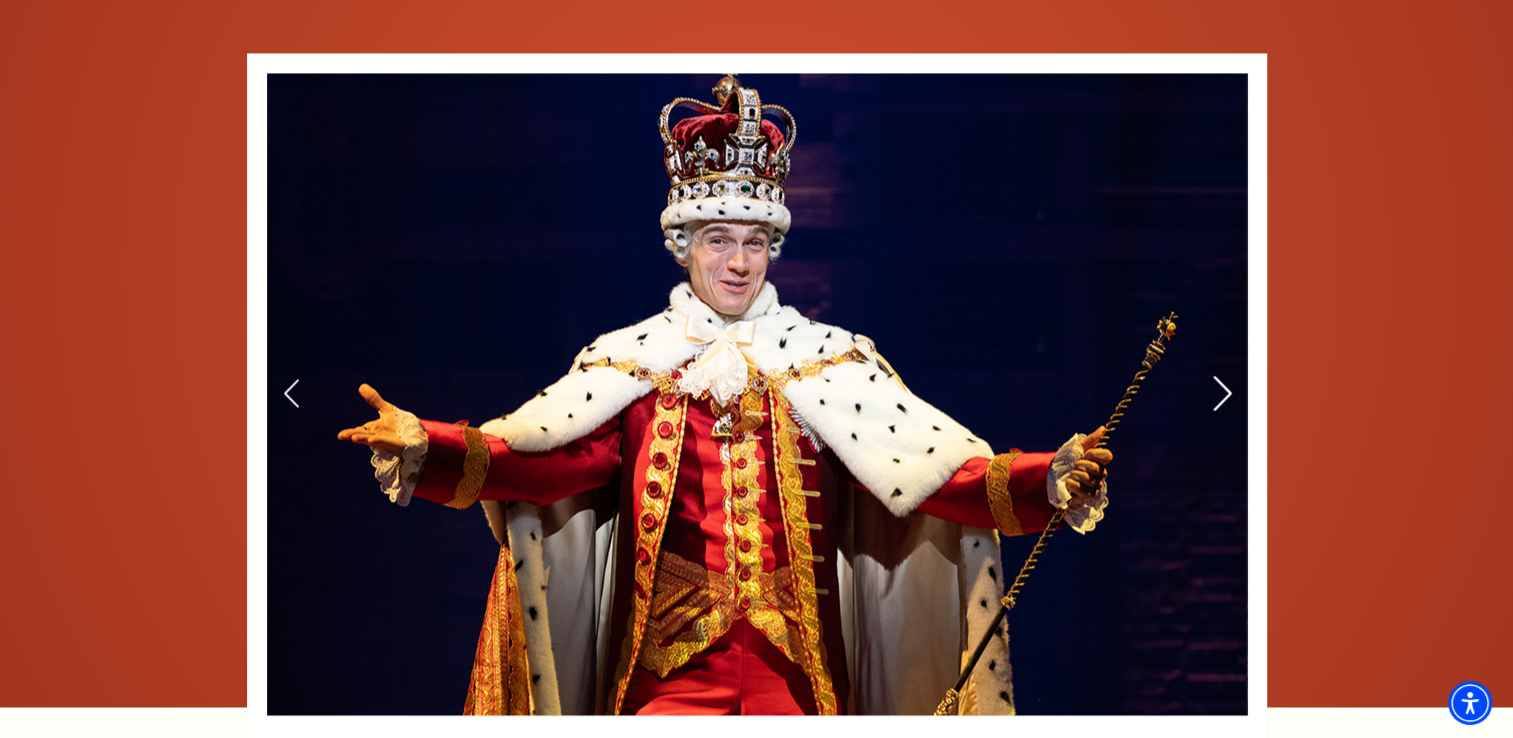 click 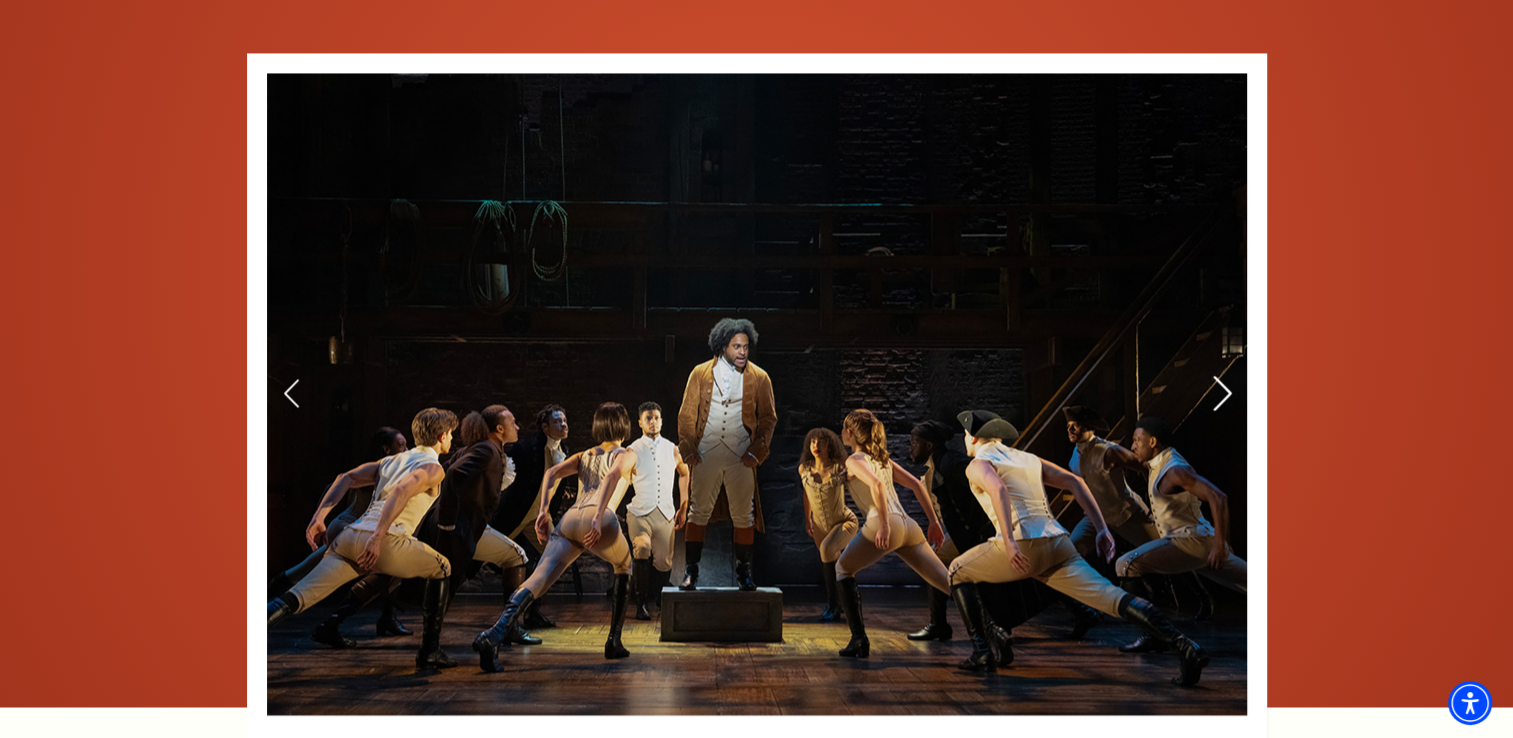 click 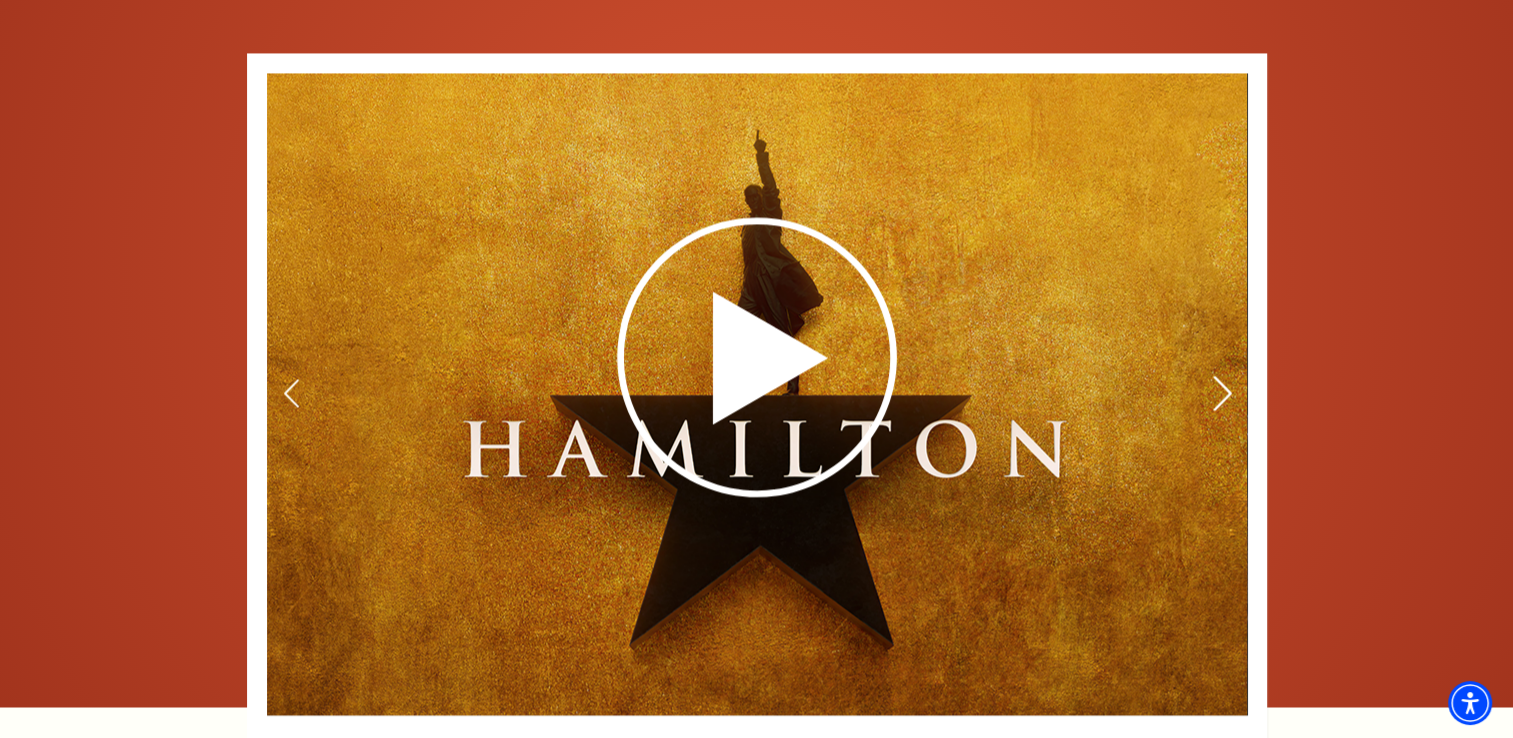 click 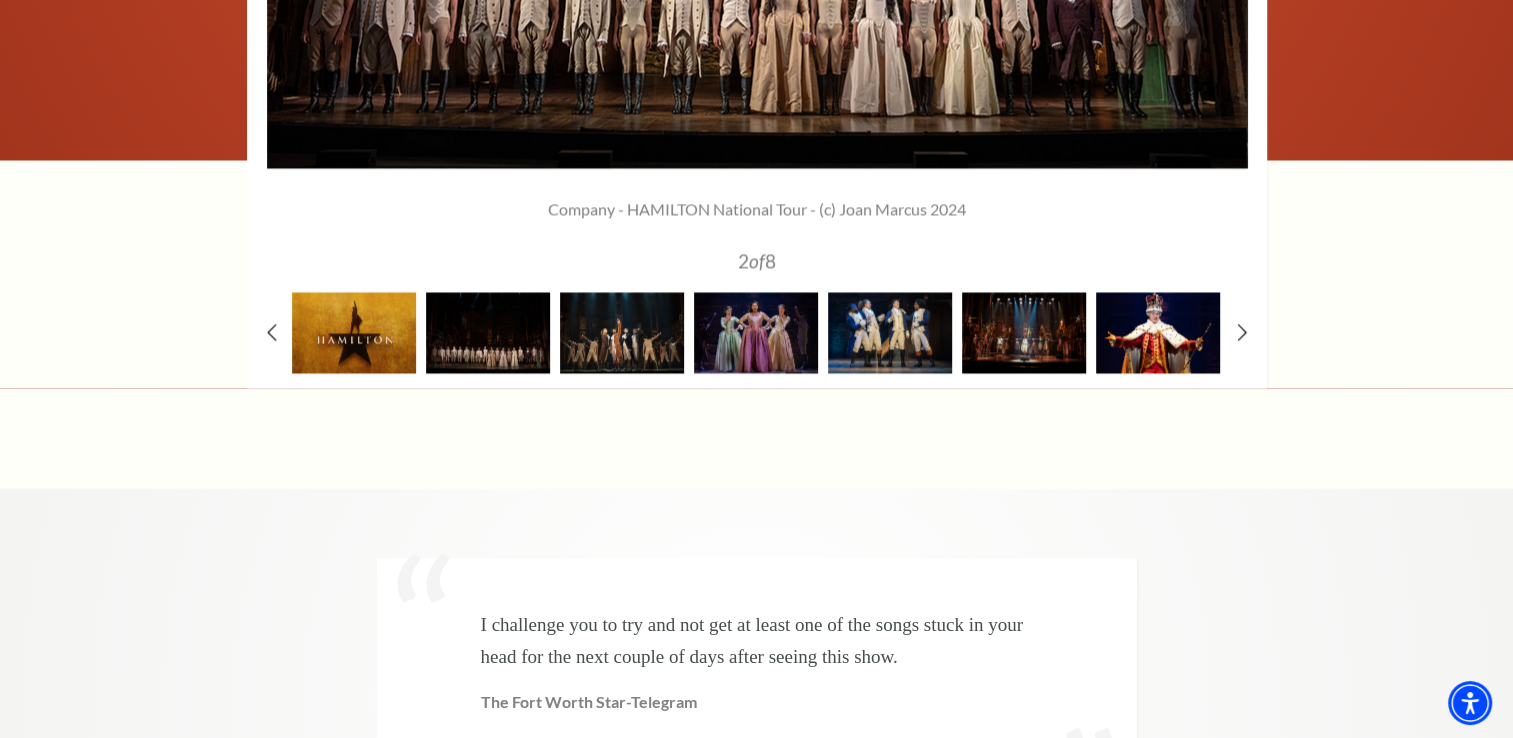 scroll, scrollTop: 3667, scrollLeft: 0, axis: vertical 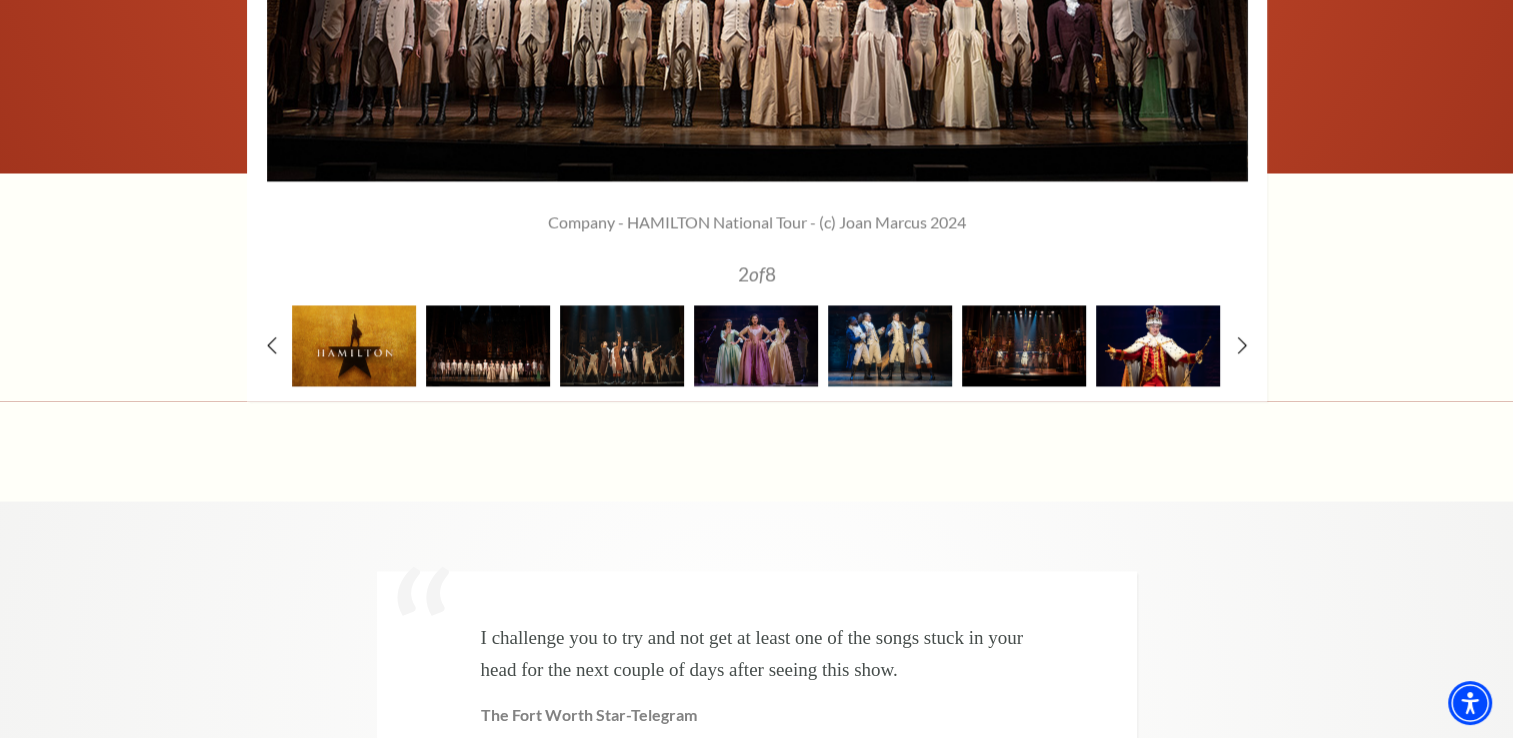 click at bounding box center (488, 345) 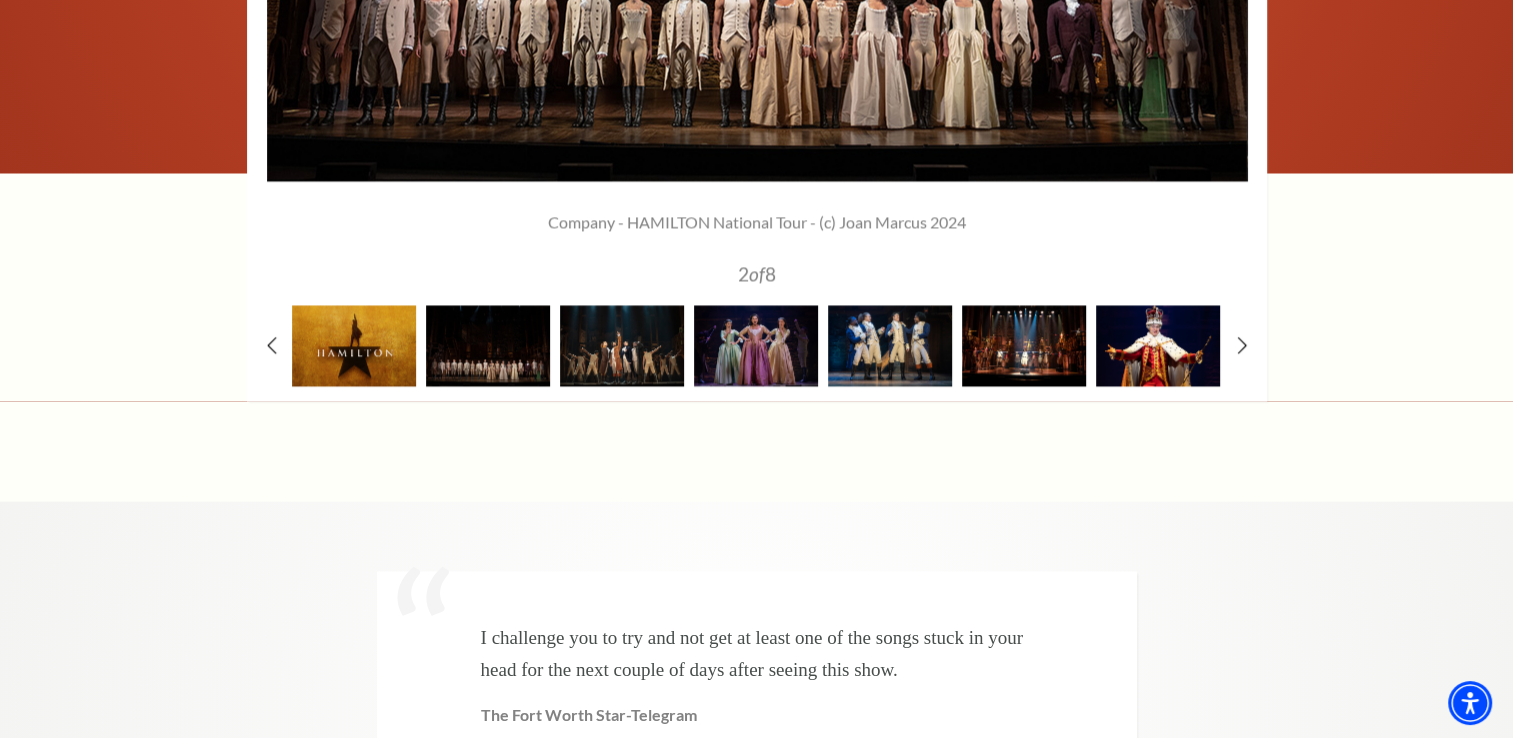 click at bounding box center (1024, 345) 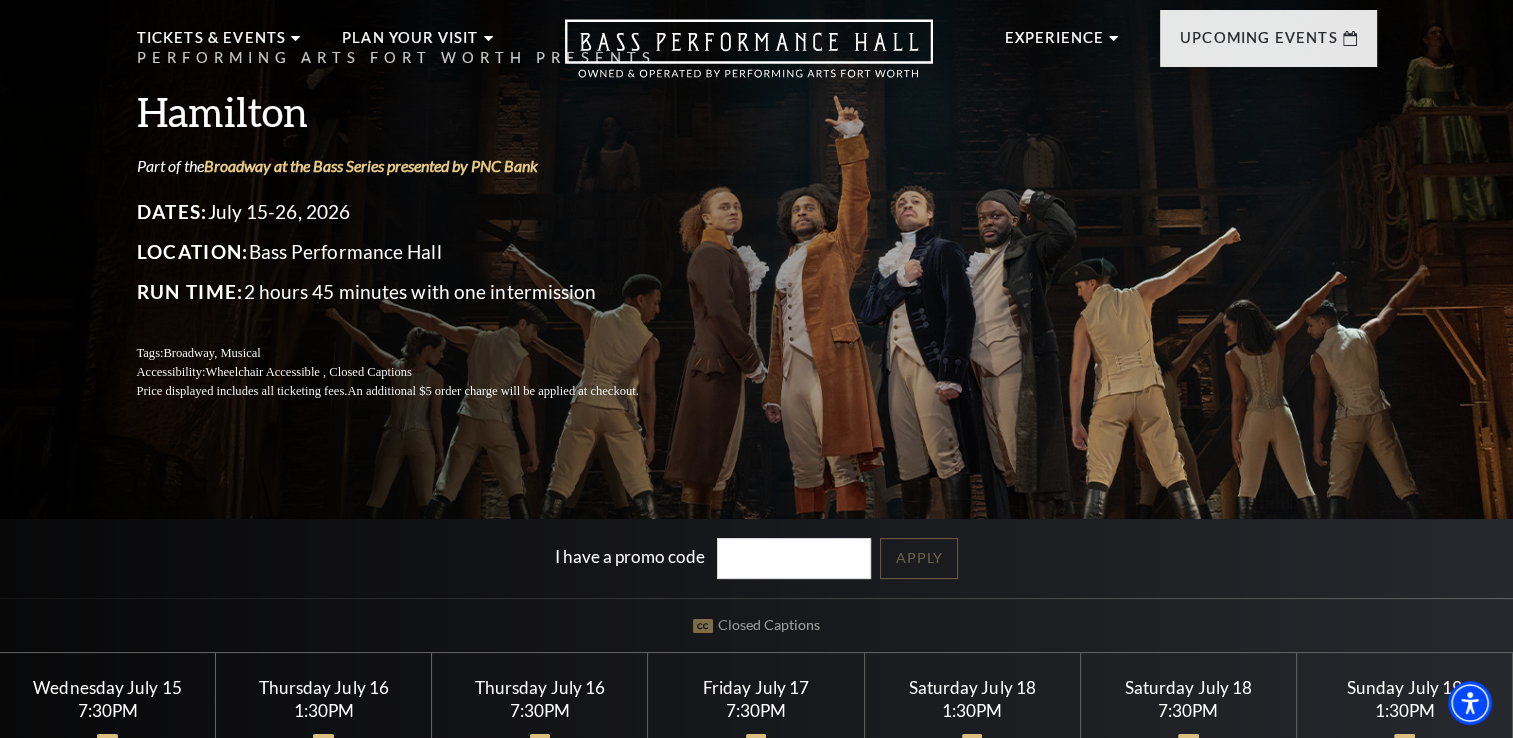 scroll, scrollTop: 0, scrollLeft: 0, axis: both 